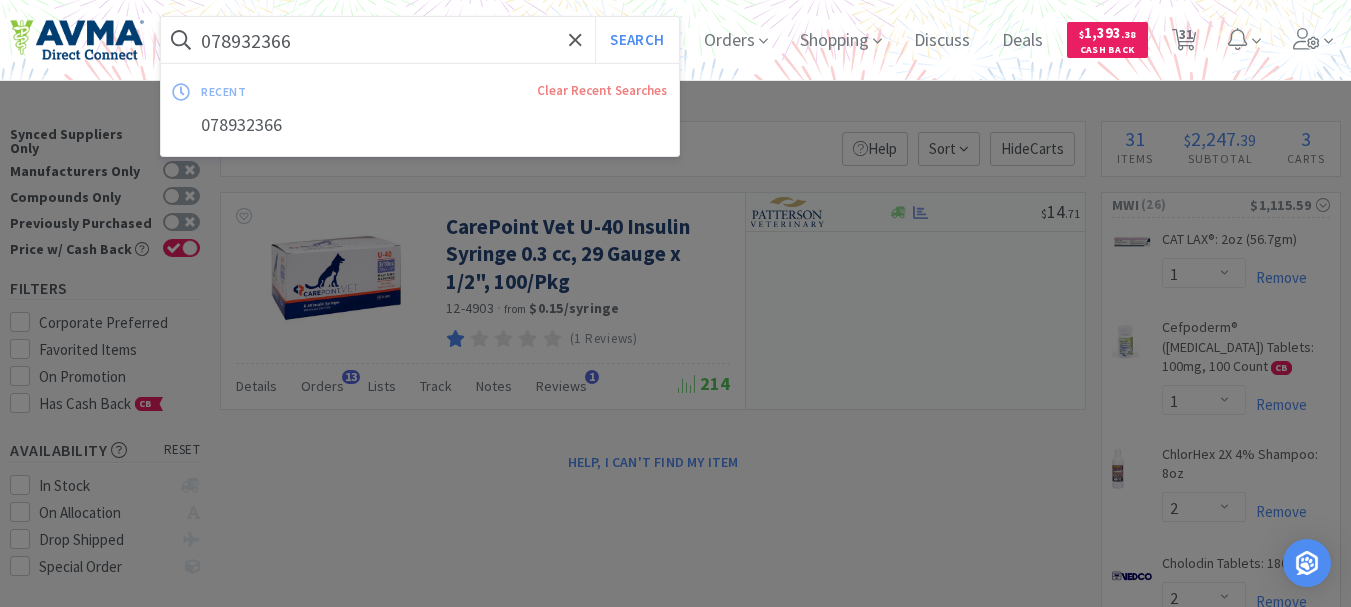 select on "1" 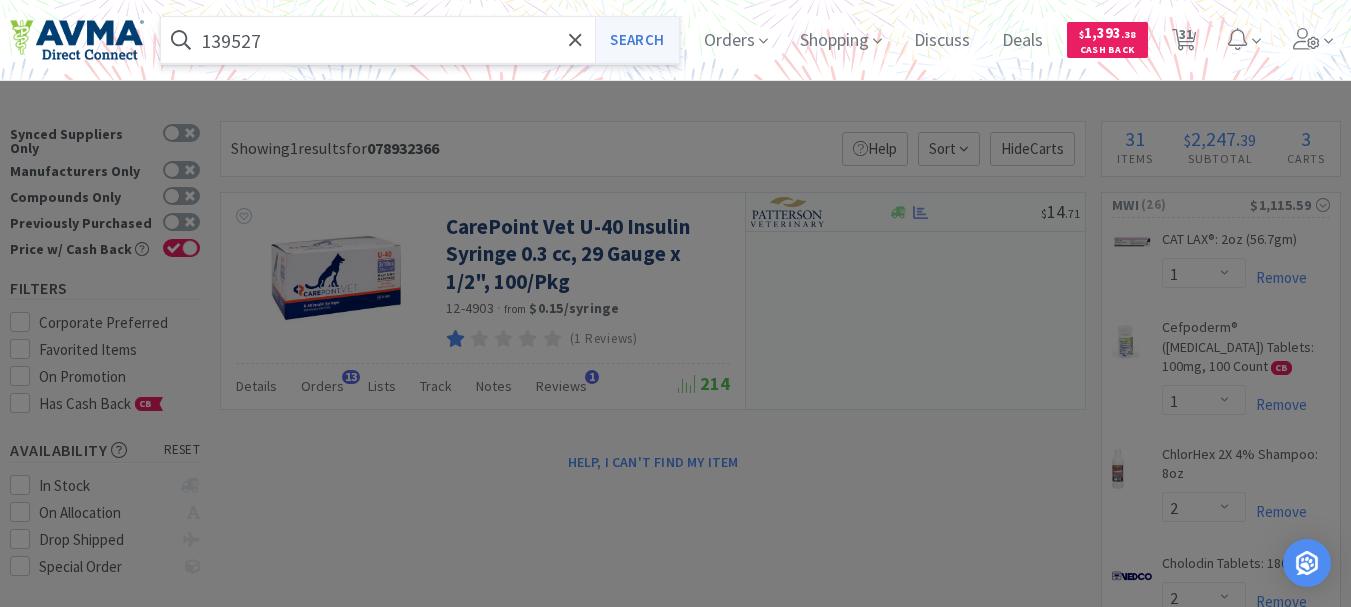 type on "139527" 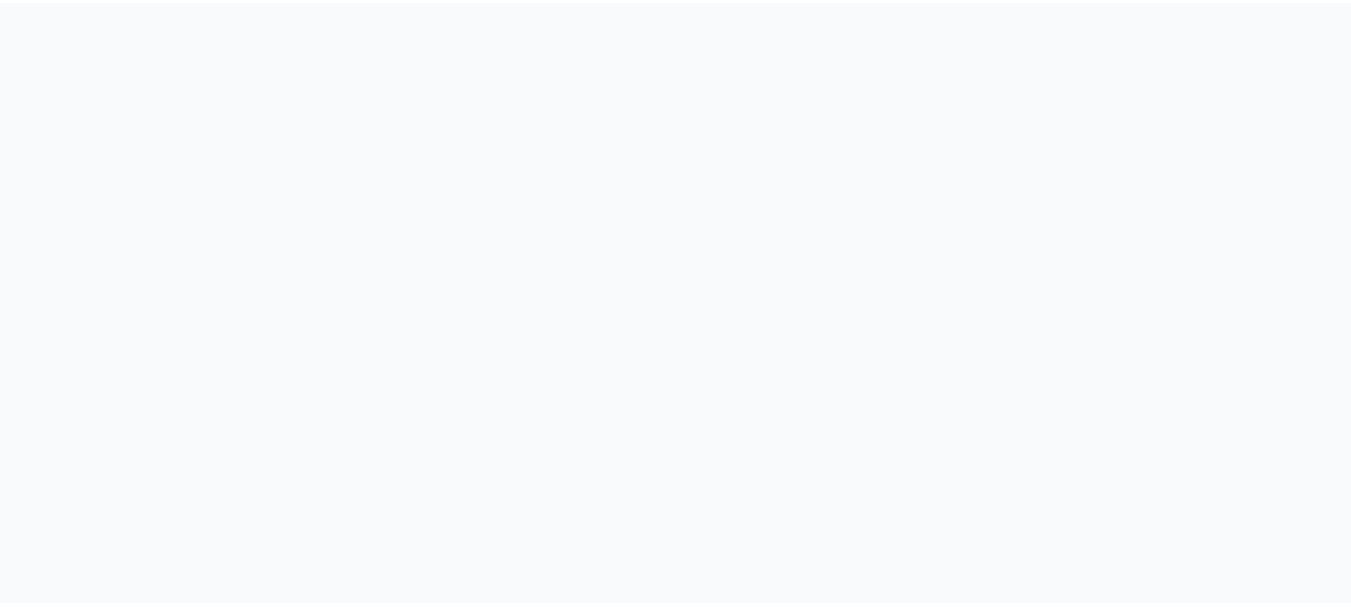 scroll, scrollTop: 0, scrollLeft: 0, axis: both 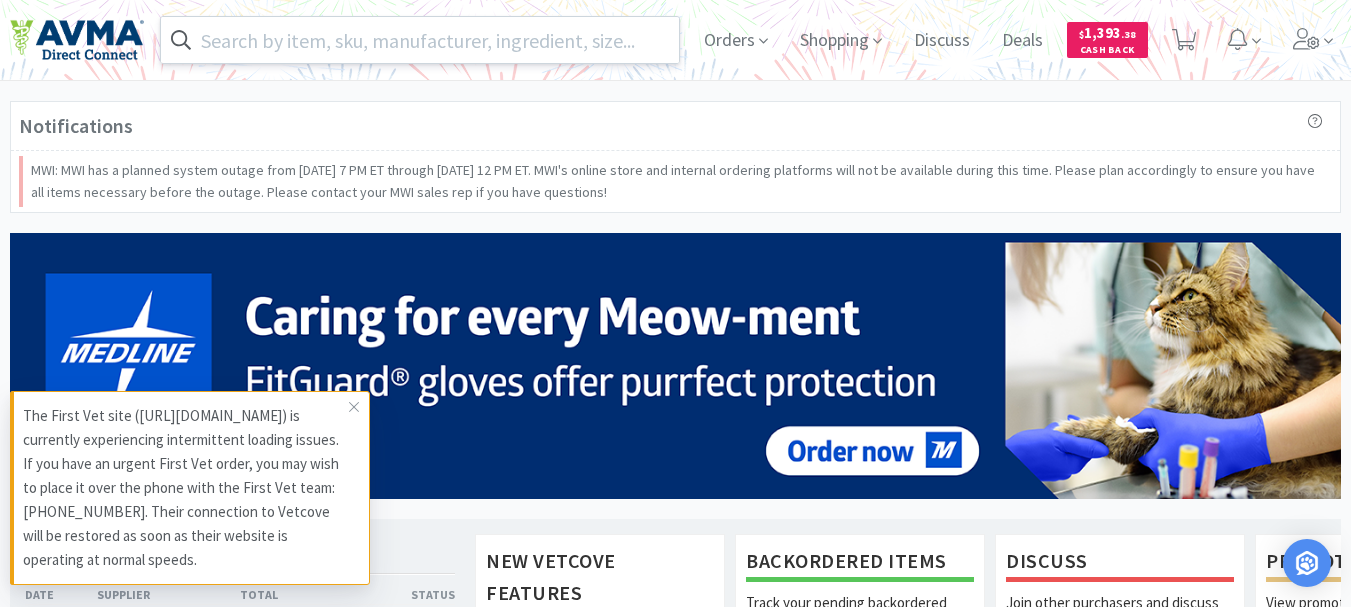 click at bounding box center [420, 40] 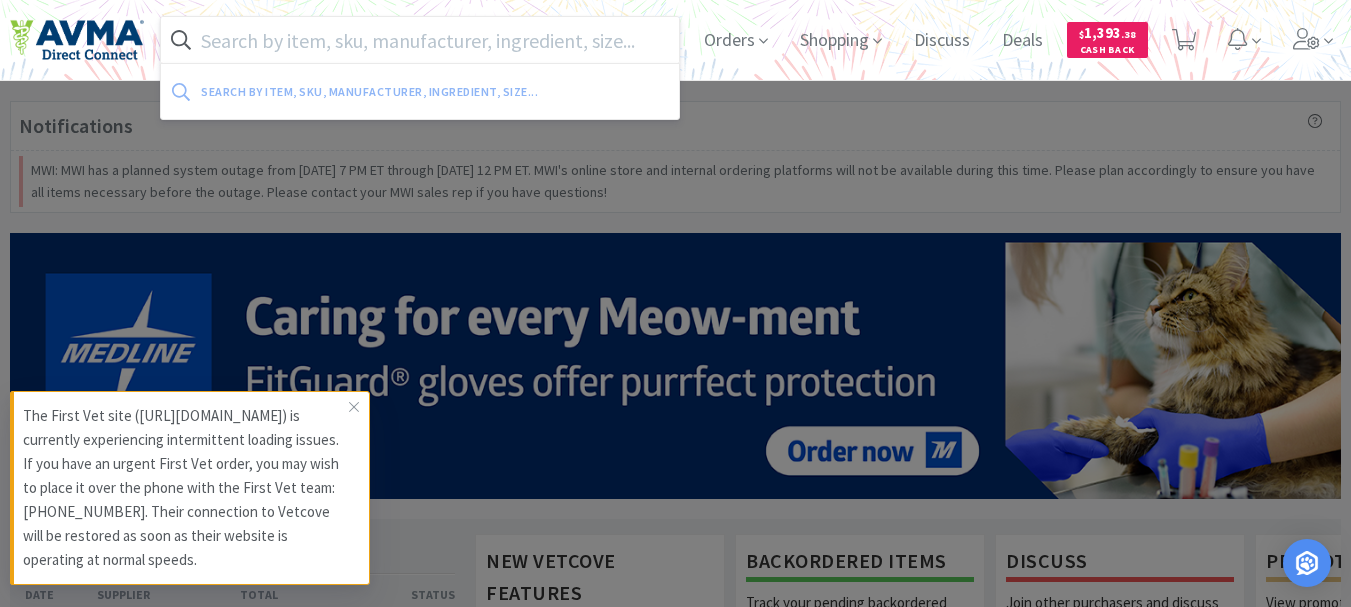 paste on "139527" 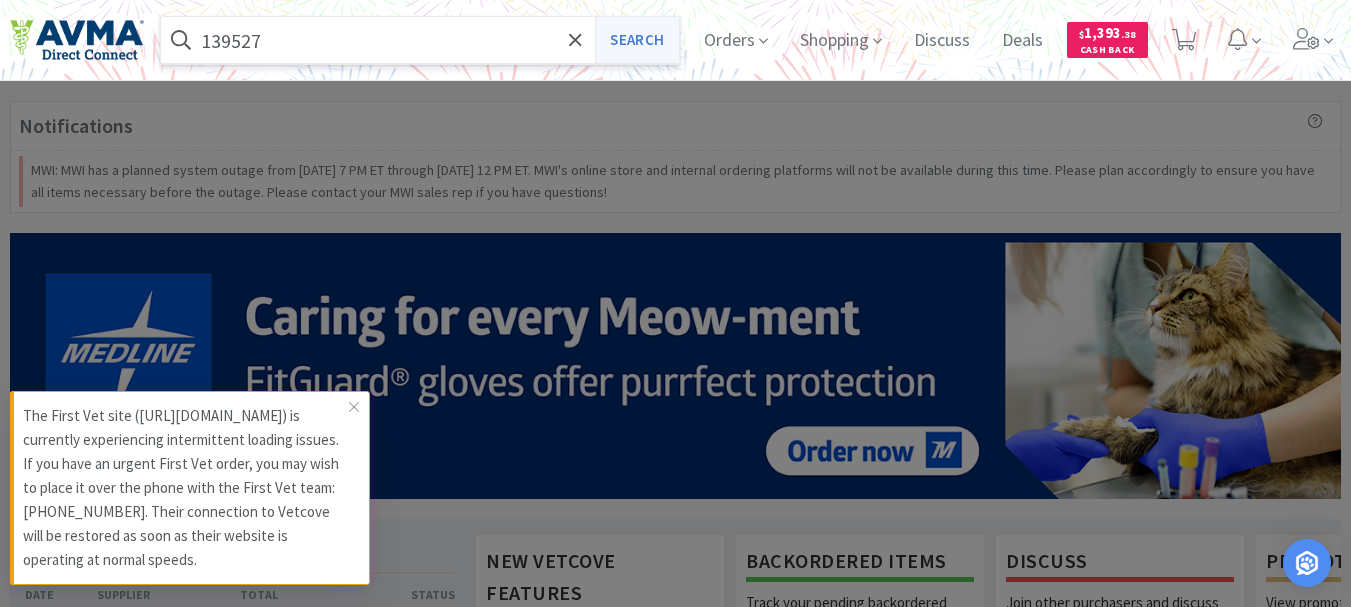type on "139527" 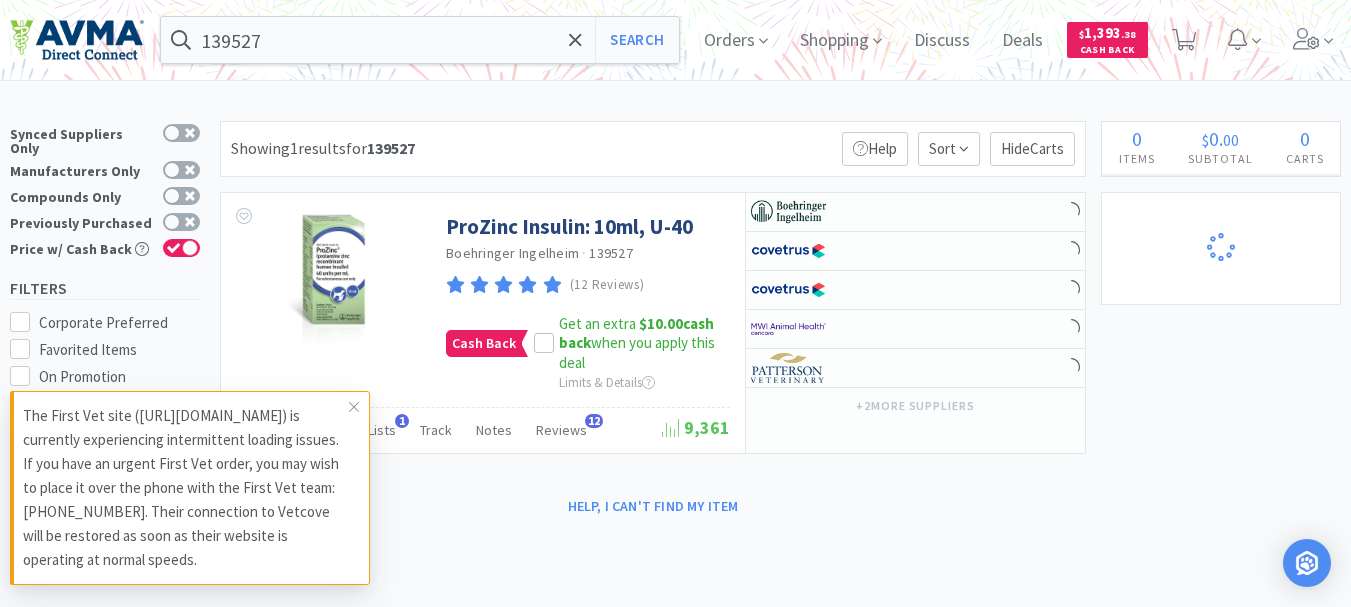 select on "1" 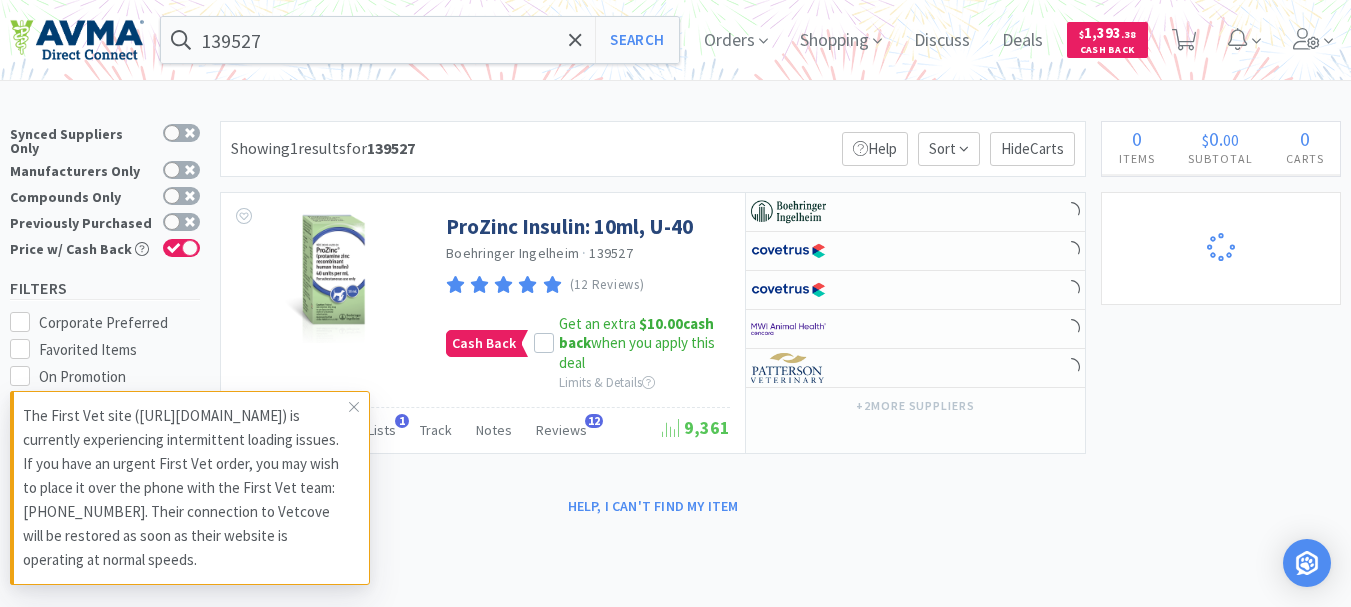 select on "1" 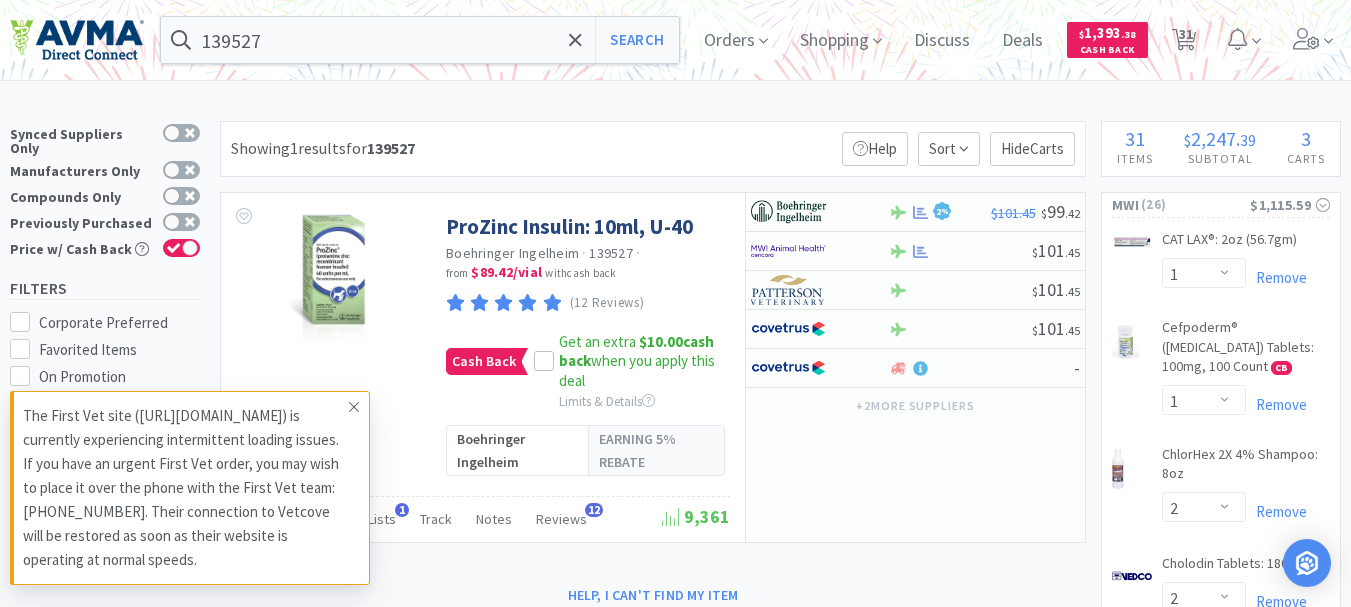 click 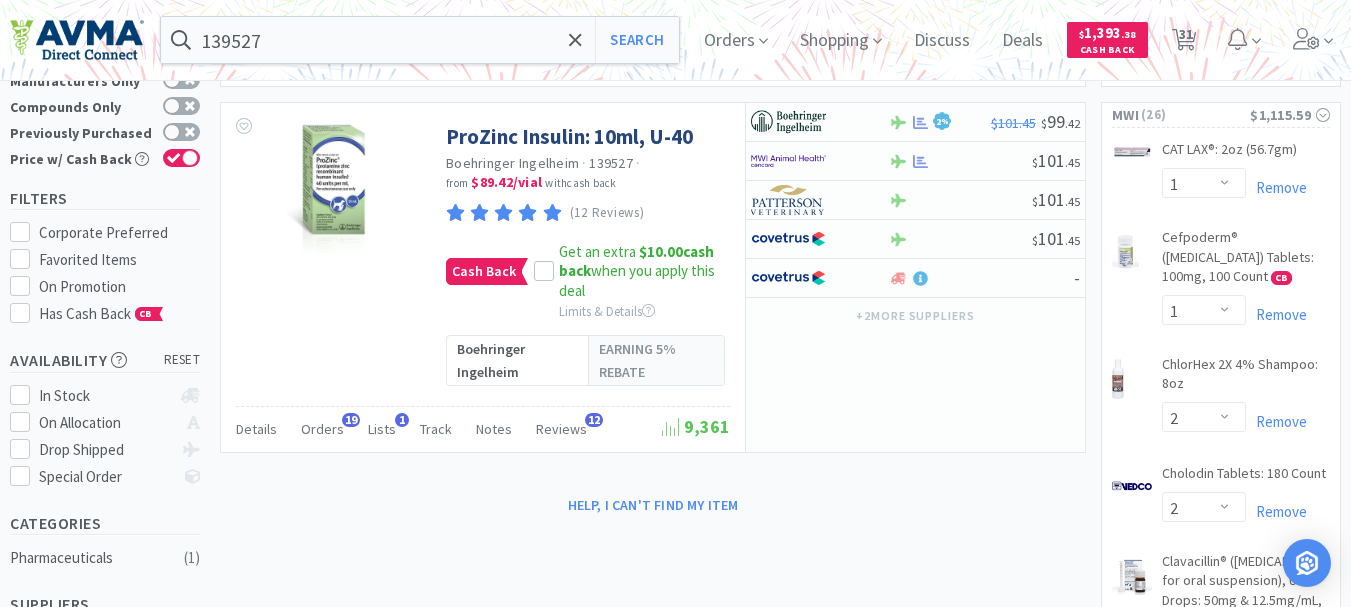 scroll, scrollTop: 0, scrollLeft: 0, axis: both 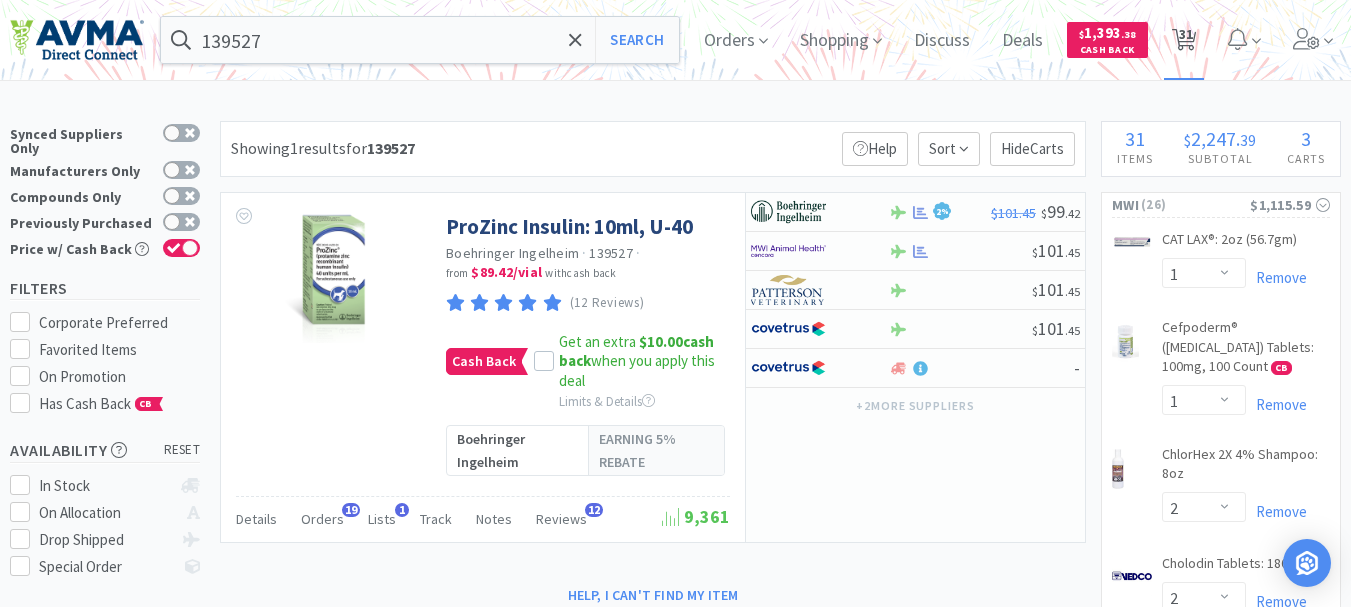 click on "31" at bounding box center [1186, 34] 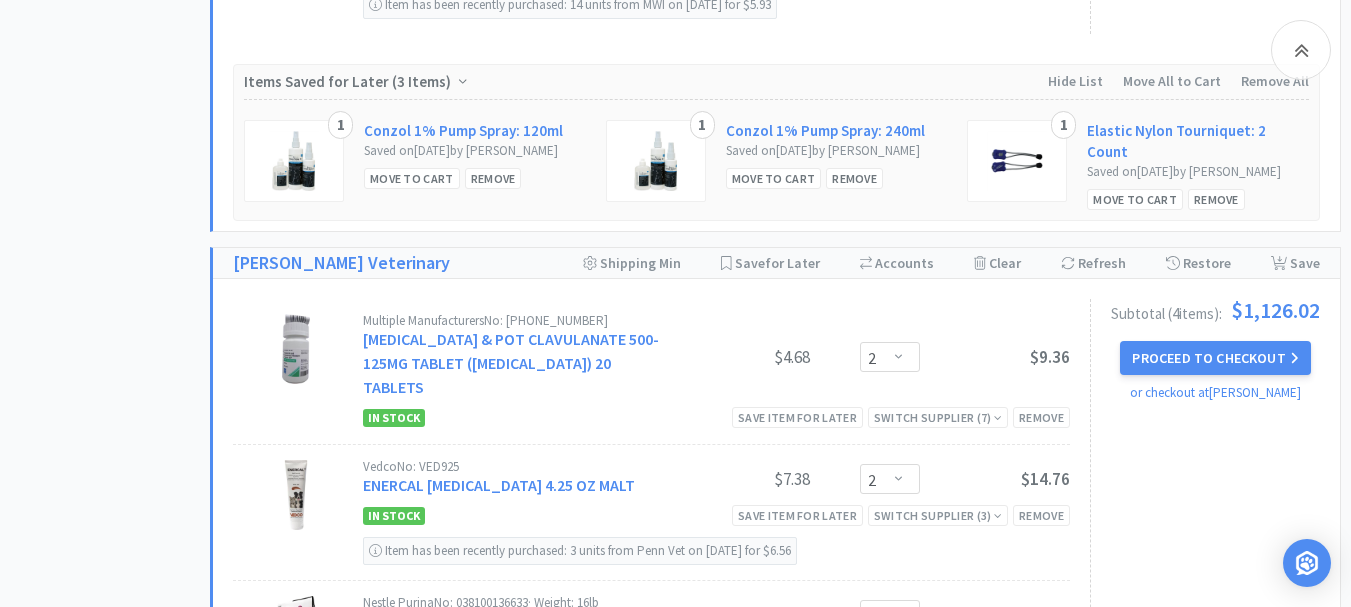 scroll, scrollTop: 4100, scrollLeft: 0, axis: vertical 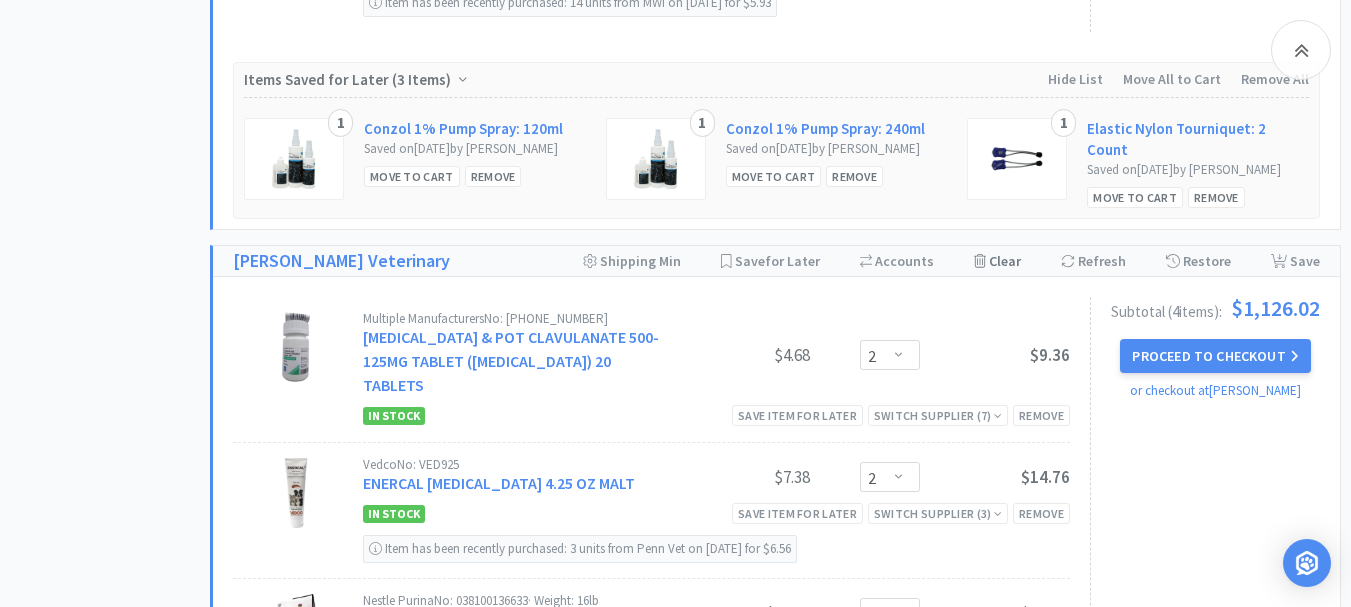 click on "Clear  Cart" at bounding box center [997, 261] 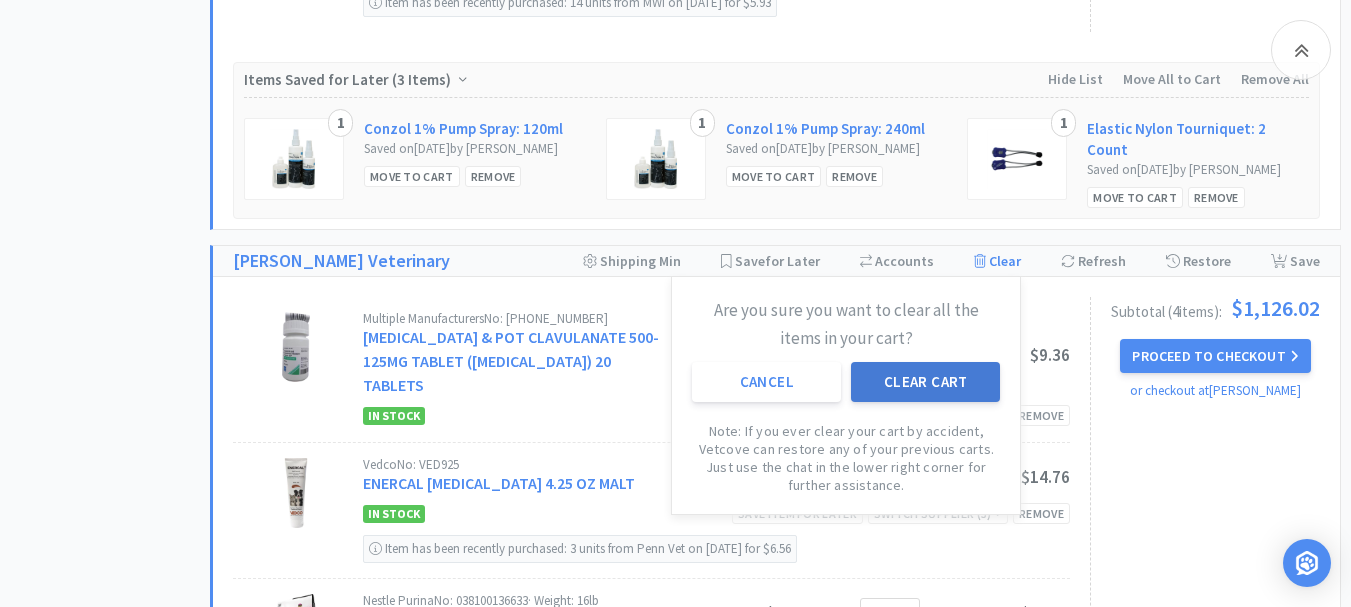 click on "Clear Cart" at bounding box center (925, 382) 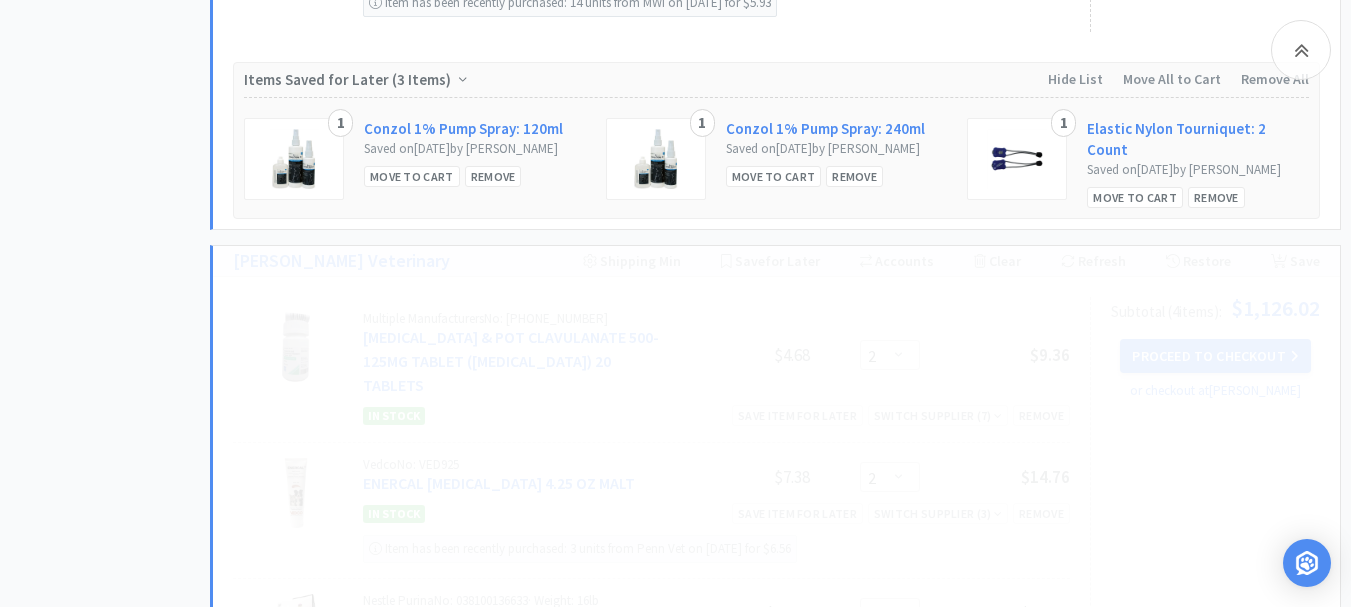 select on "2" 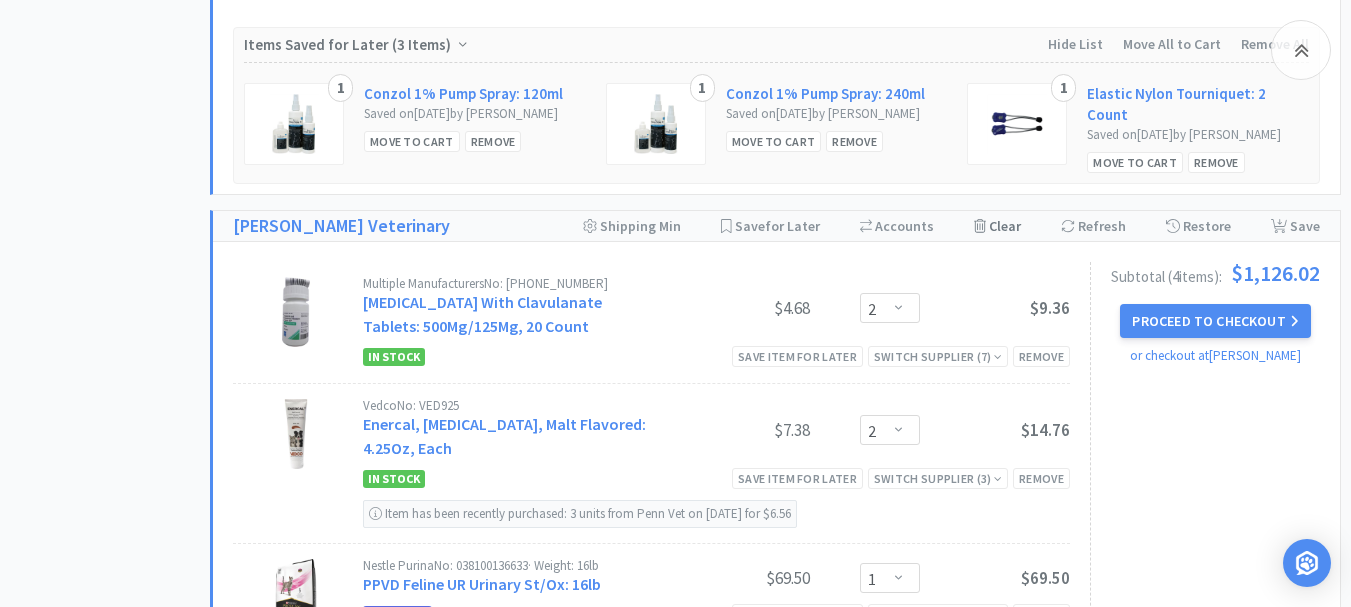 scroll, scrollTop: 4100, scrollLeft: 0, axis: vertical 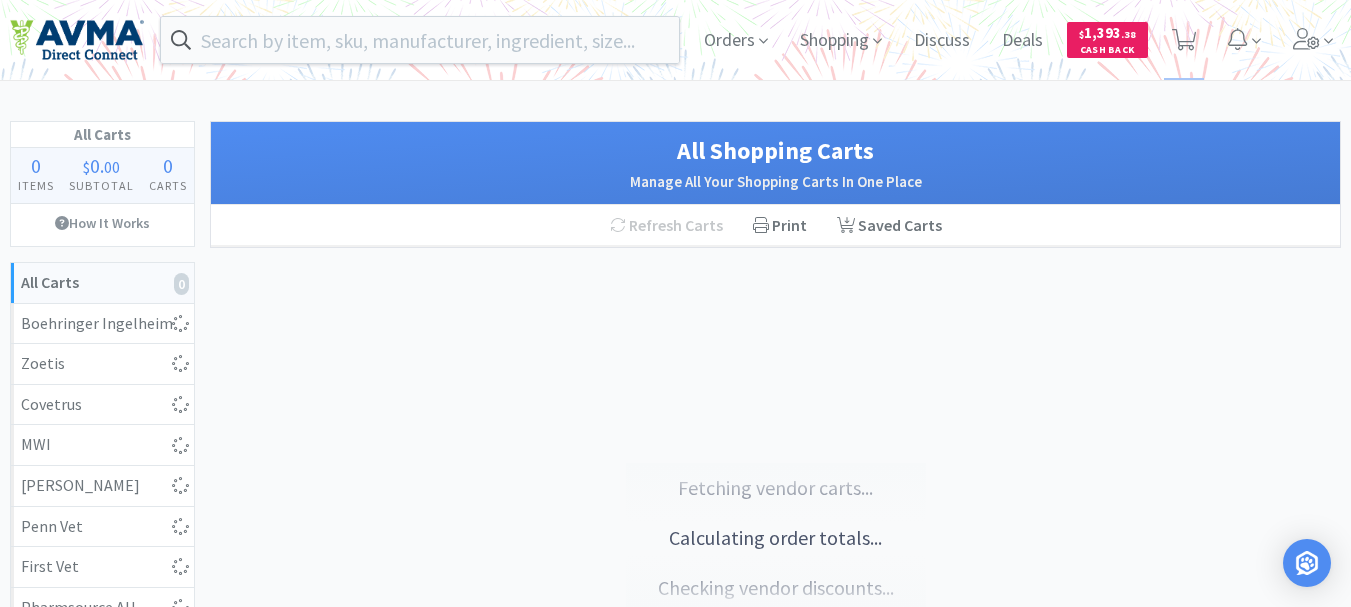 select on "2" 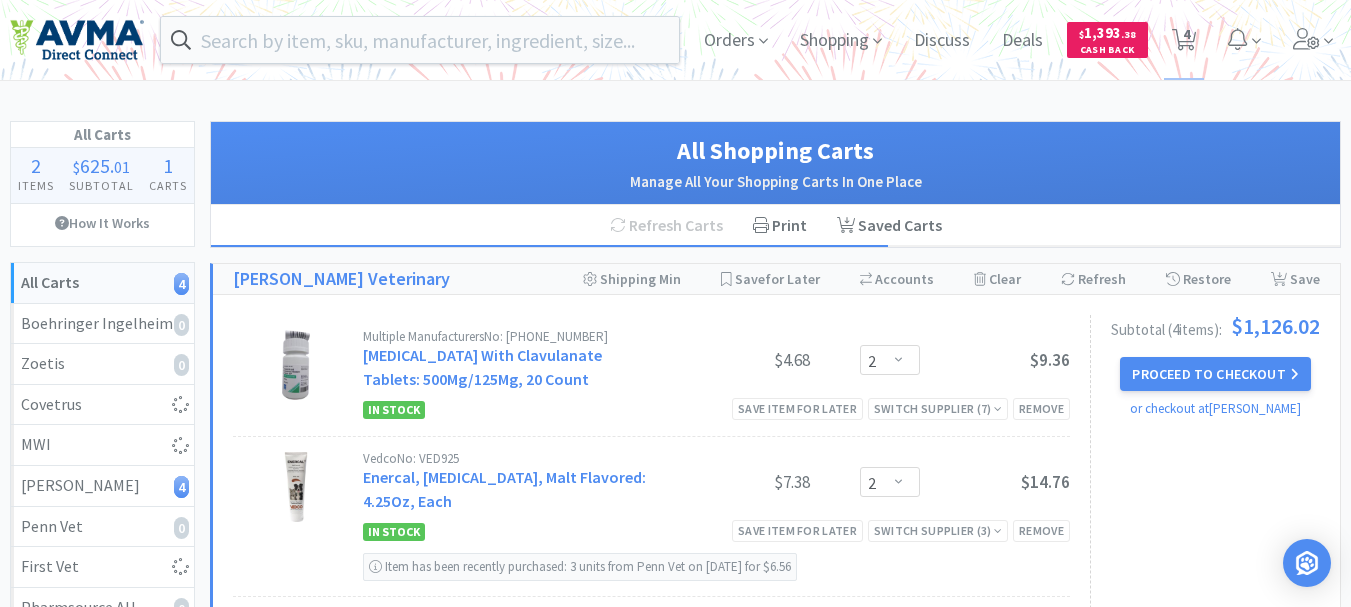 select on "2" 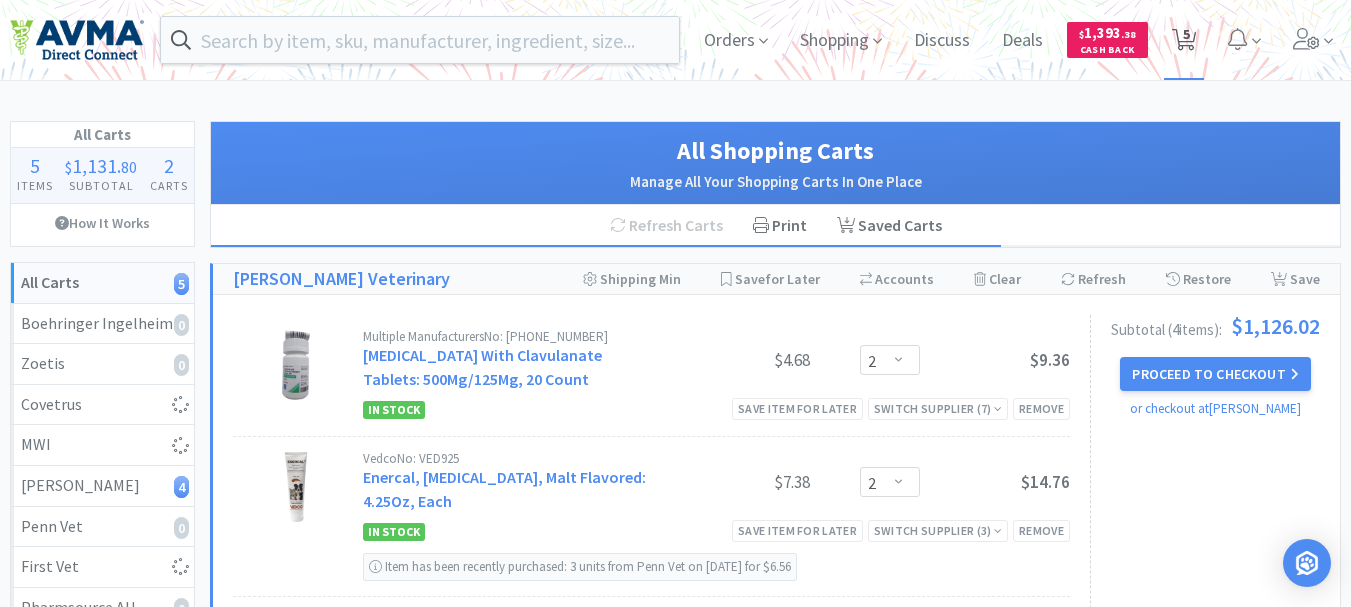 click 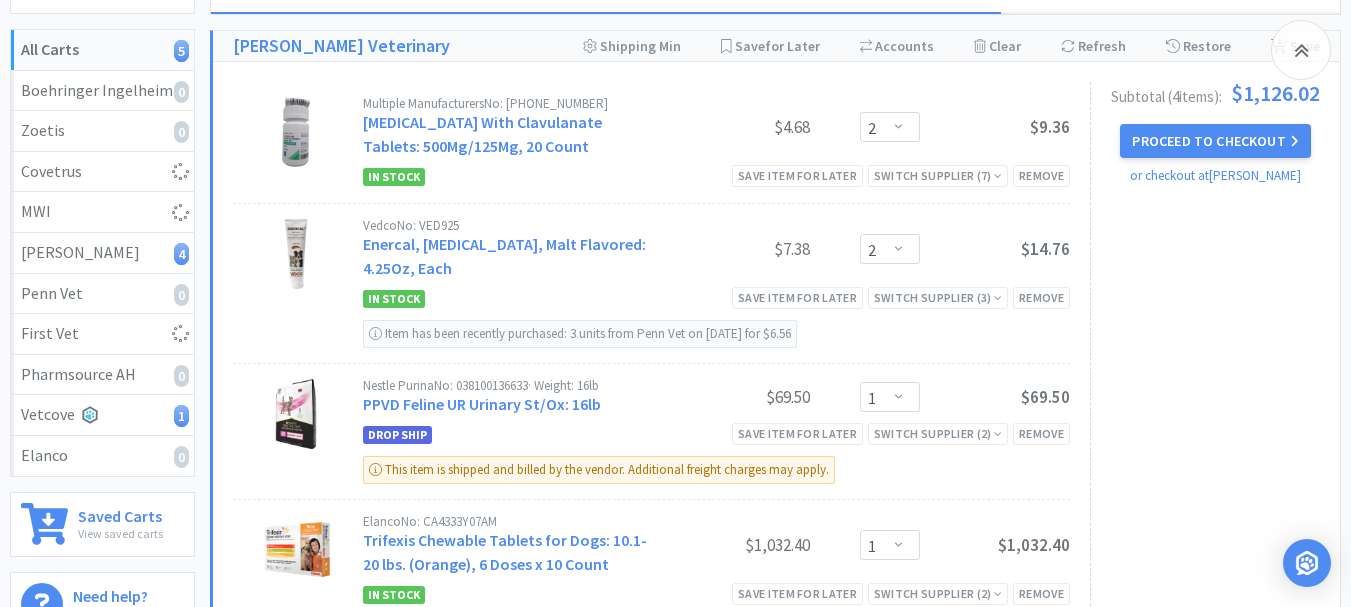 scroll, scrollTop: 100, scrollLeft: 0, axis: vertical 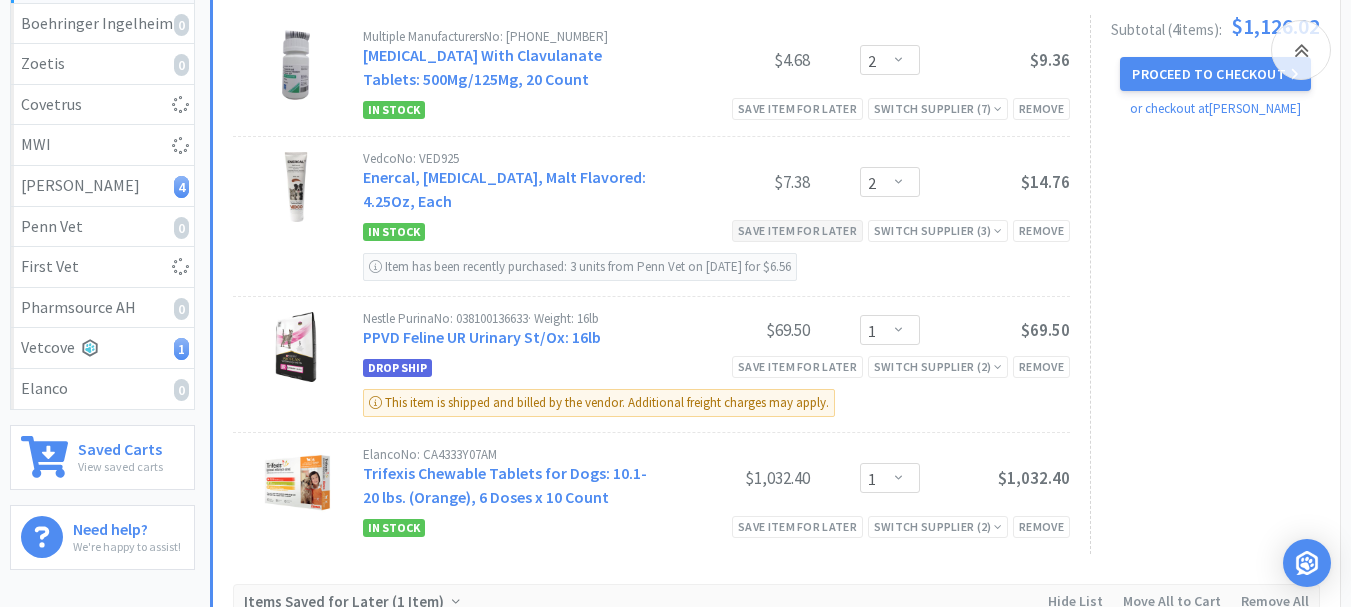 select on "1" 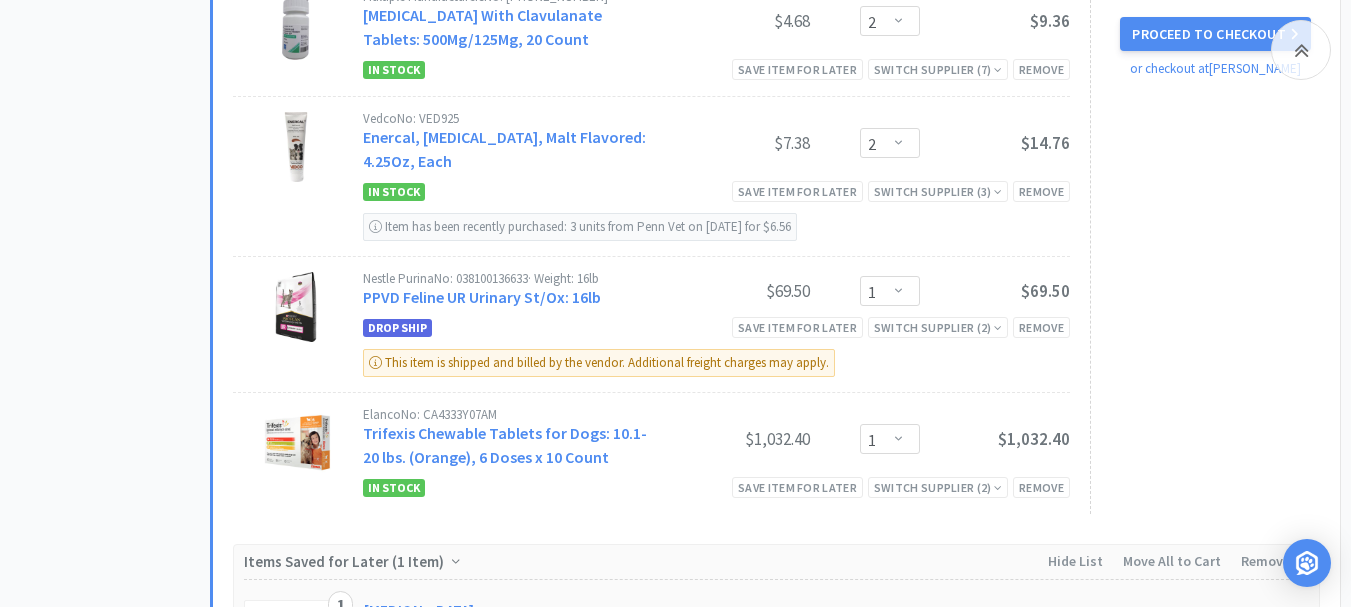 scroll, scrollTop: 4400, scrollLeft: 0, axis: vertical 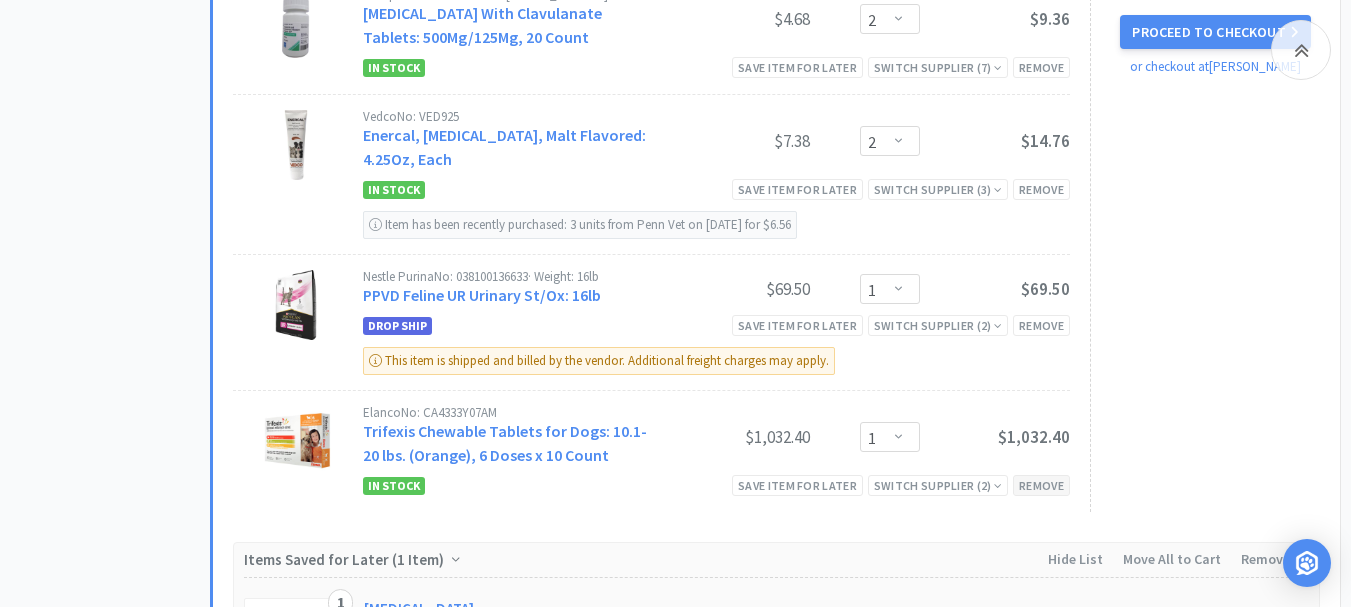 click on "Remove" at bounding box center (1041, 485) 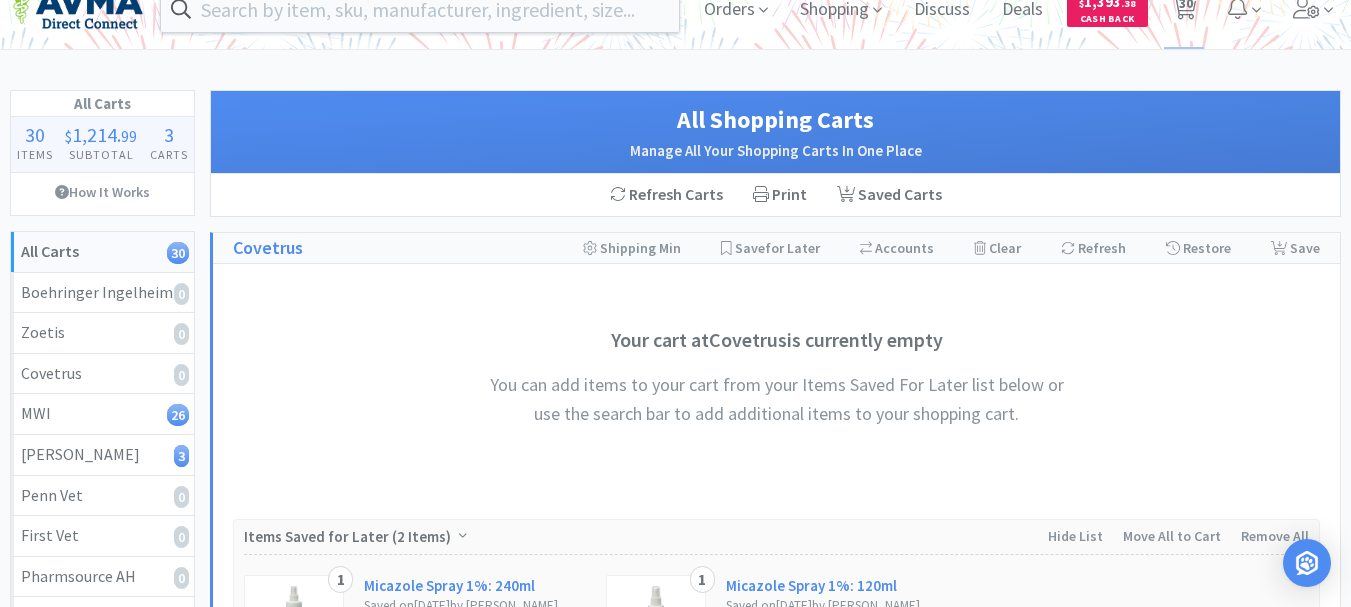 scroll, scrollTop: 0, scrollLeft: 0, axis: both 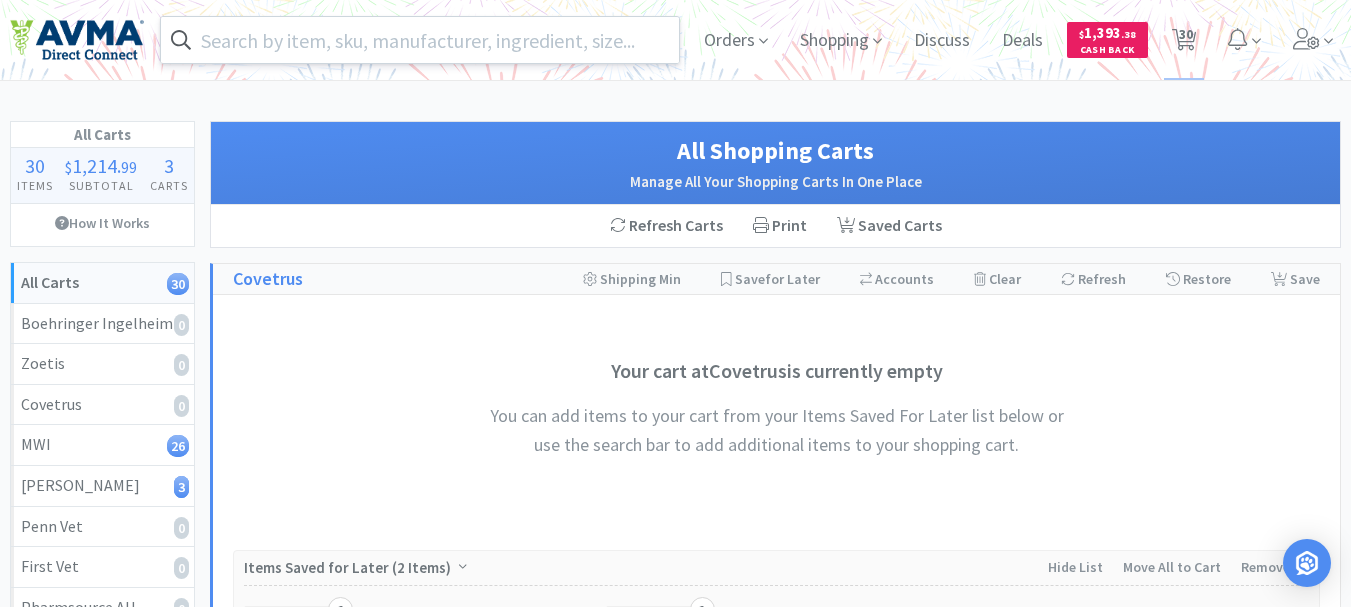 click at bounding box center [420, 40] 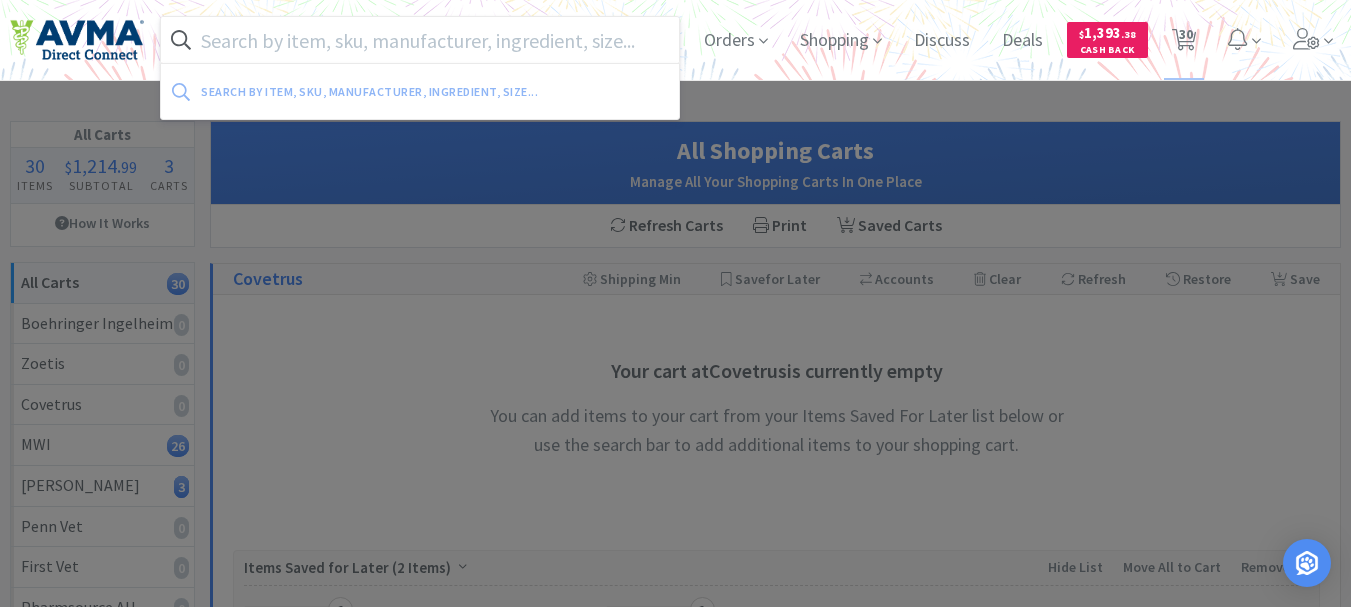 paste on "078013241" 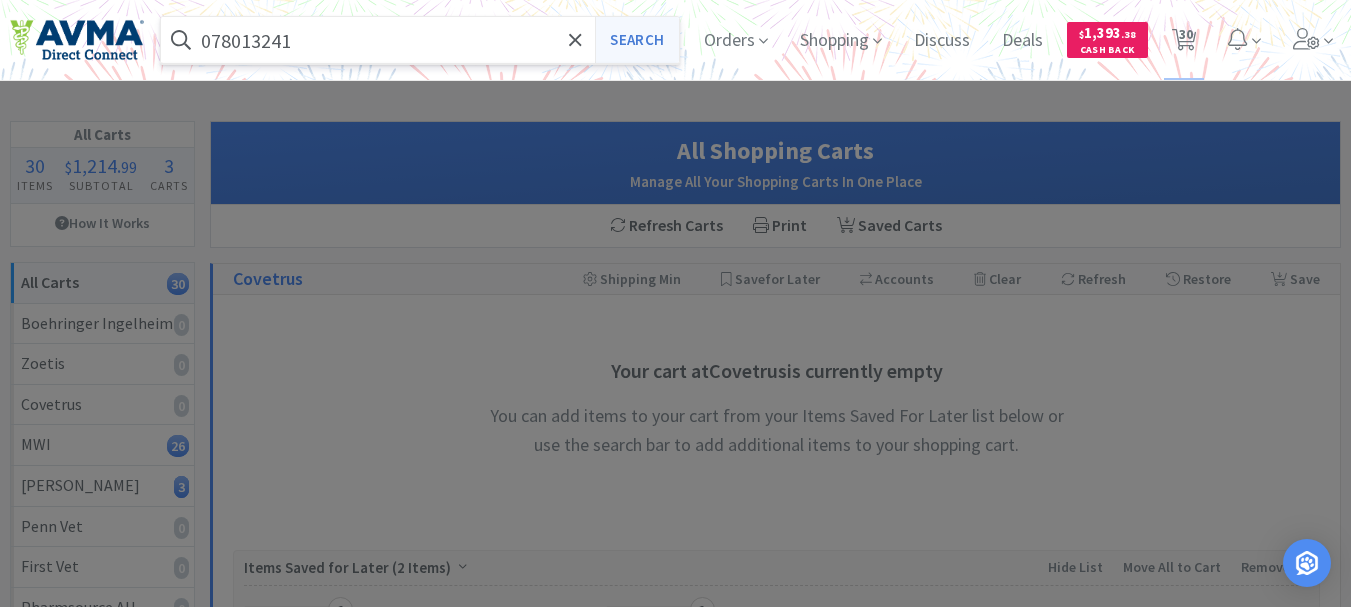 type on "078013241" 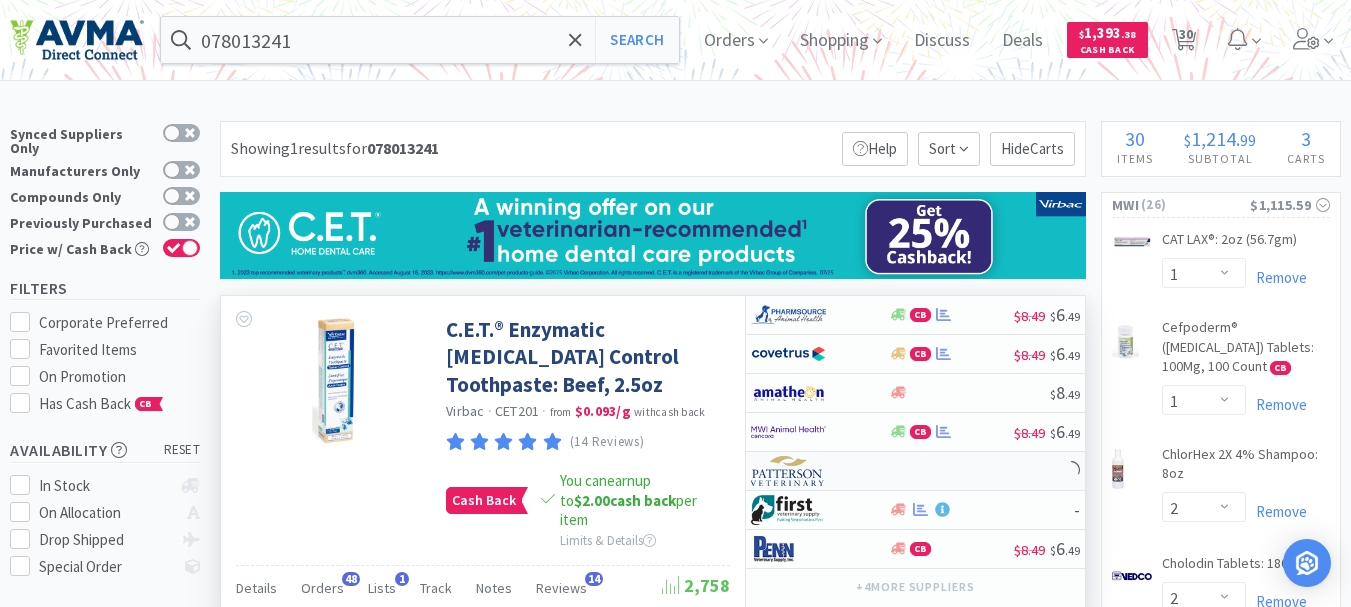 click at bounding box center [788, 471] 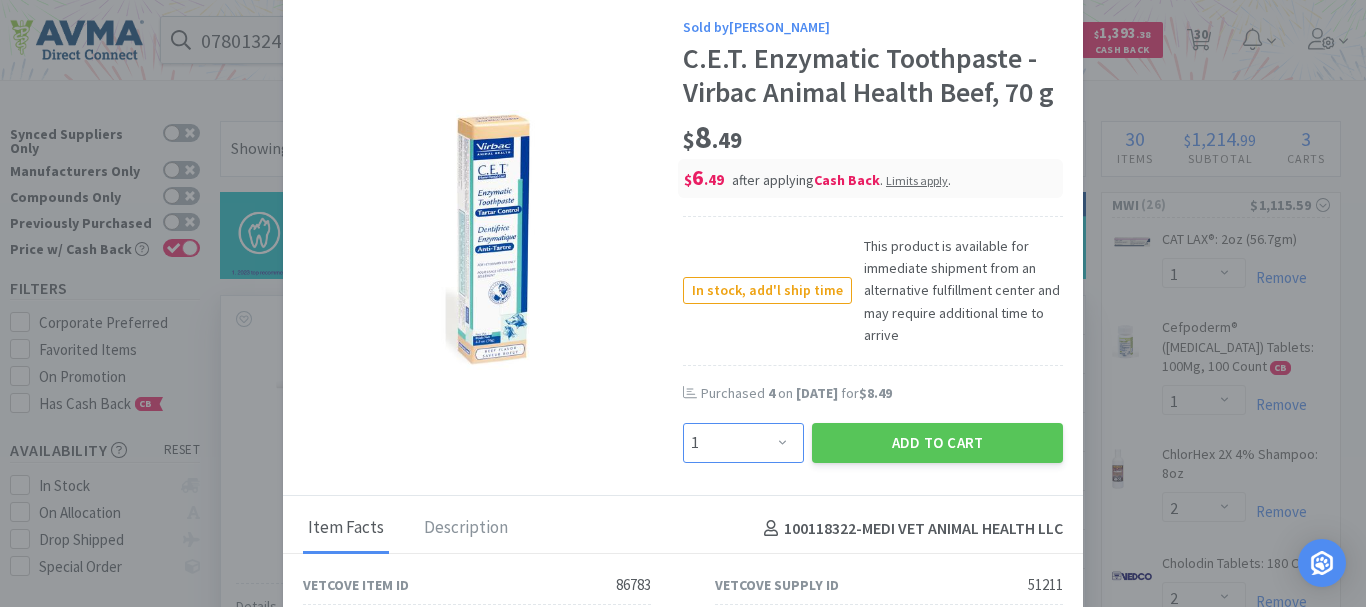 click on "Enter Quantity 1 2 3 4 5 6 7 8 9 10 11 12 13 14 15 16 17 18 19 20 Enter Quantity" at bounding box center (743, 443) 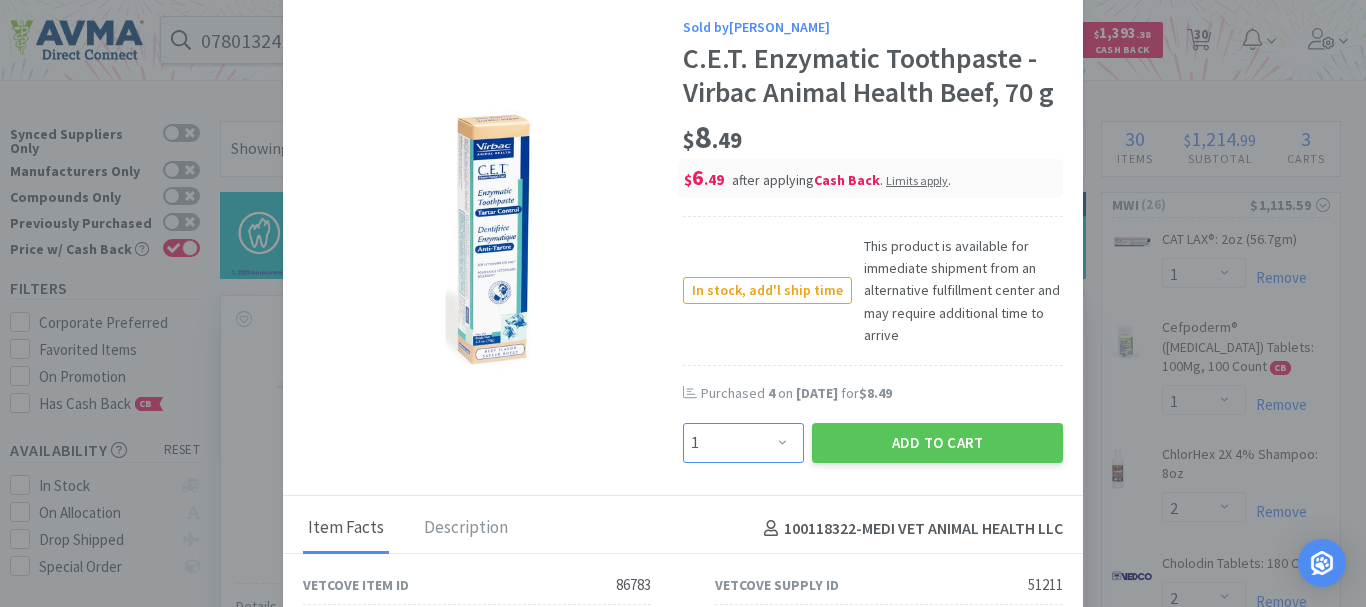 select on "15" 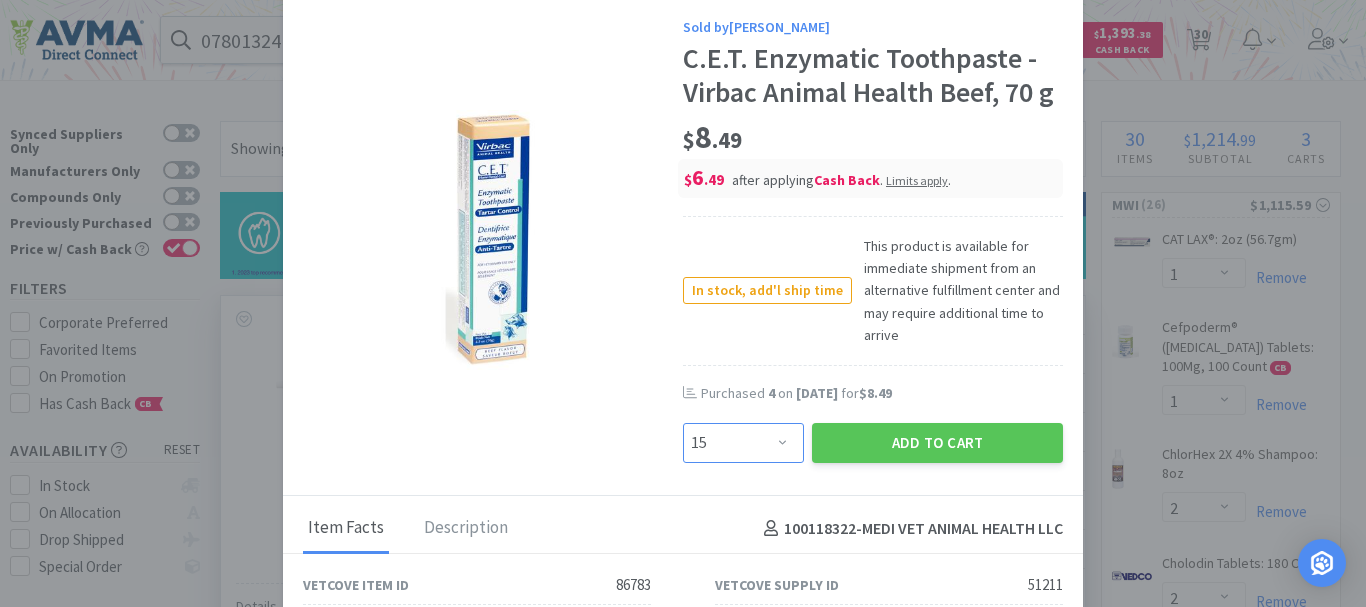 click on "Enter Quantity 1 2 3 4 5 6 7 8 9 10 11 12 13 14 15 16 17 18 19 20 Enter Quantity" at bounding box center [743, 443] 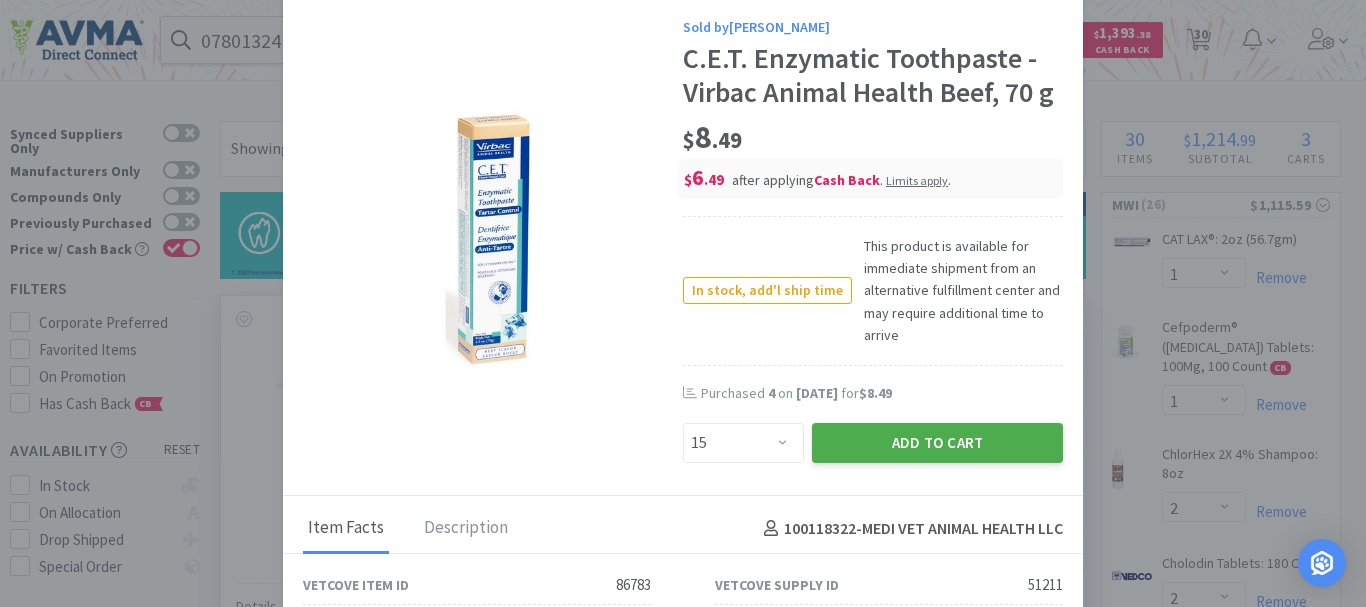 click on "Add to Cart" at bounding box center [937, 443] 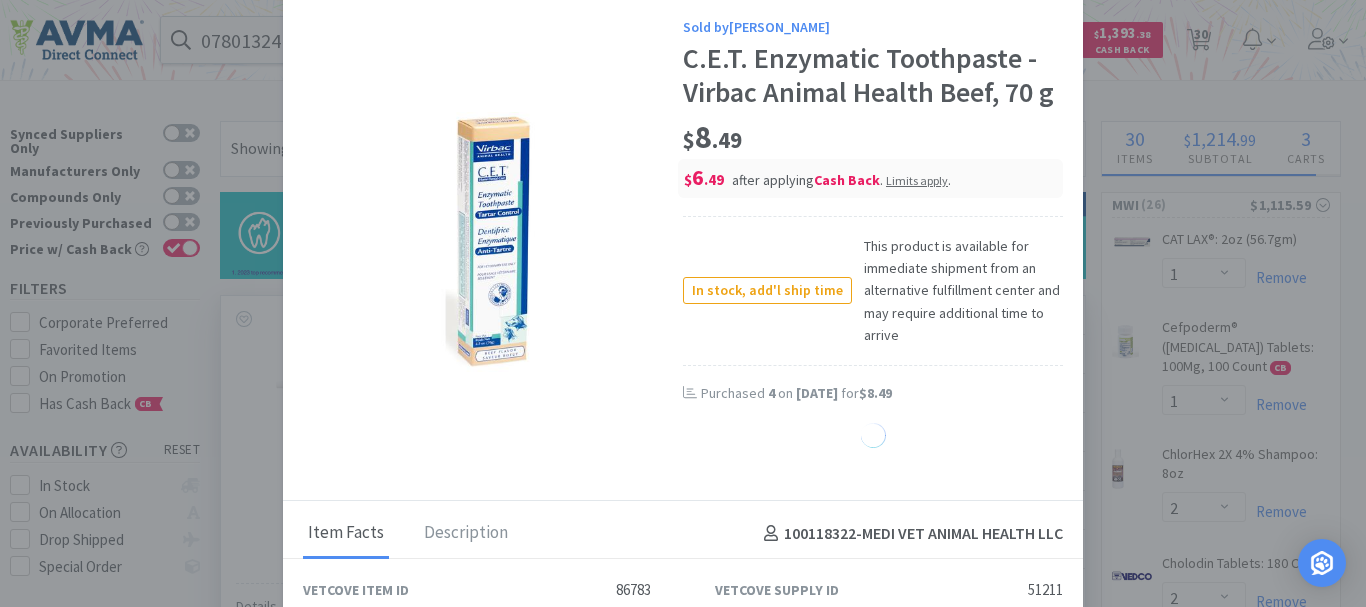 select on "15" 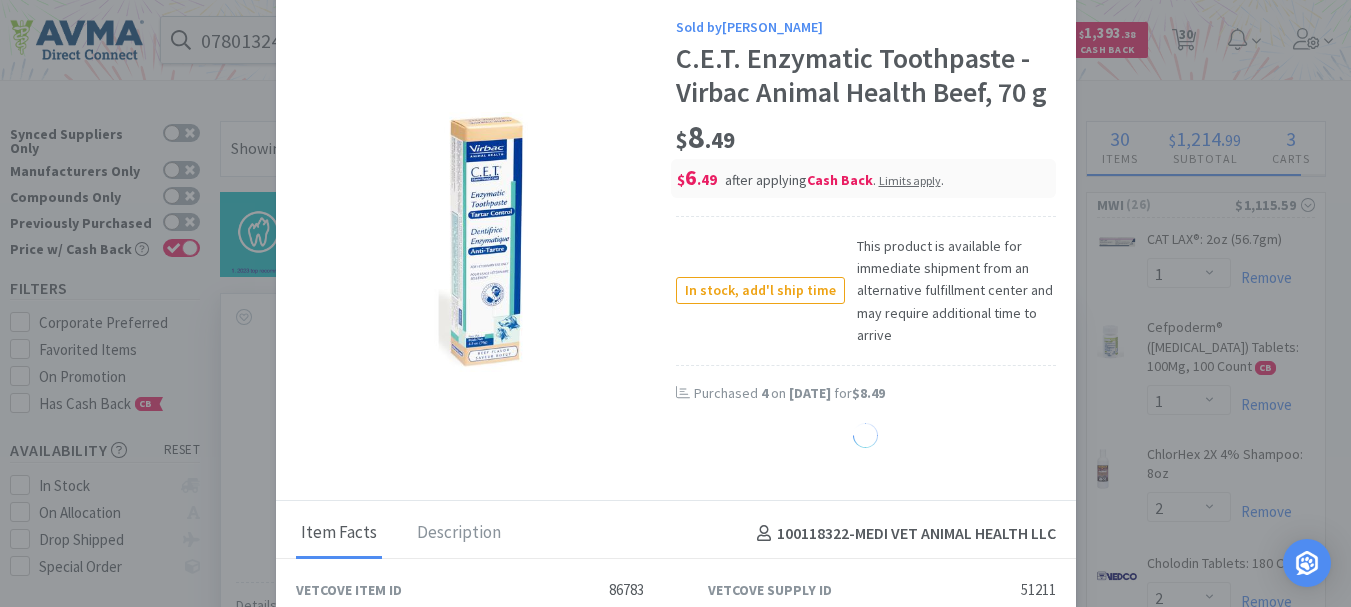 select on "1" 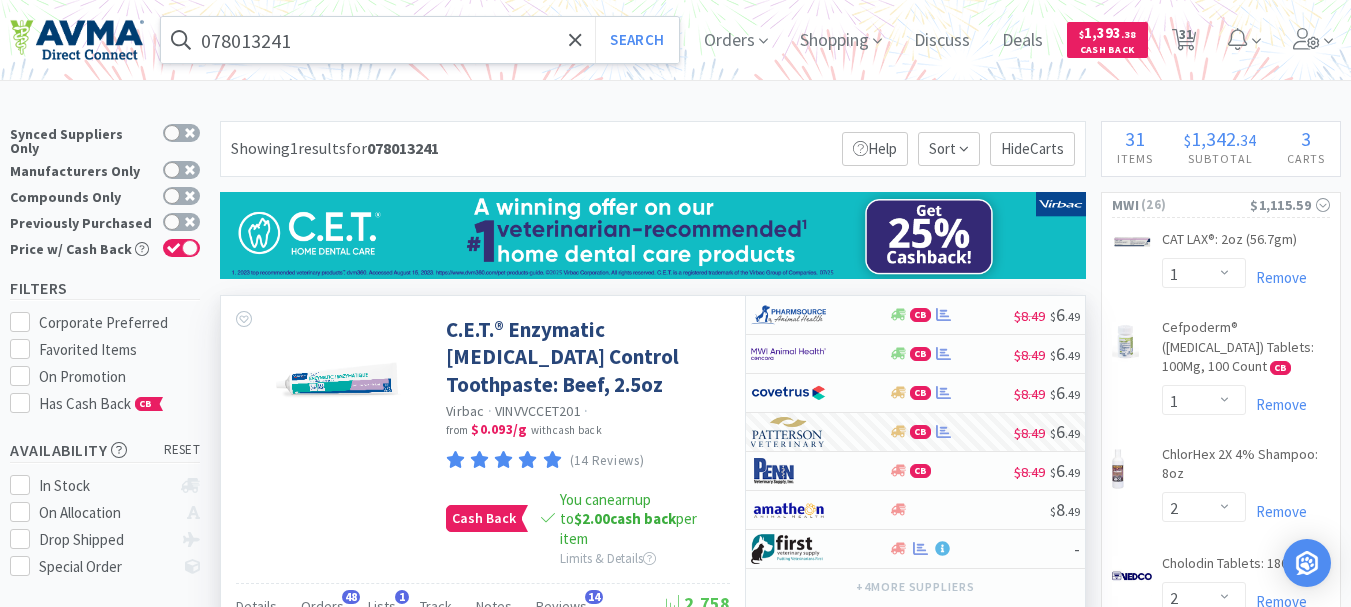 click on "078013241" at bounding box center [420, 40] 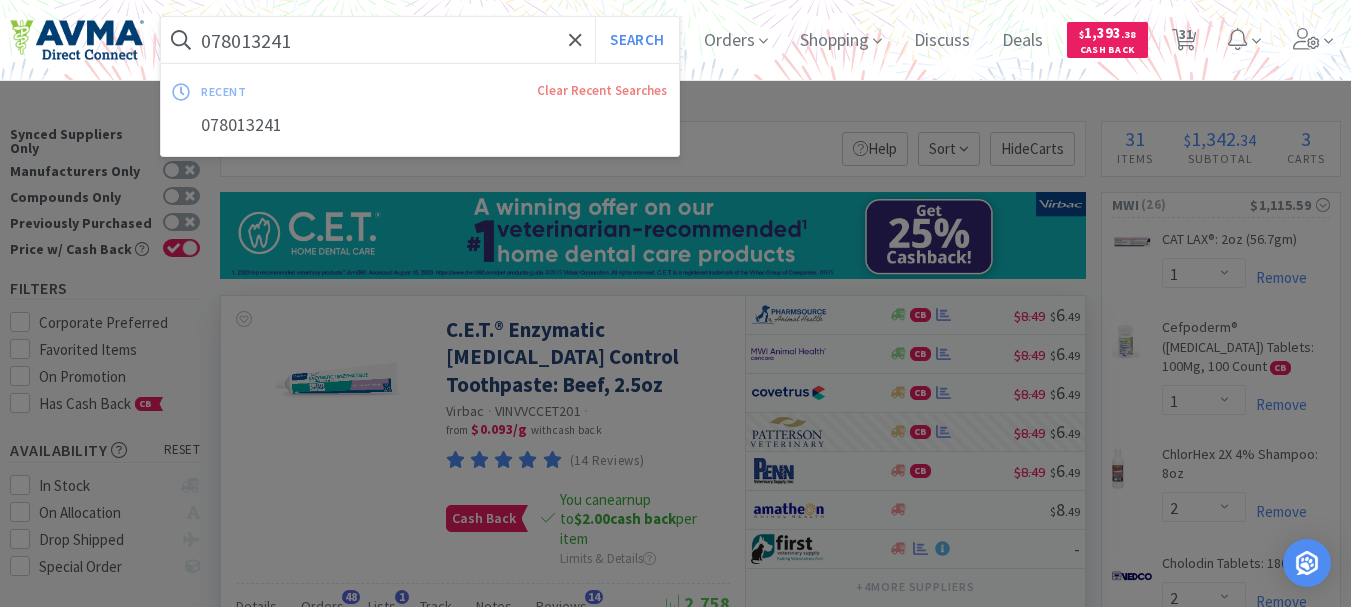 paste on "907093" 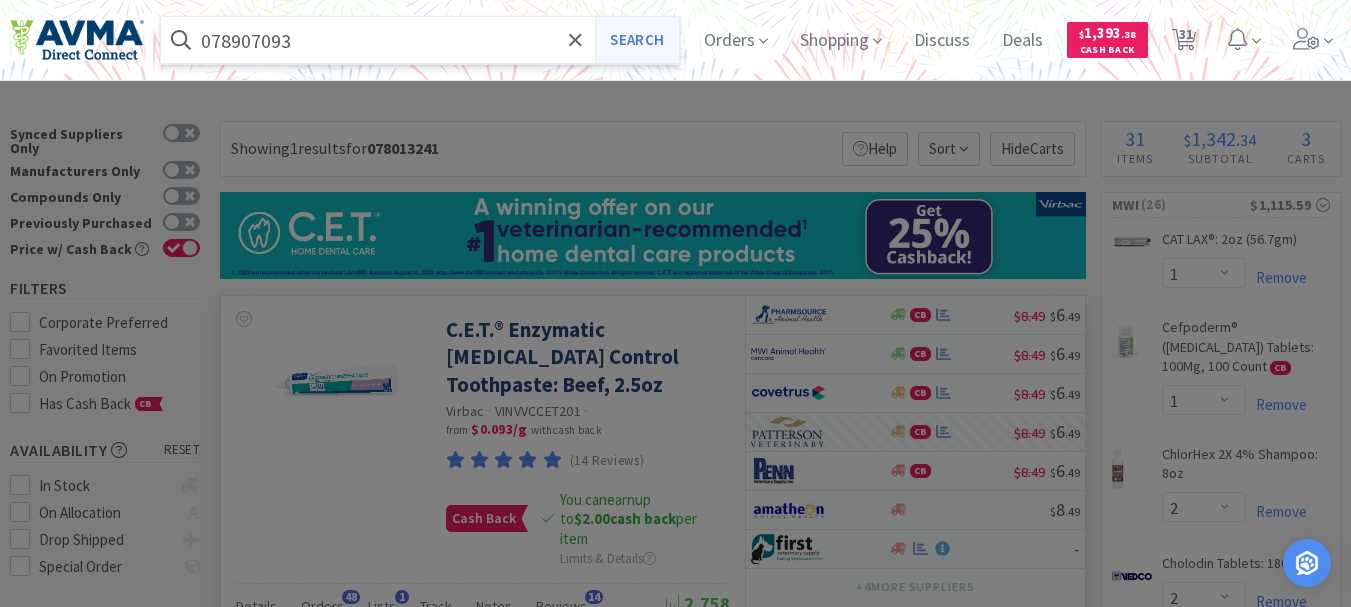 type on "078907093" 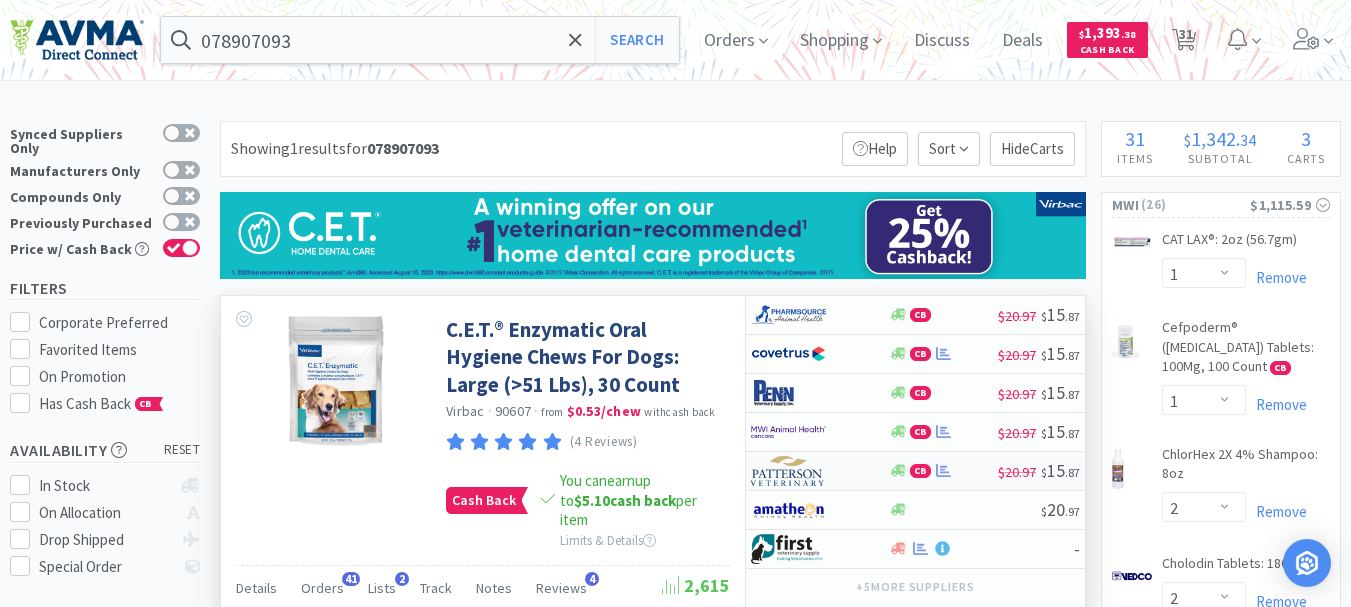 click at bounding box center [788, 471] 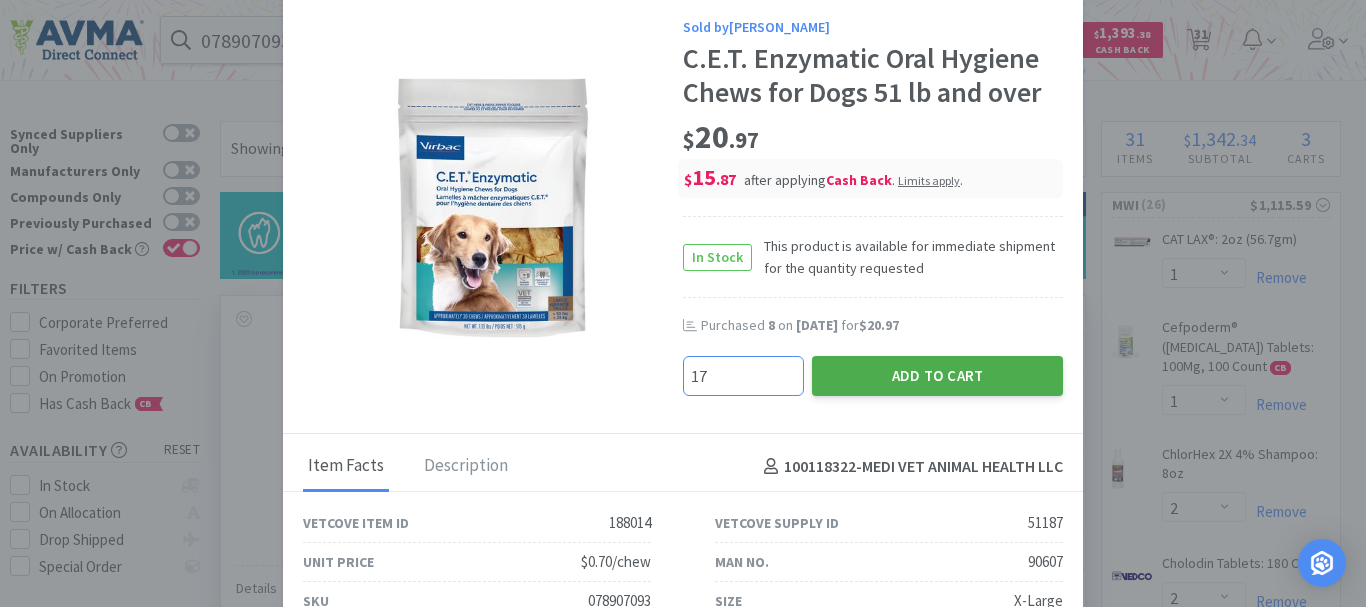 type on "17" 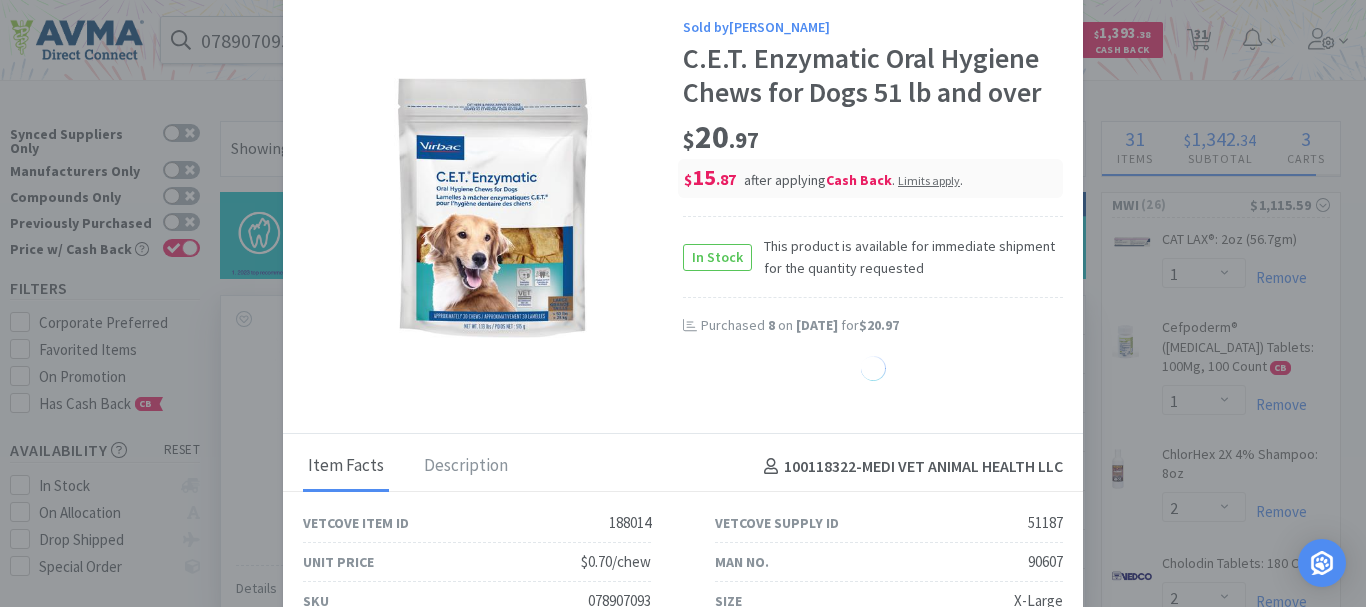 select on "17" 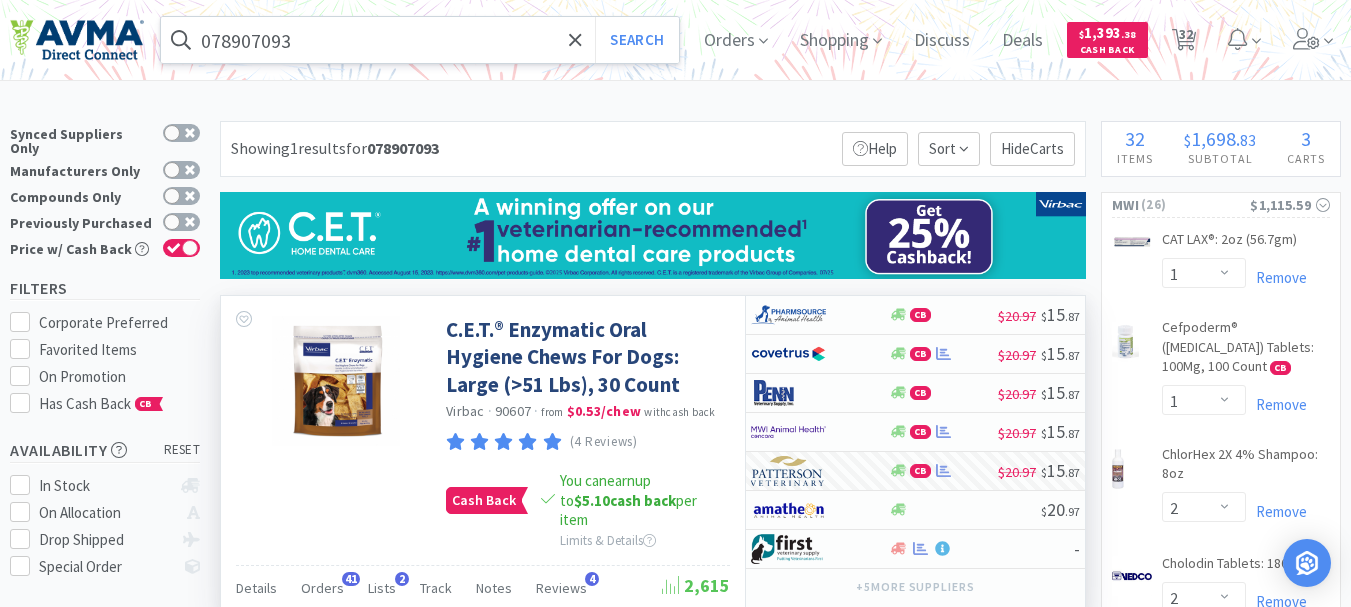 click on "078907093" at bounding box center (420, 40) 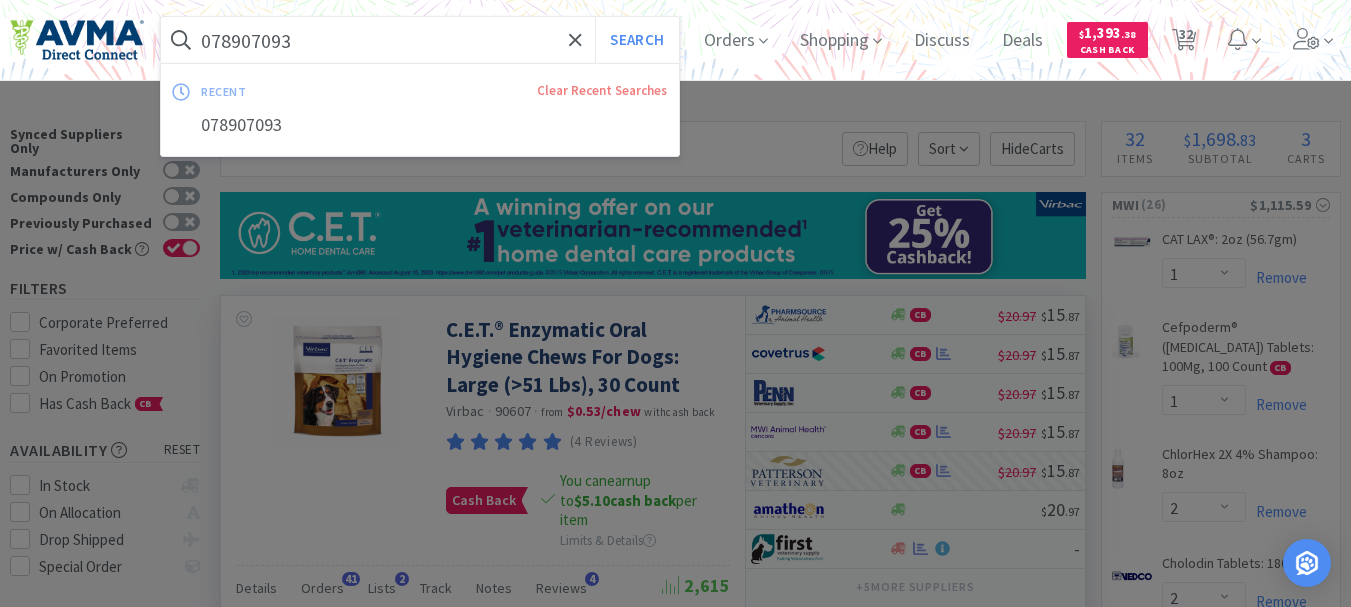 paste on "011878" 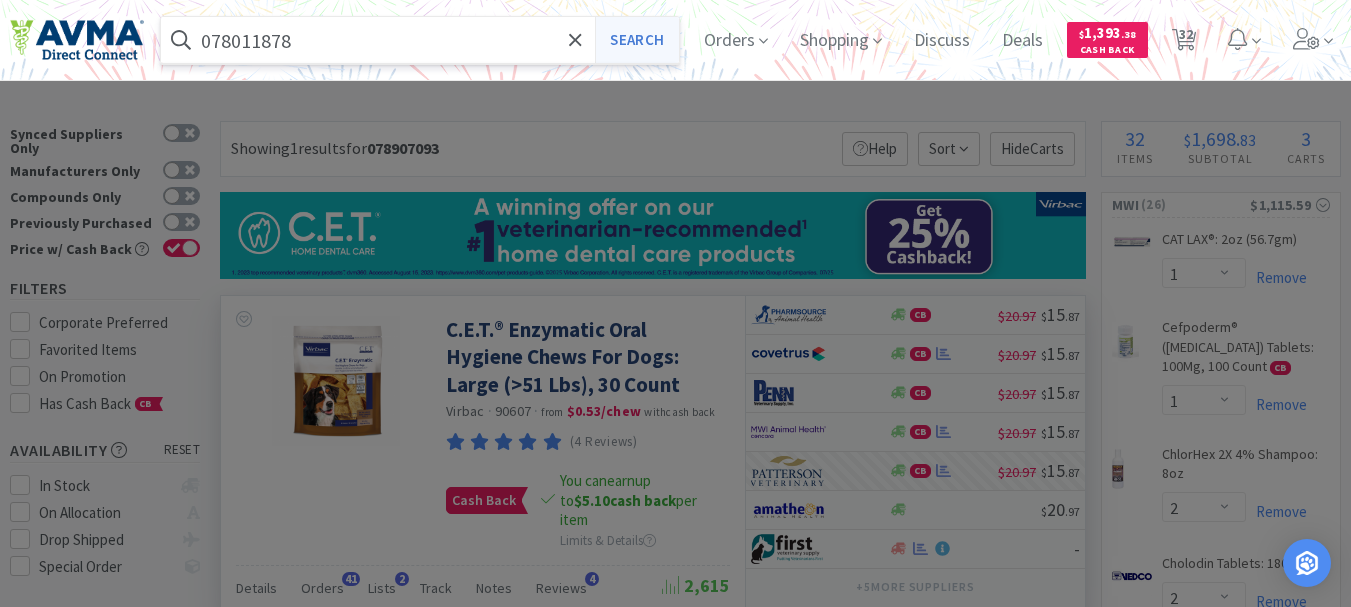 type on "078011878" 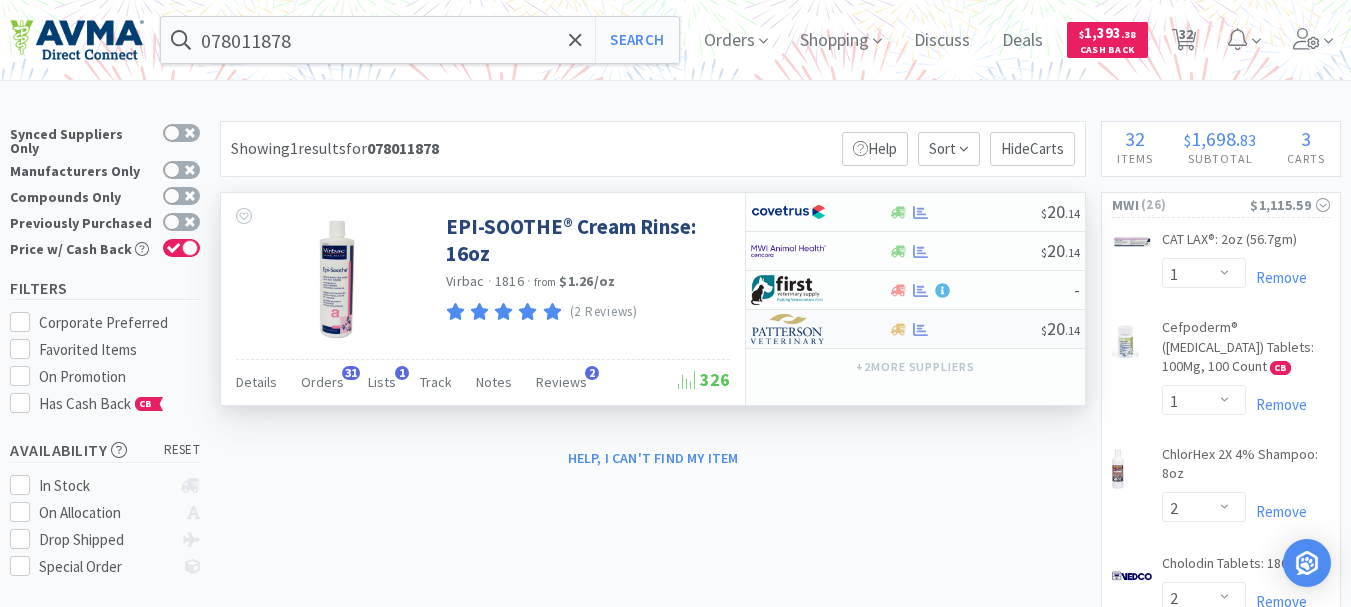 click at bounding box center (788, 329) 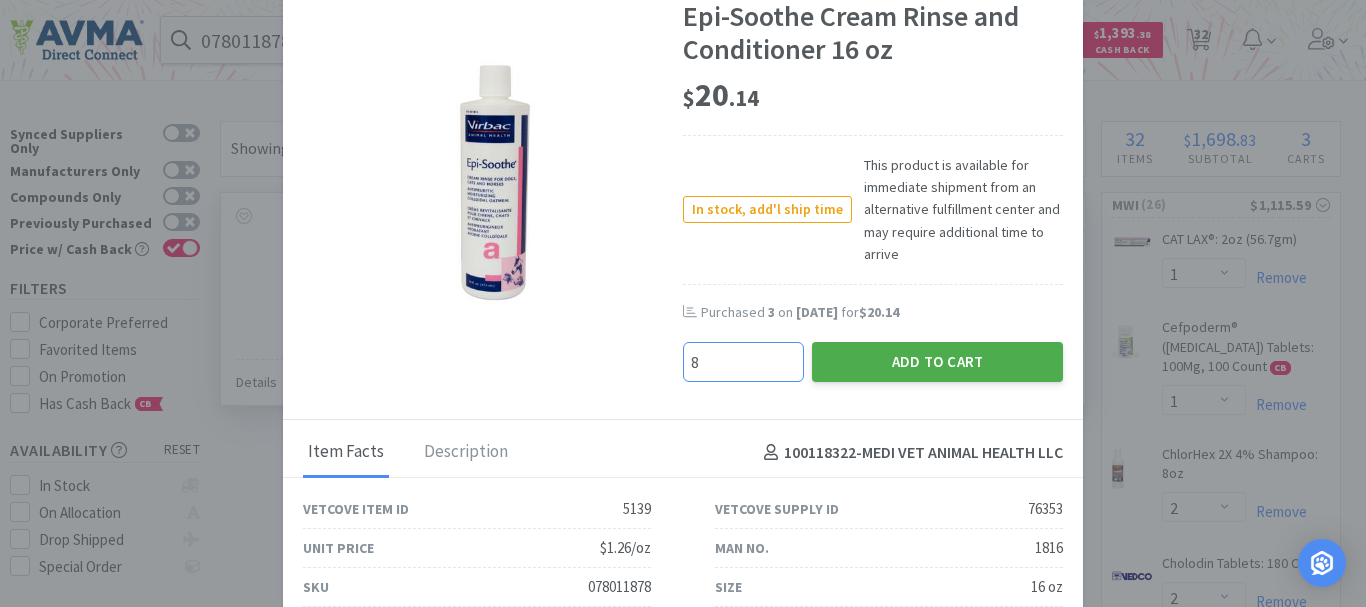 type on "8" 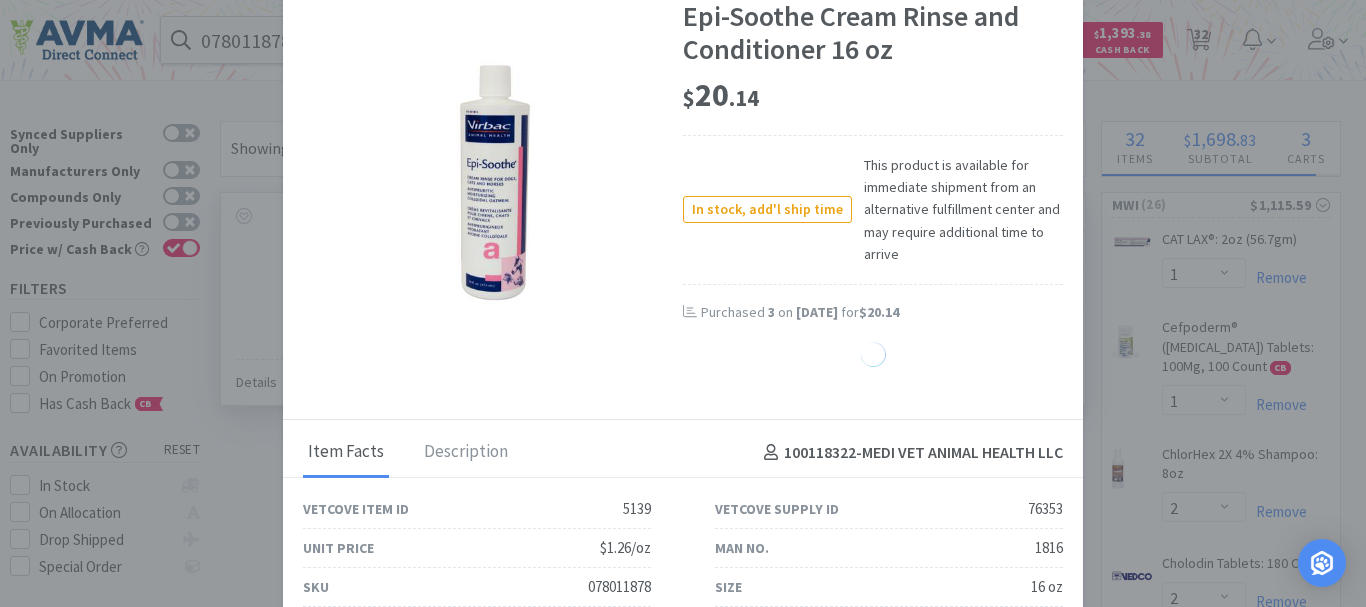 select on "8" 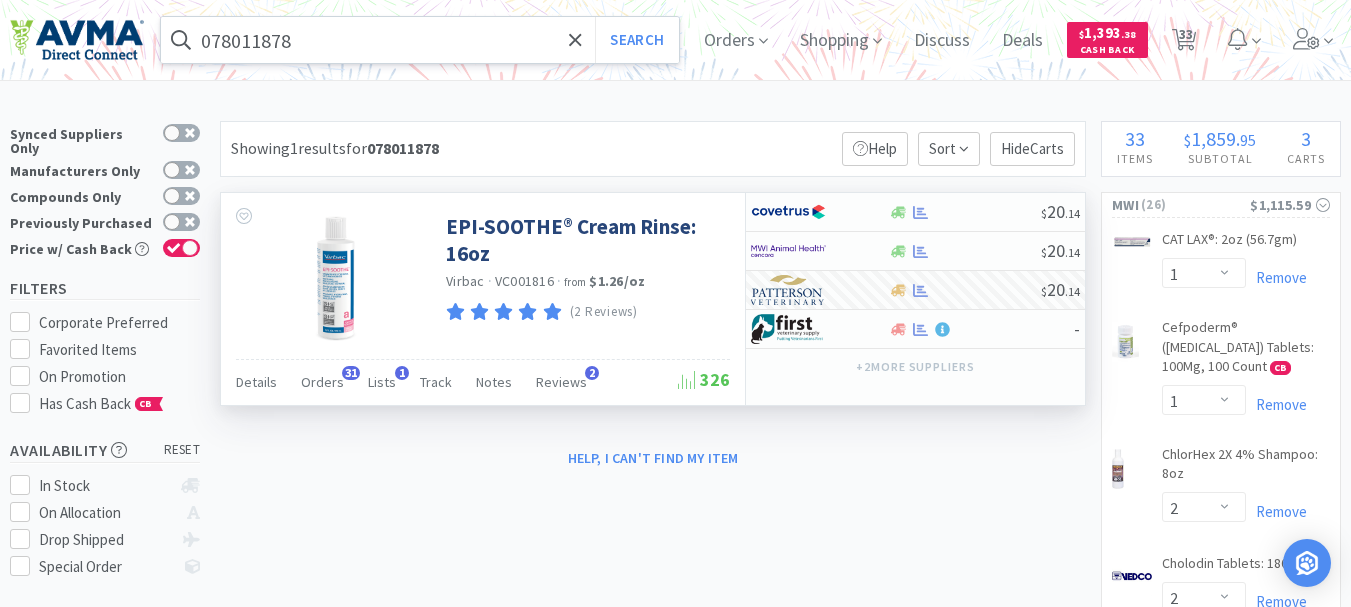 click on "078011878" at bounding box center [420, 40] 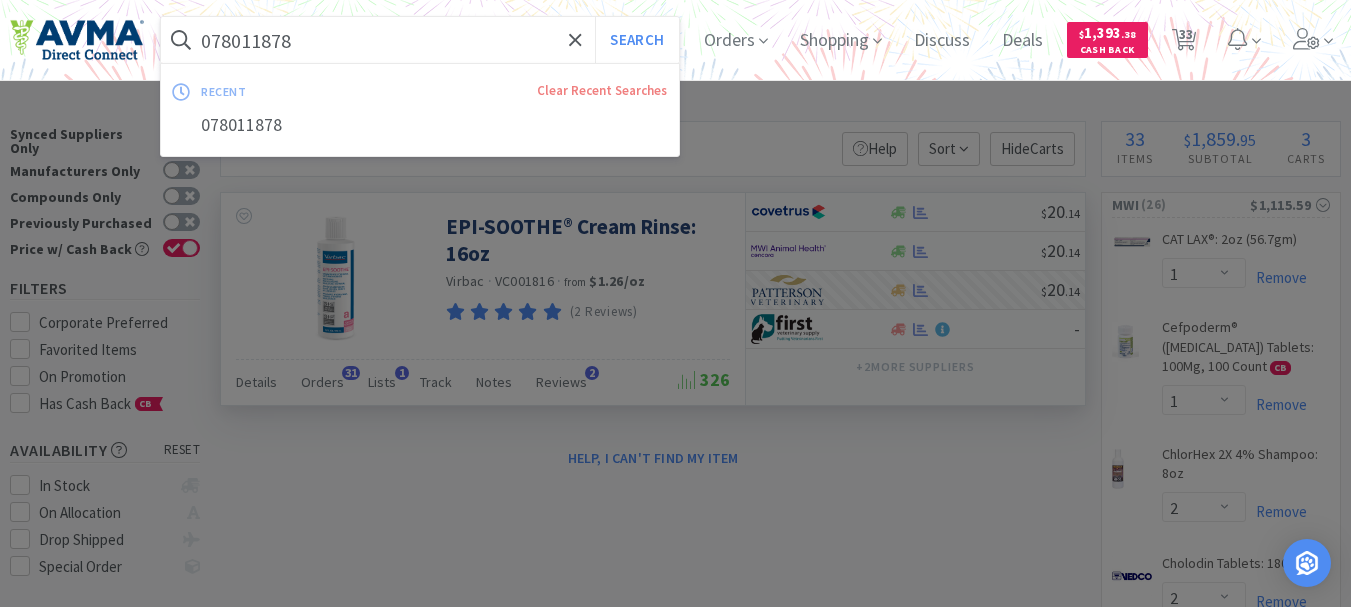 paste on "914550" 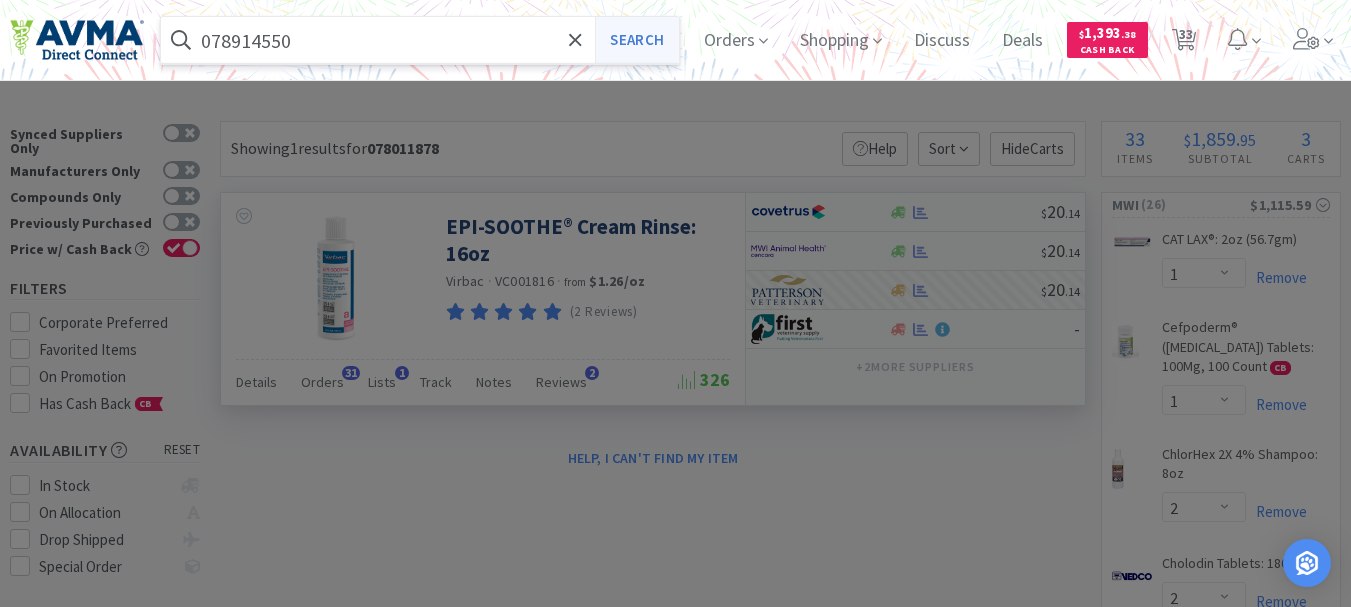 type on "078914550" 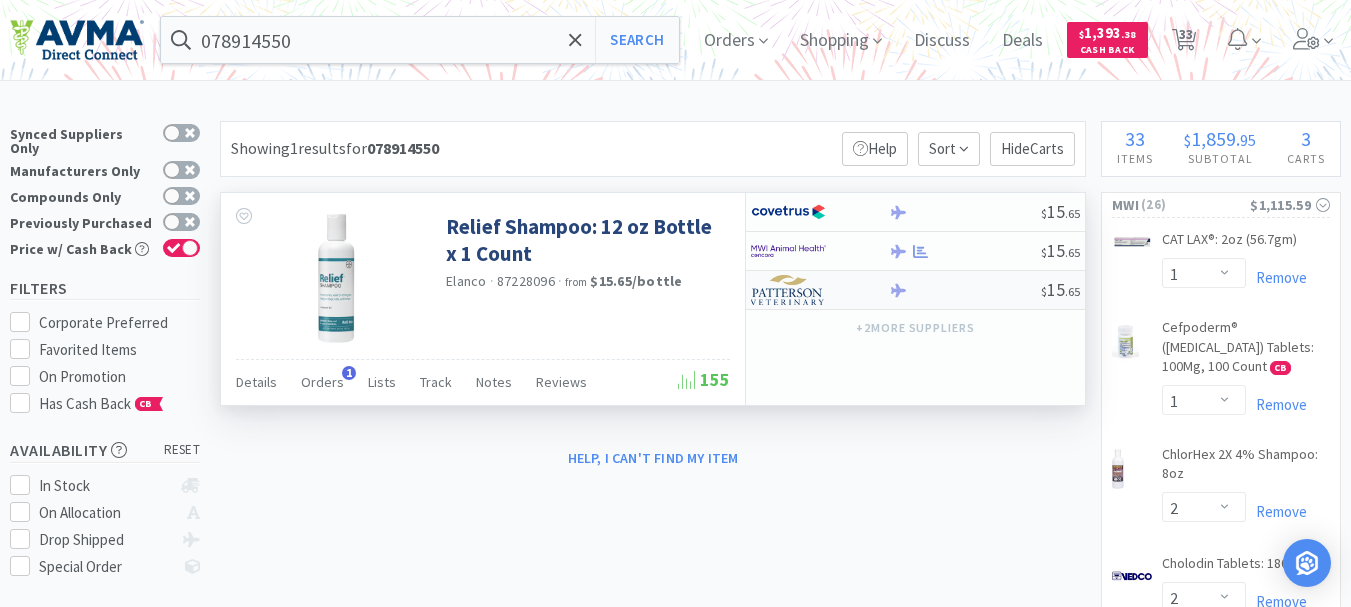 click at bounding box center [788, 290] 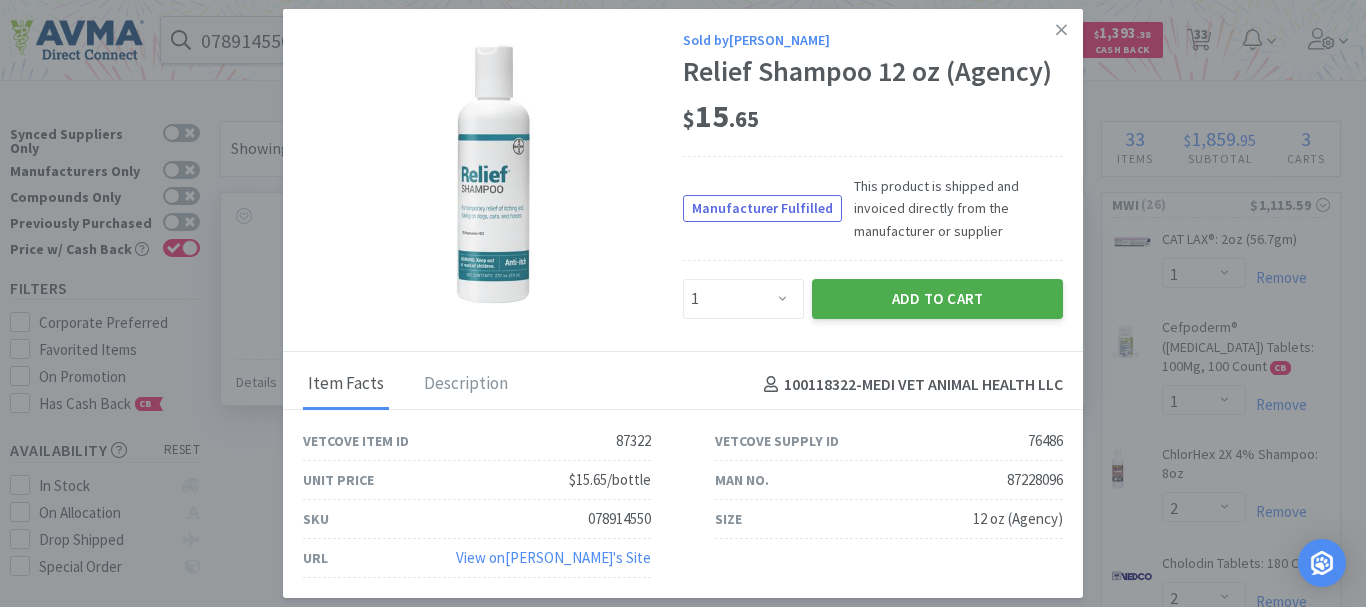 click on "Add to Cart" at bounding box center [937, 299] 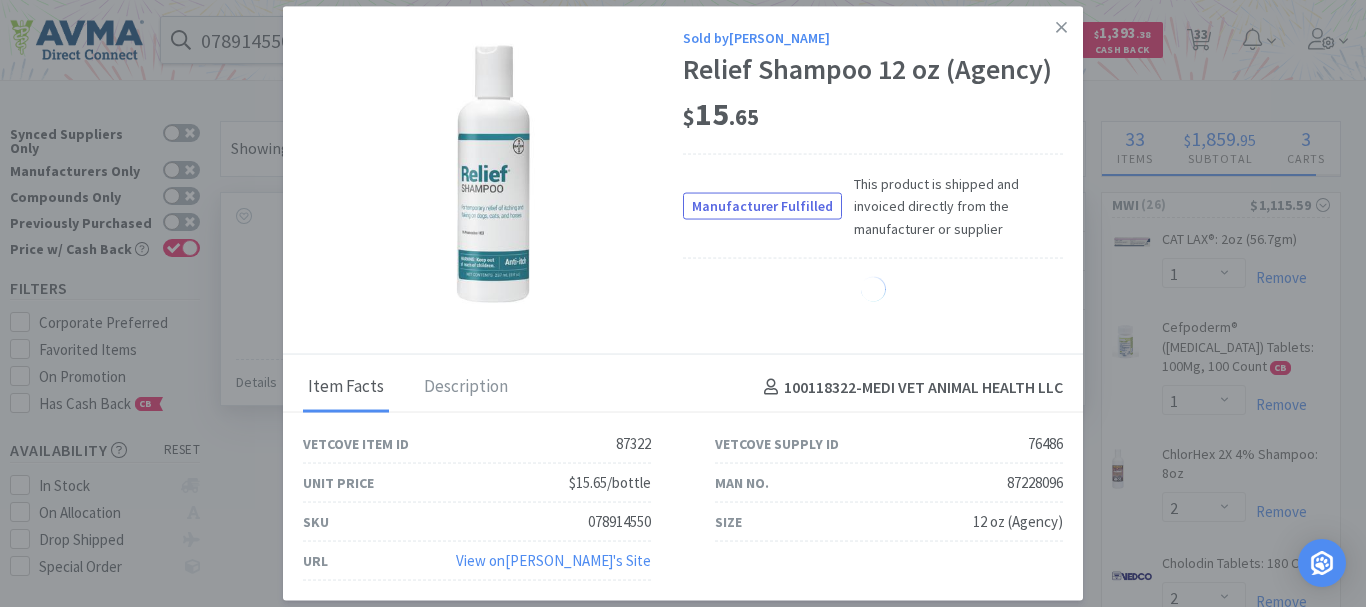 select on "1" 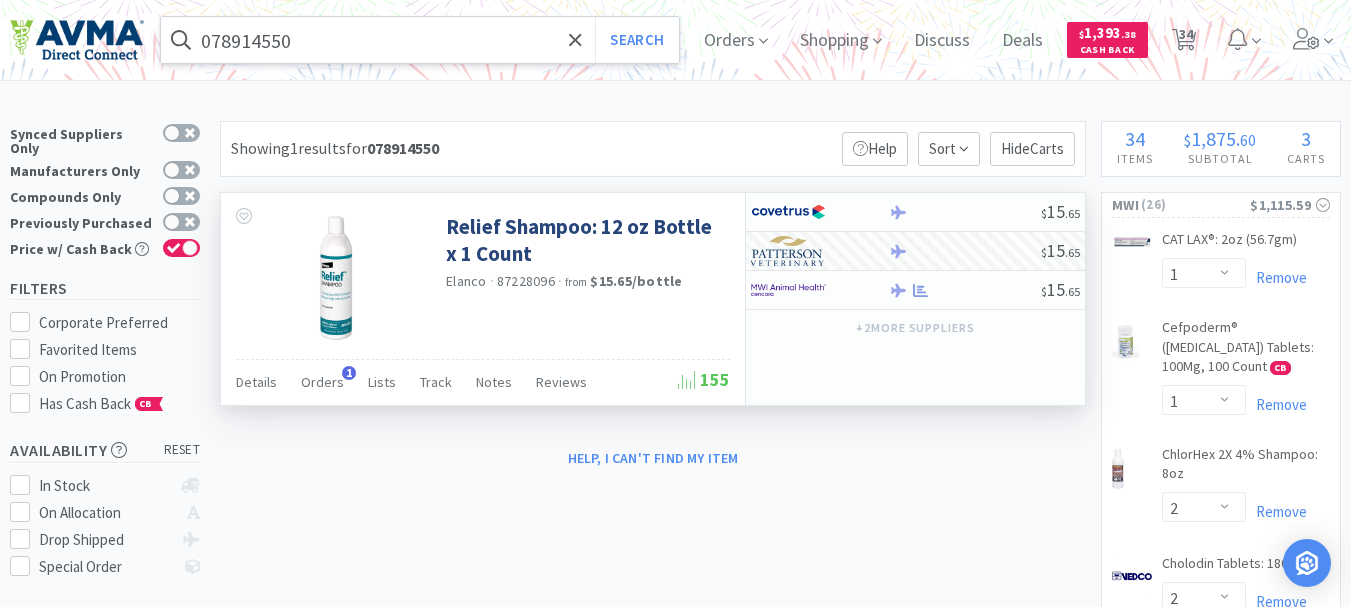 click on "078914550" at bounding box center [420, 40] 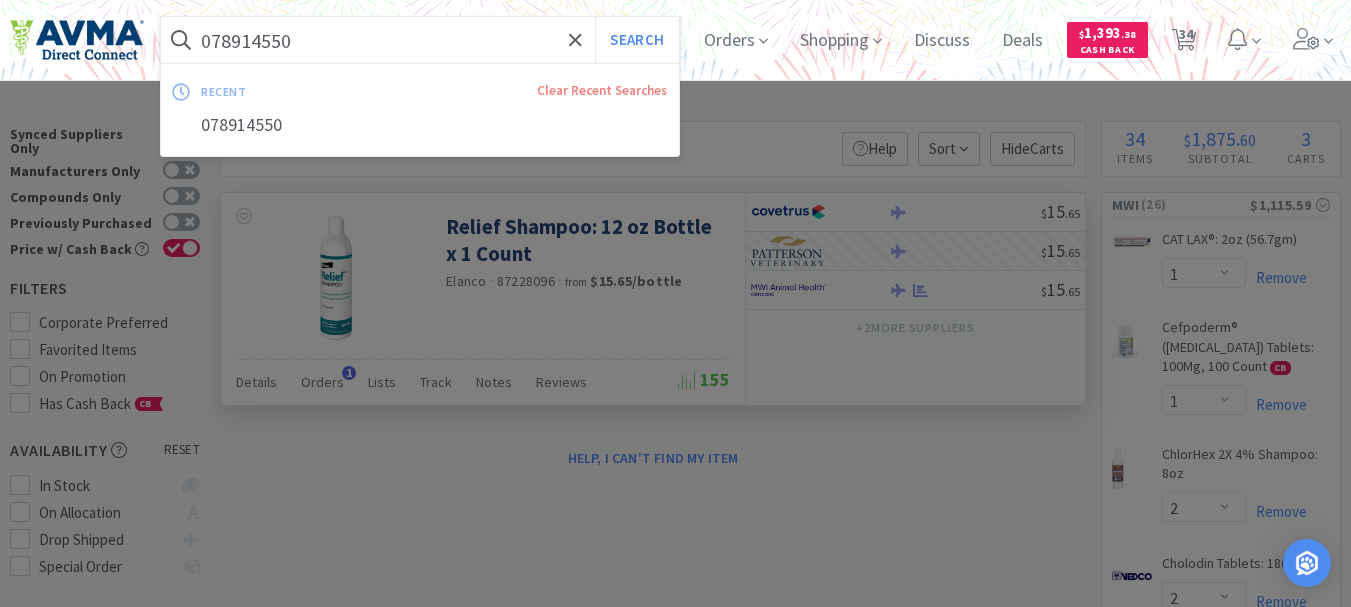 paste on "78936089" 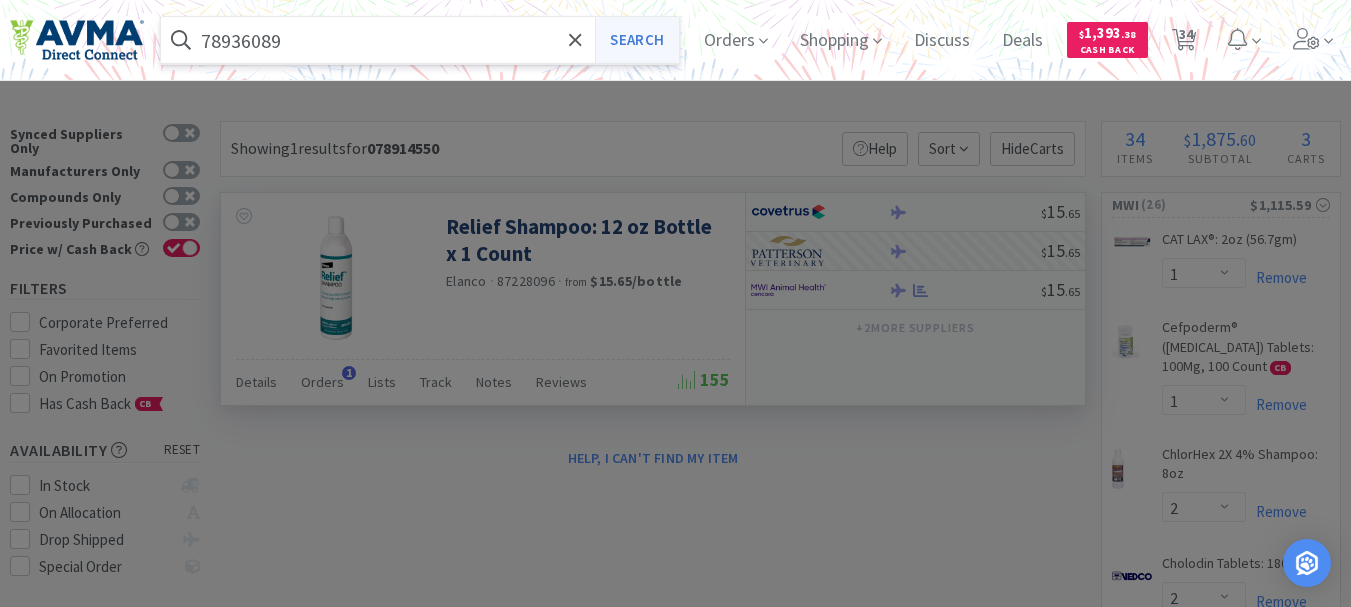 type on "78936089" 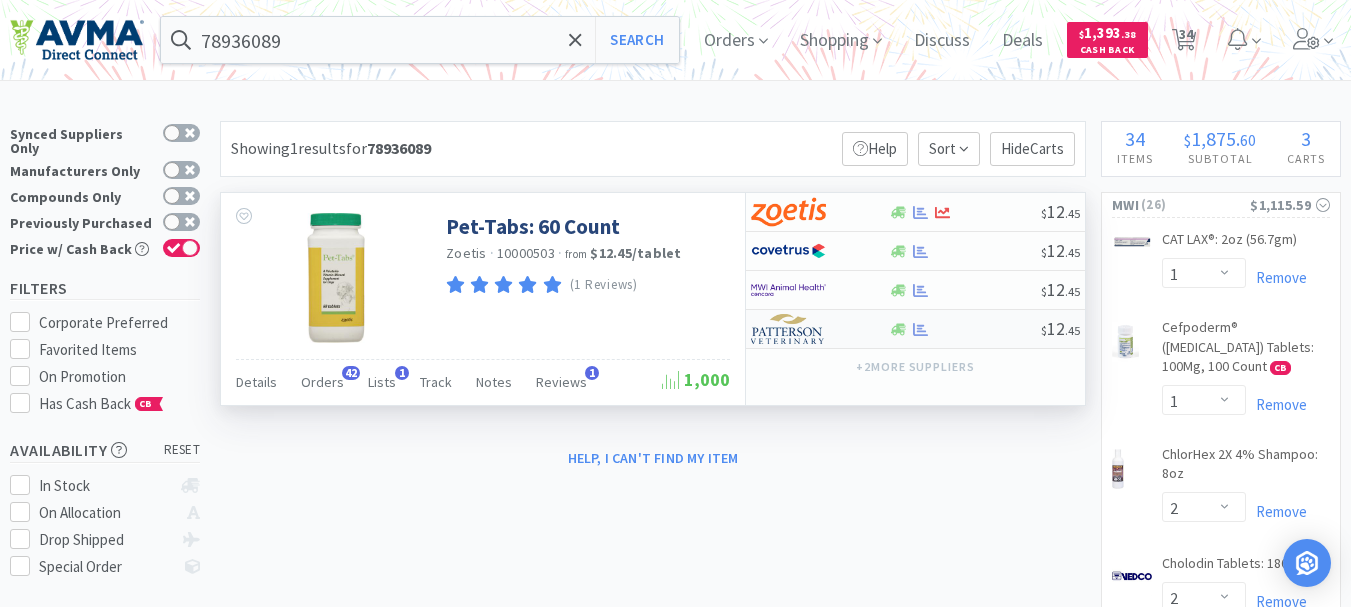 click at bounding box center [788, 329] 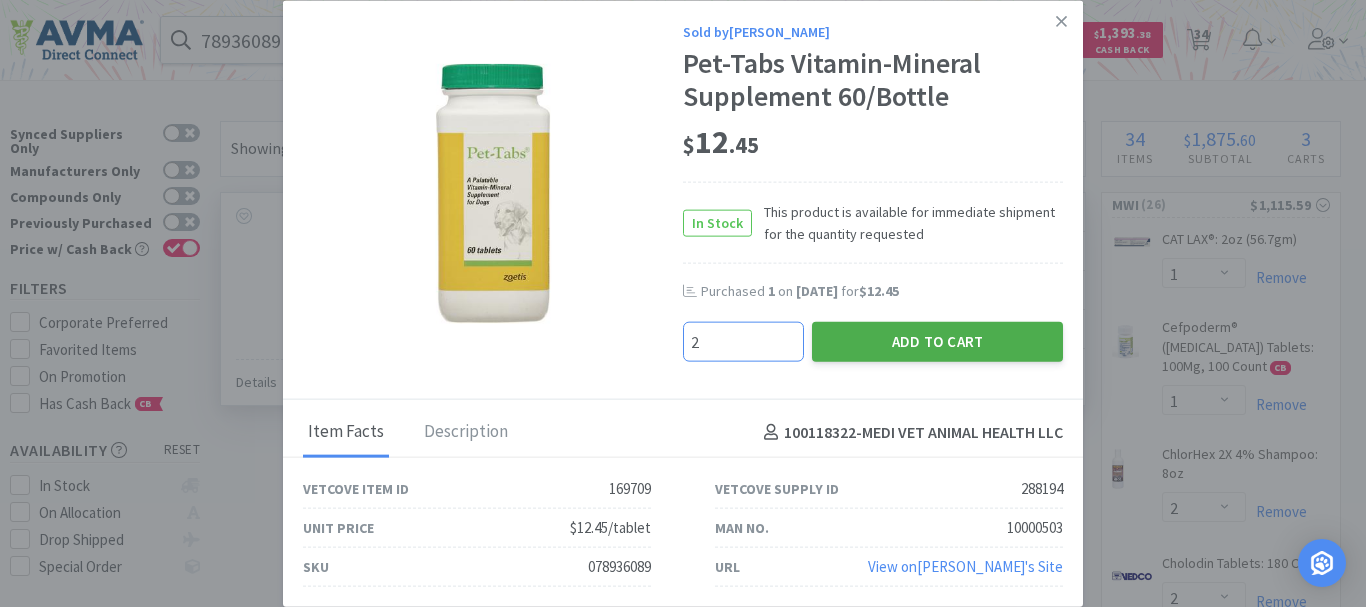 type on "2" 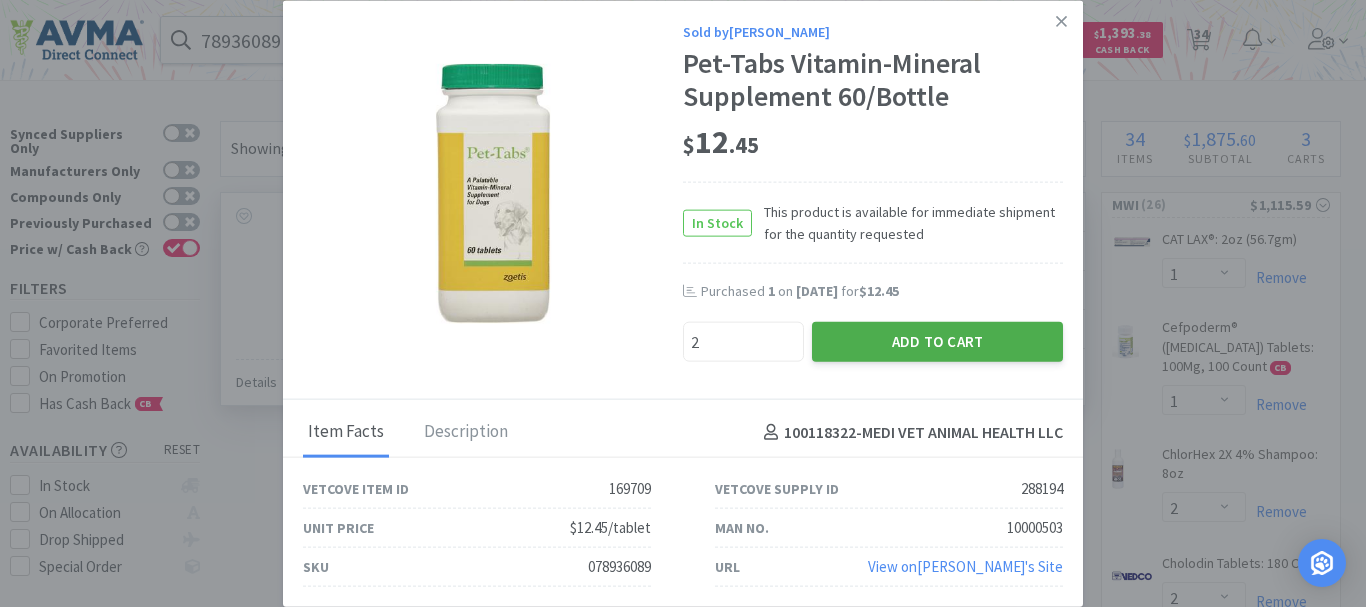click on "Add to Cart" at bounding box center [937, 342] 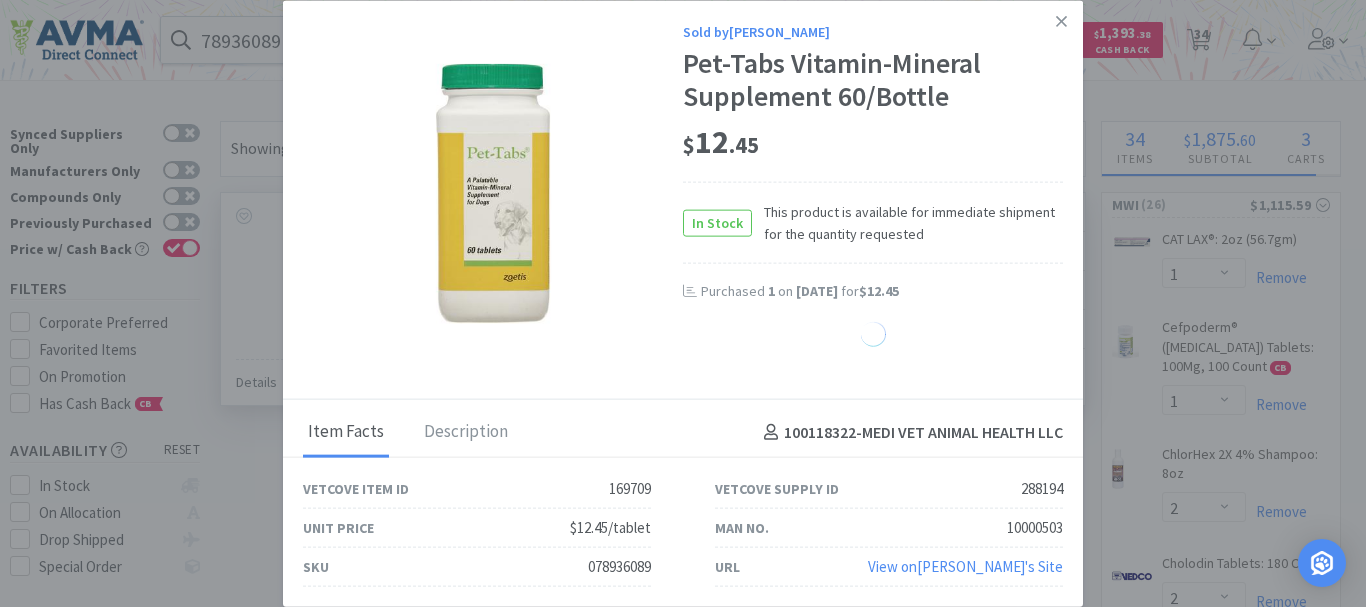 select on "2" 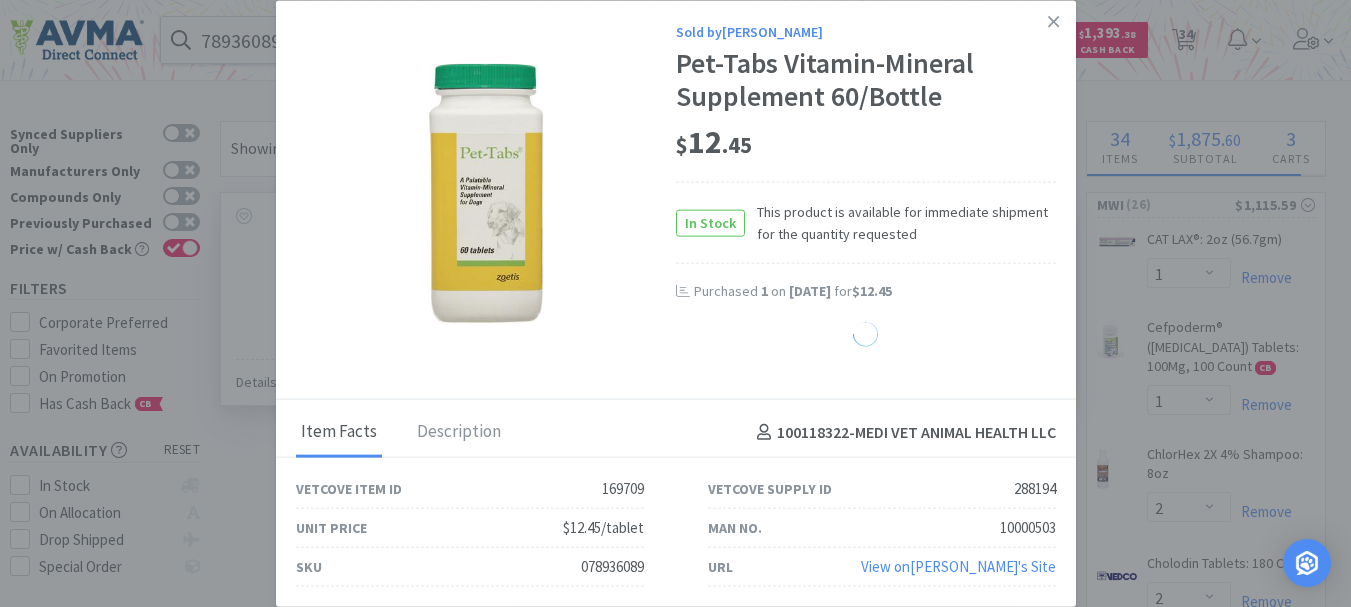 select on "1" 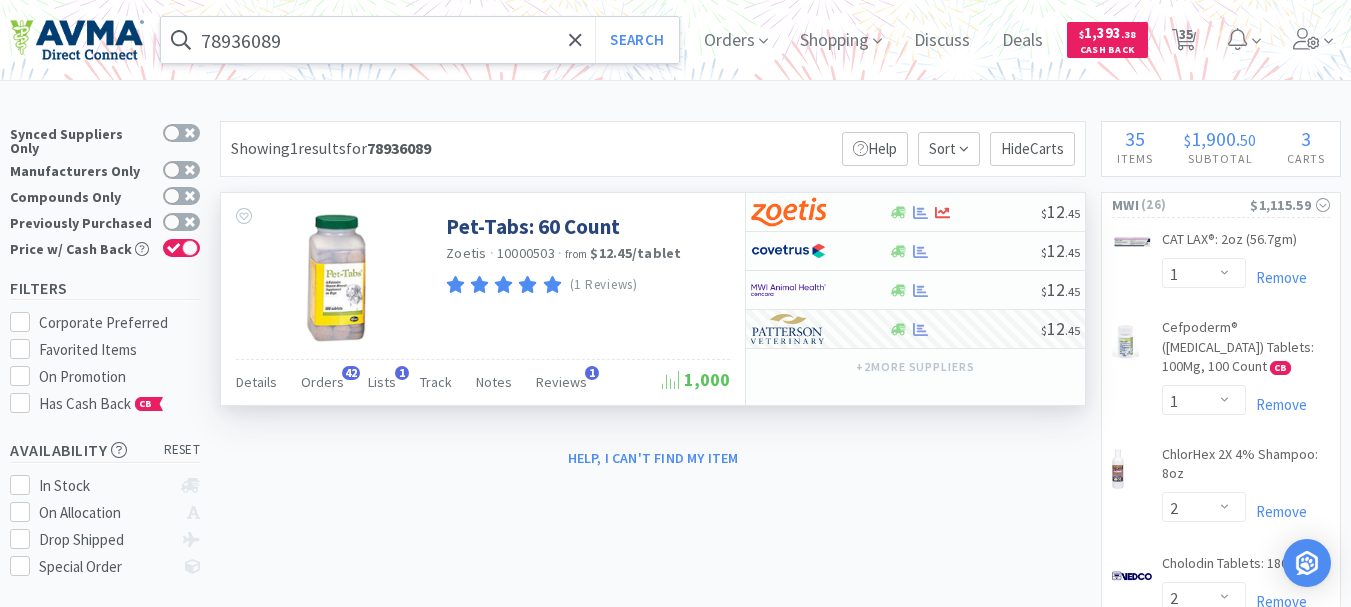 click on "78936089" at bounding box center [420, 40] 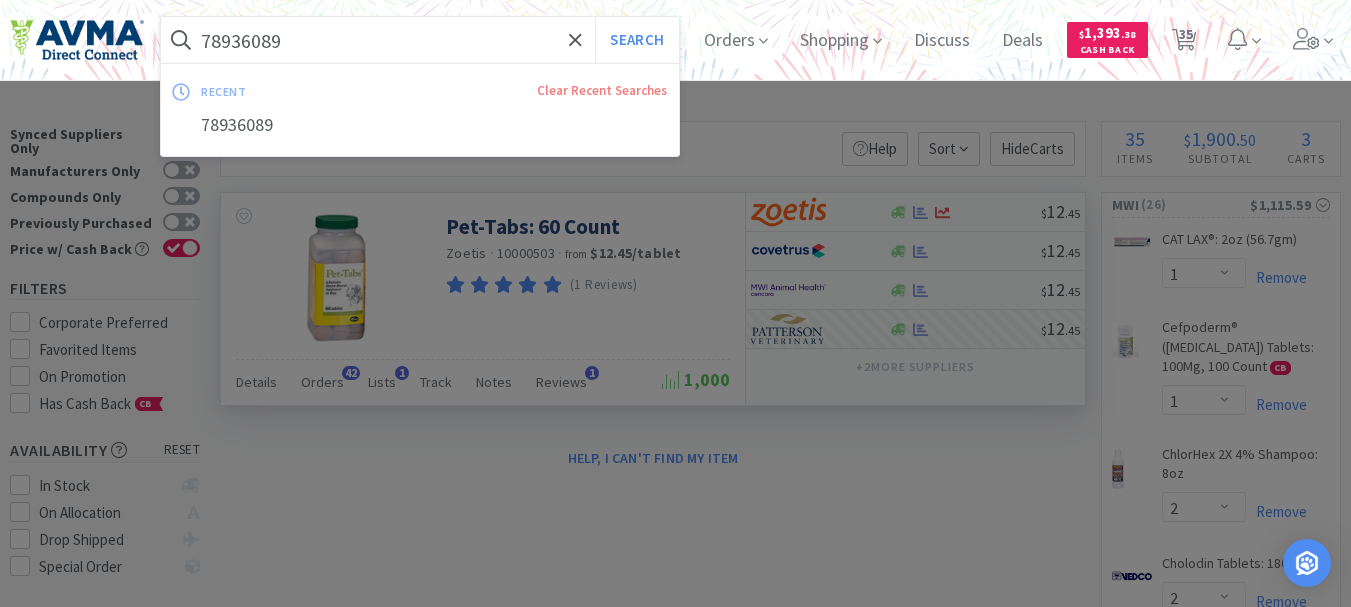 paste on "078950717" 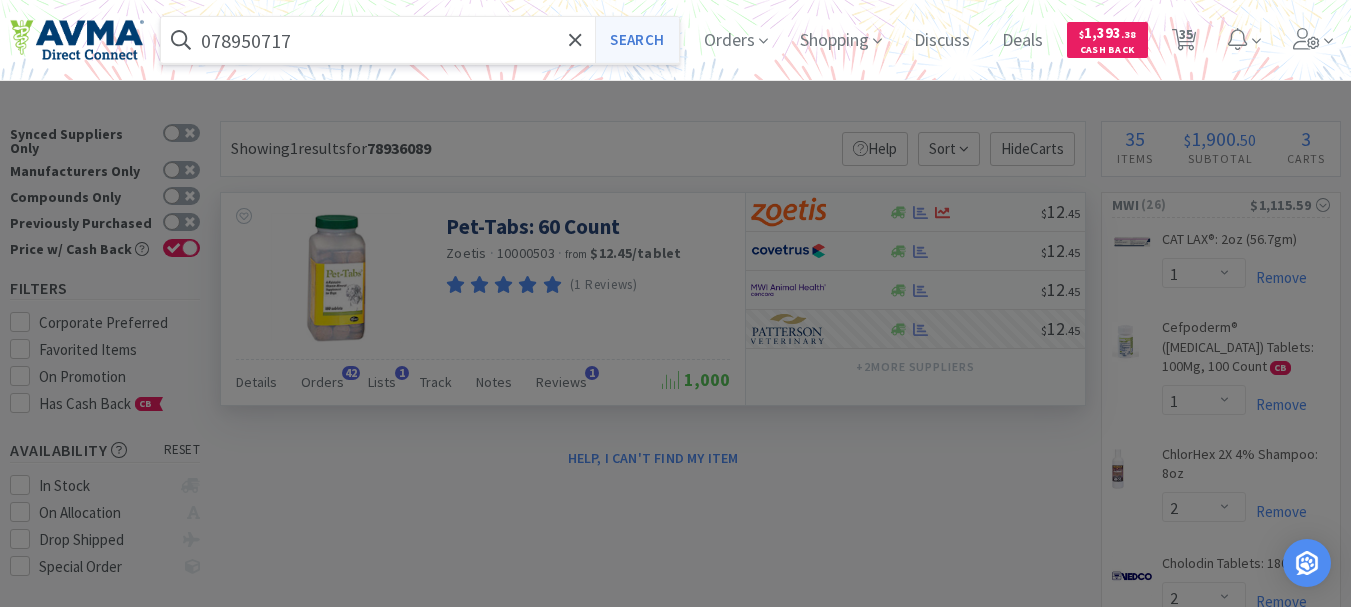 type on "078950717" 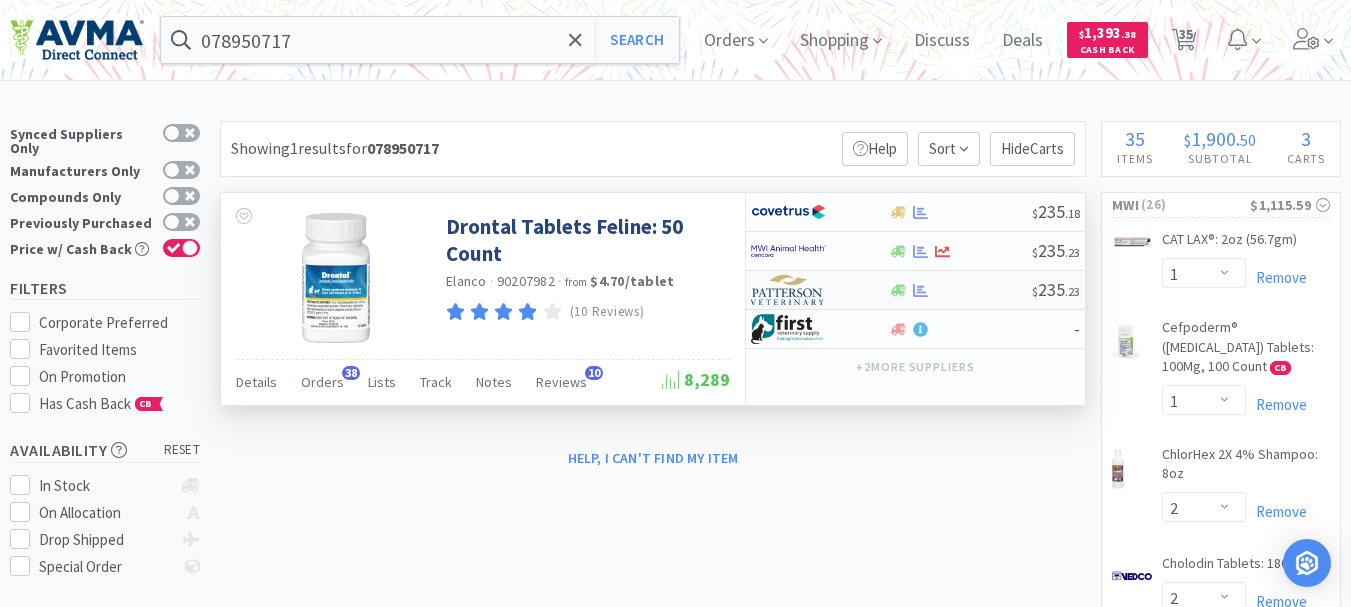 click at bounding box center (788, 290) 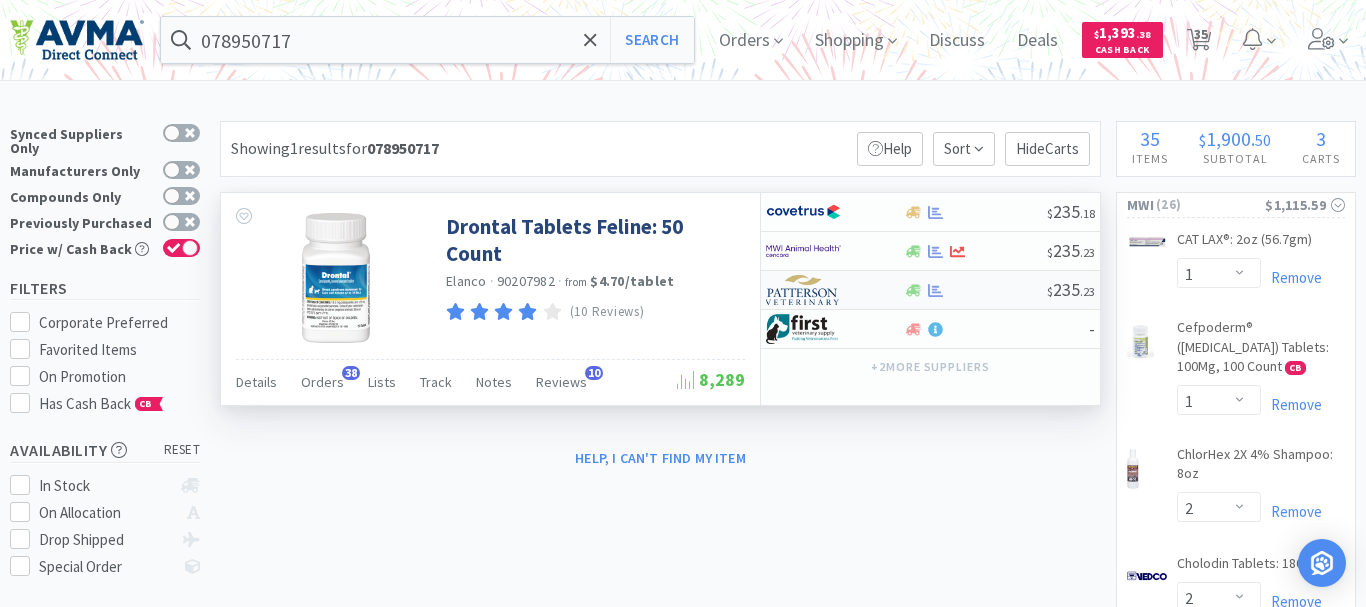 select on "1" 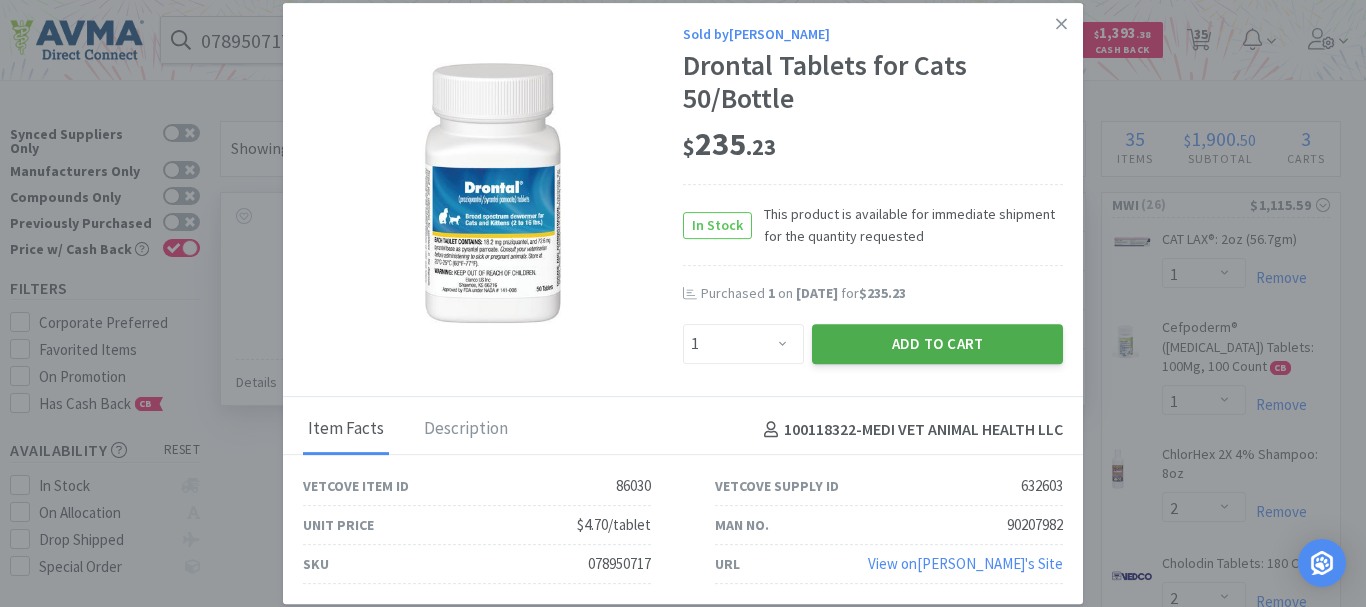click on "Add to Cart" at bounding box center [937, 344] 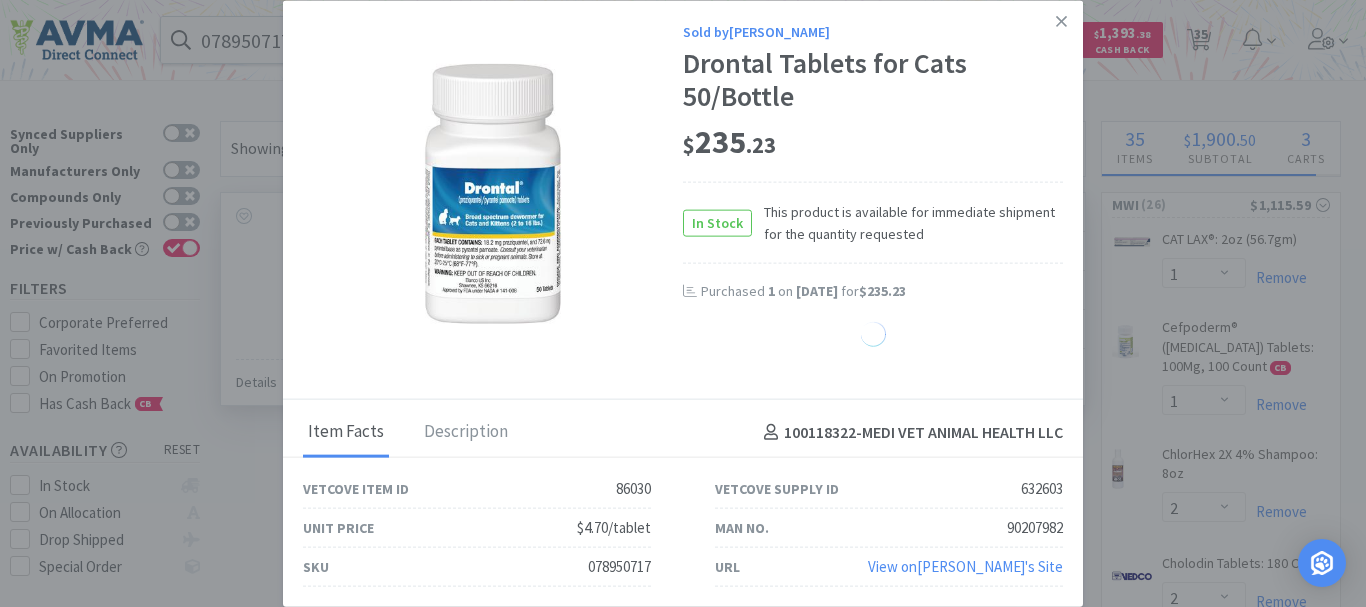 select on "1" 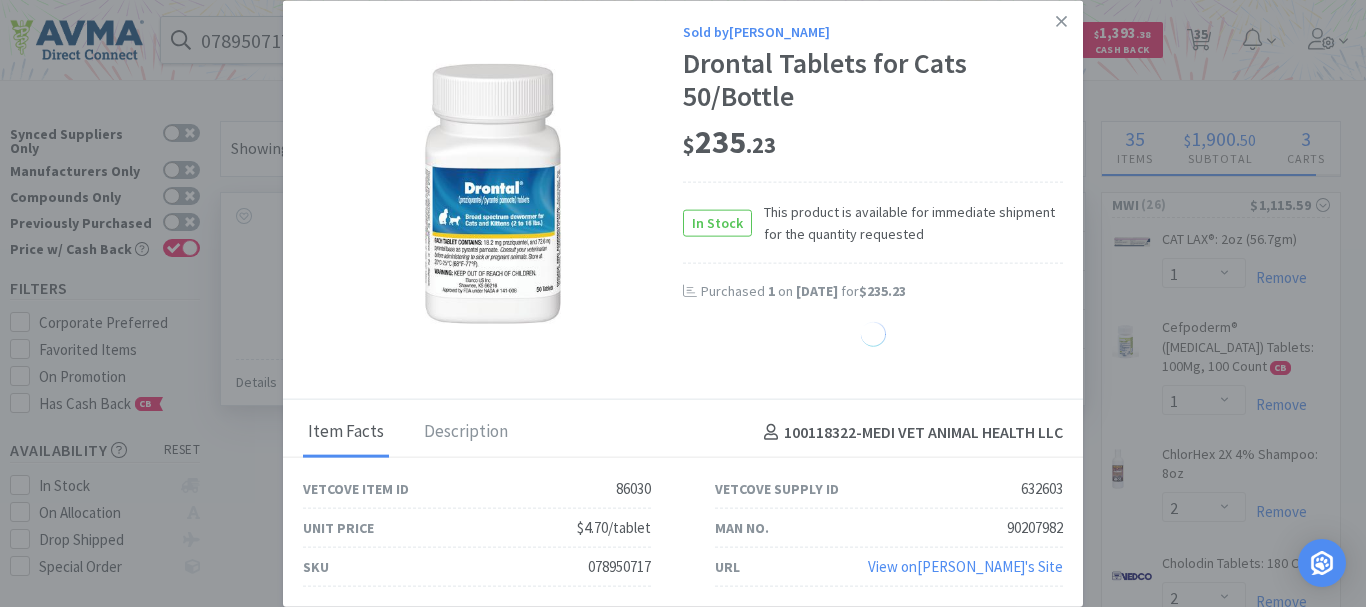 select on "8" 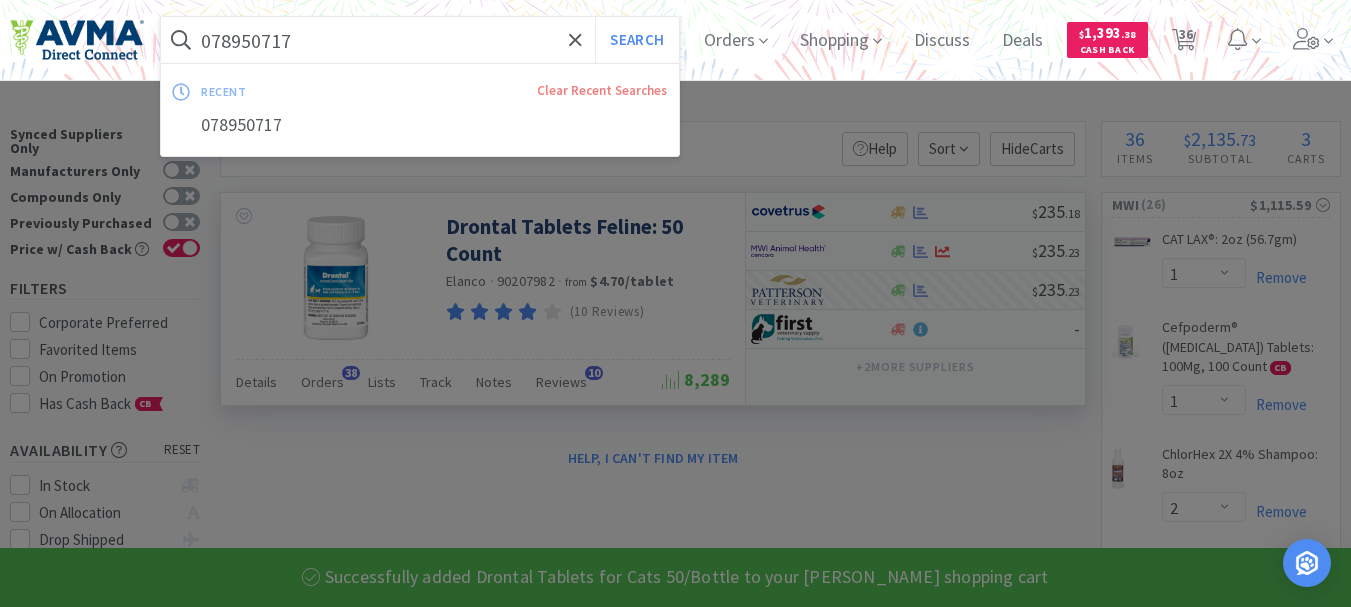 click on "078950717" at bounding box center [420, 40] 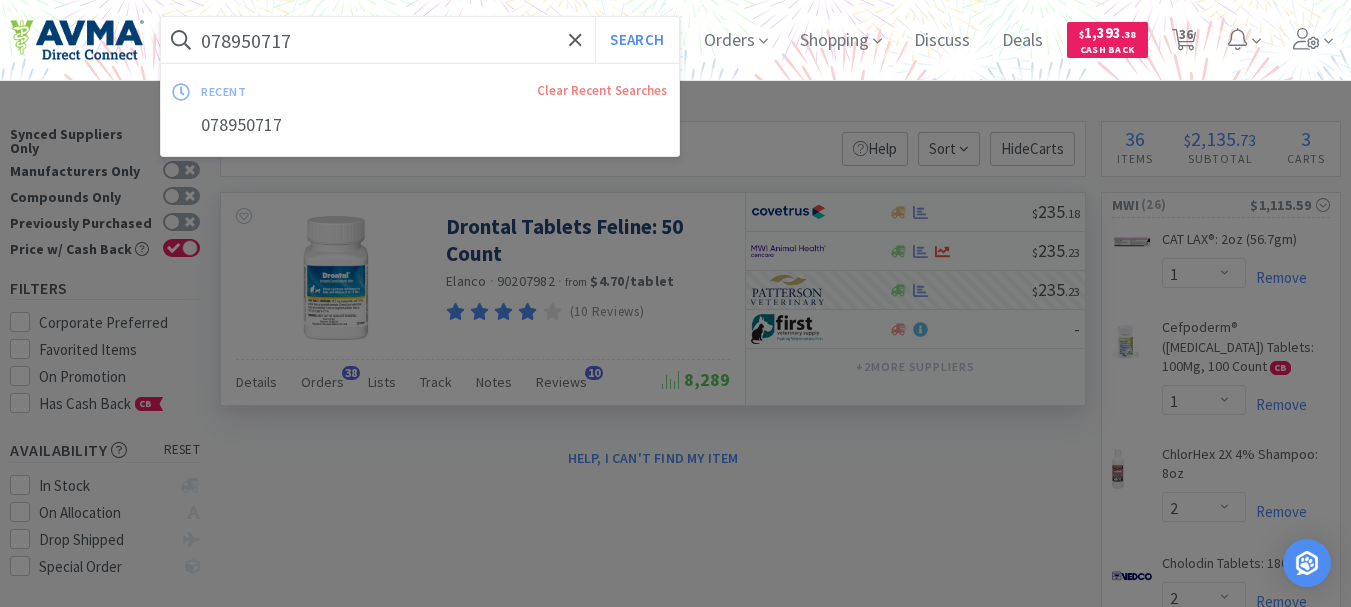 paste on "441243" 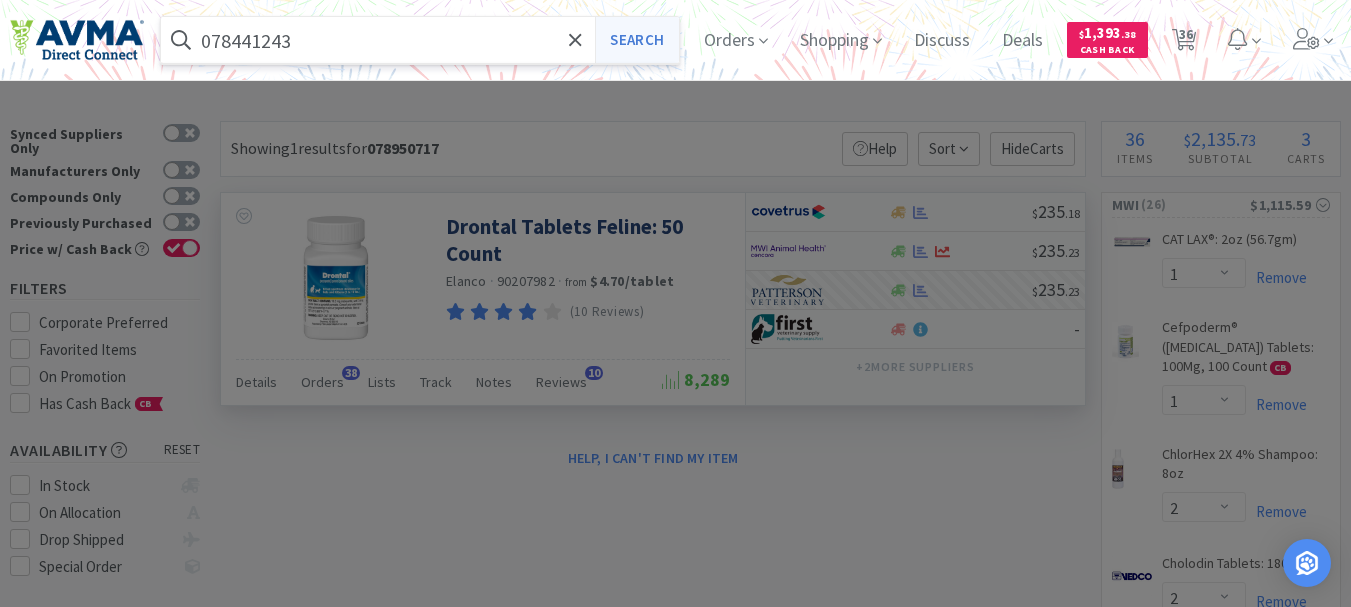 type on "078441243" 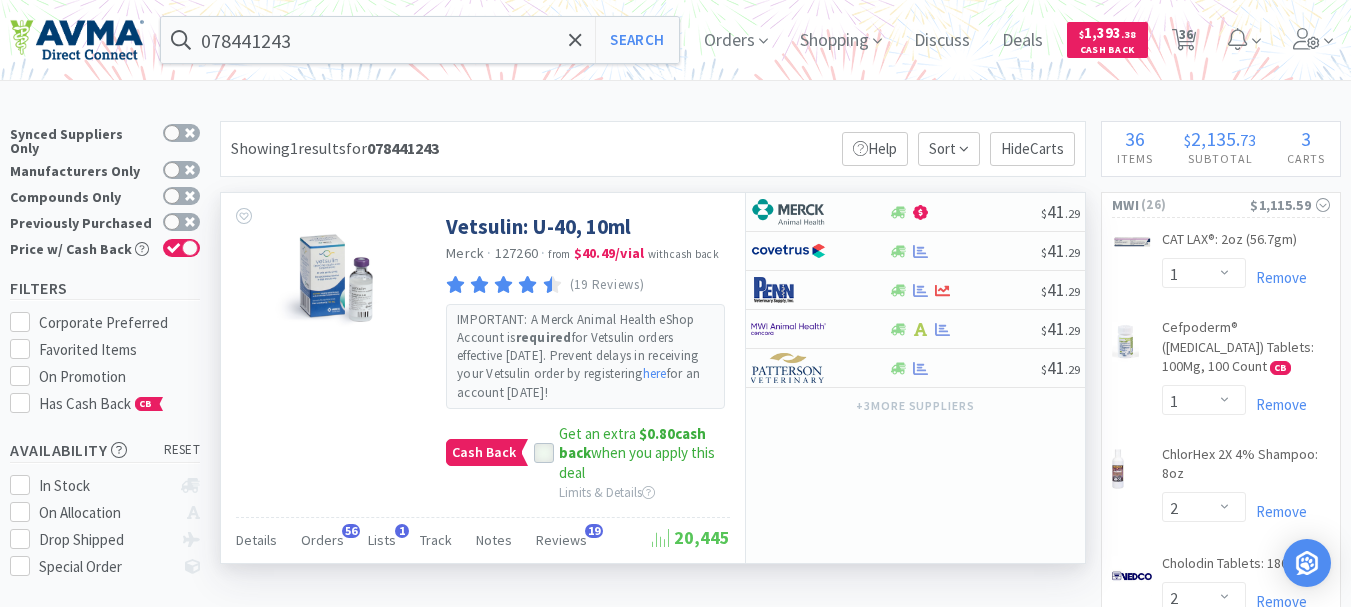 click 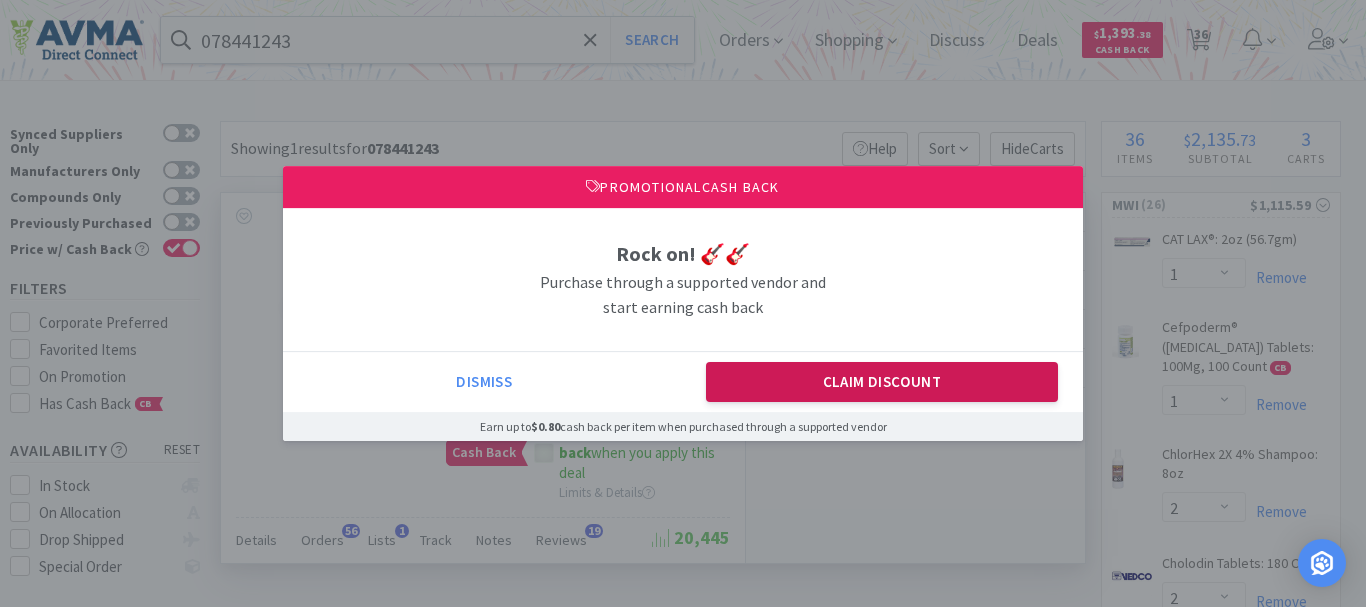 click on "Claim Discount" at bounding box center (882, 382) 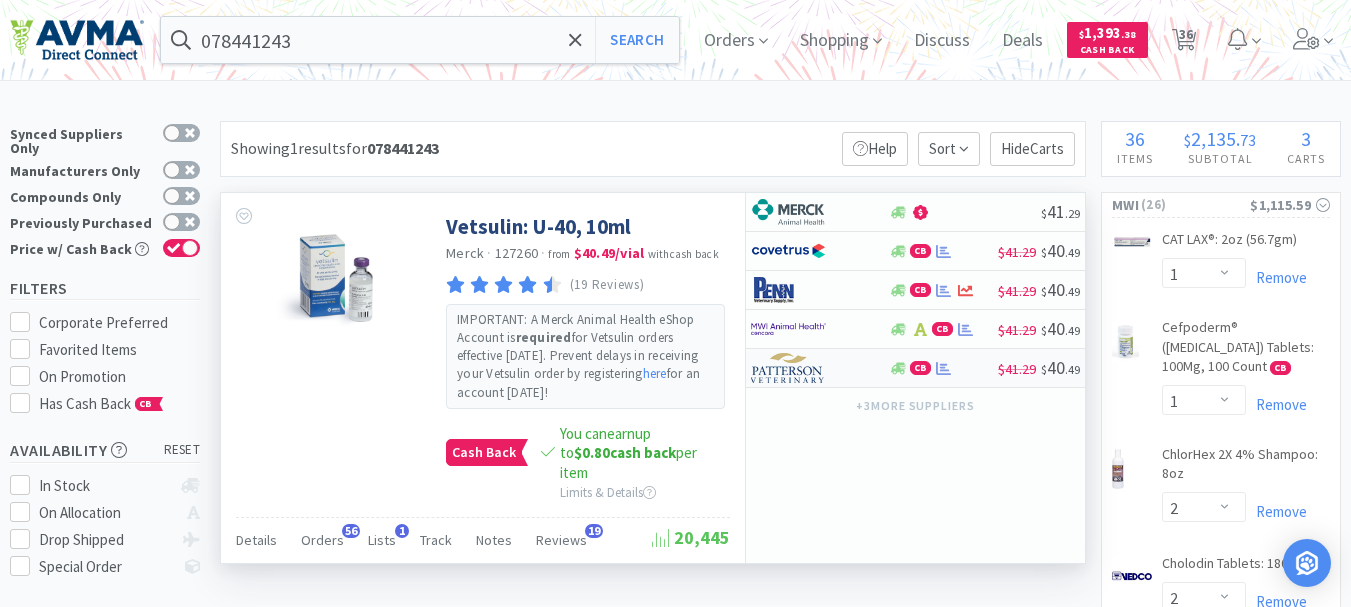 click at bounding box center (788, 368) 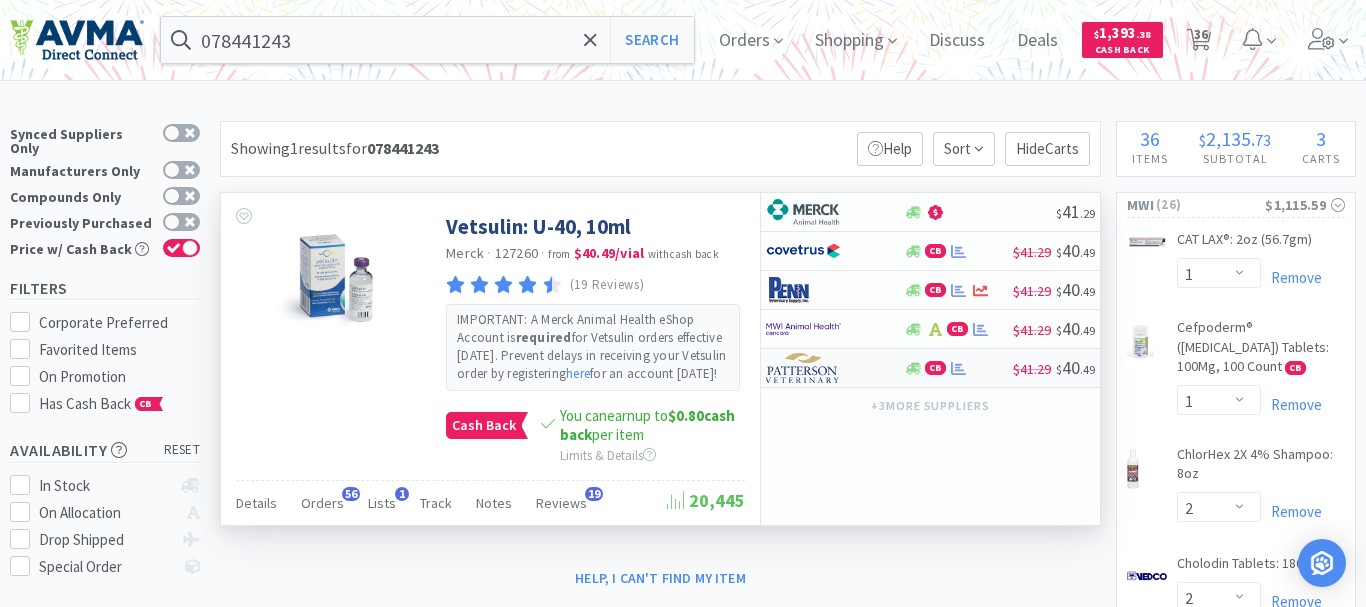 select on "1" 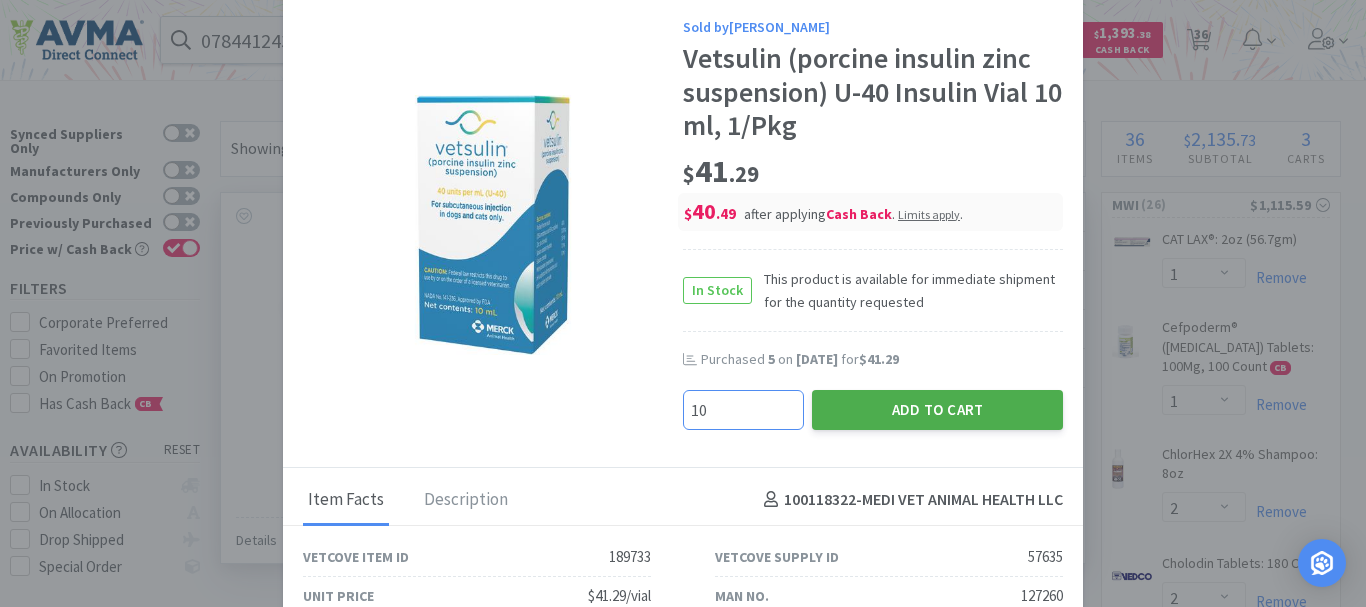 type on "10" 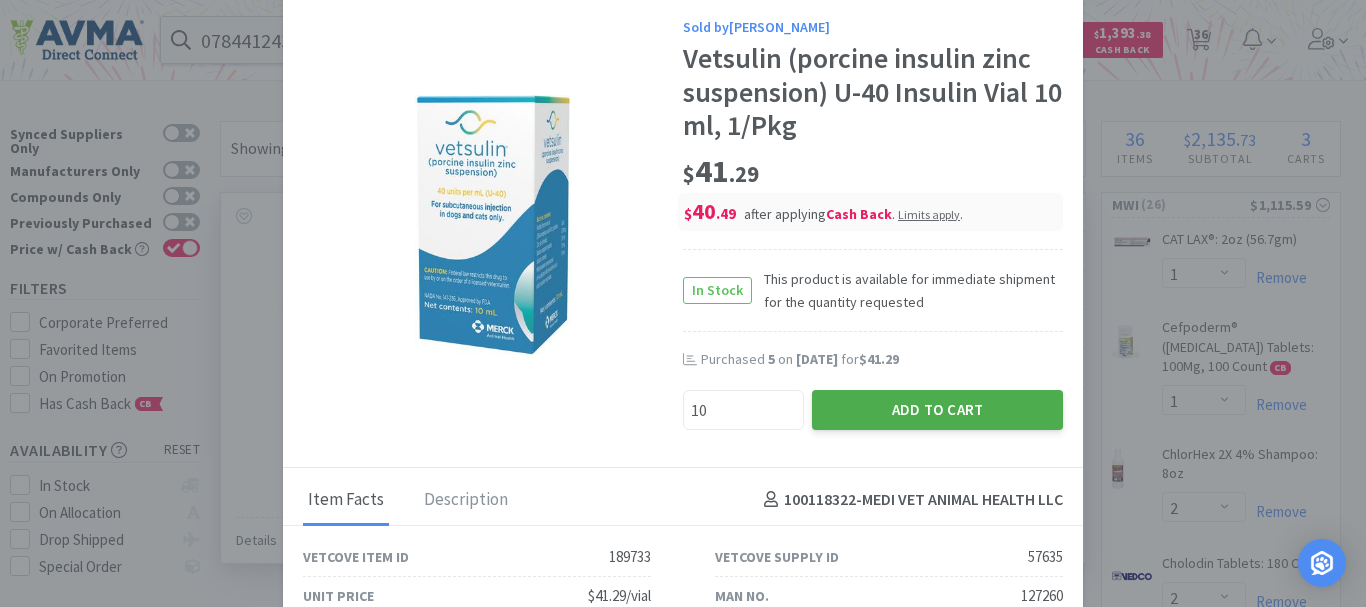 click on "Add to Cart" at bounding box center (937, 410) 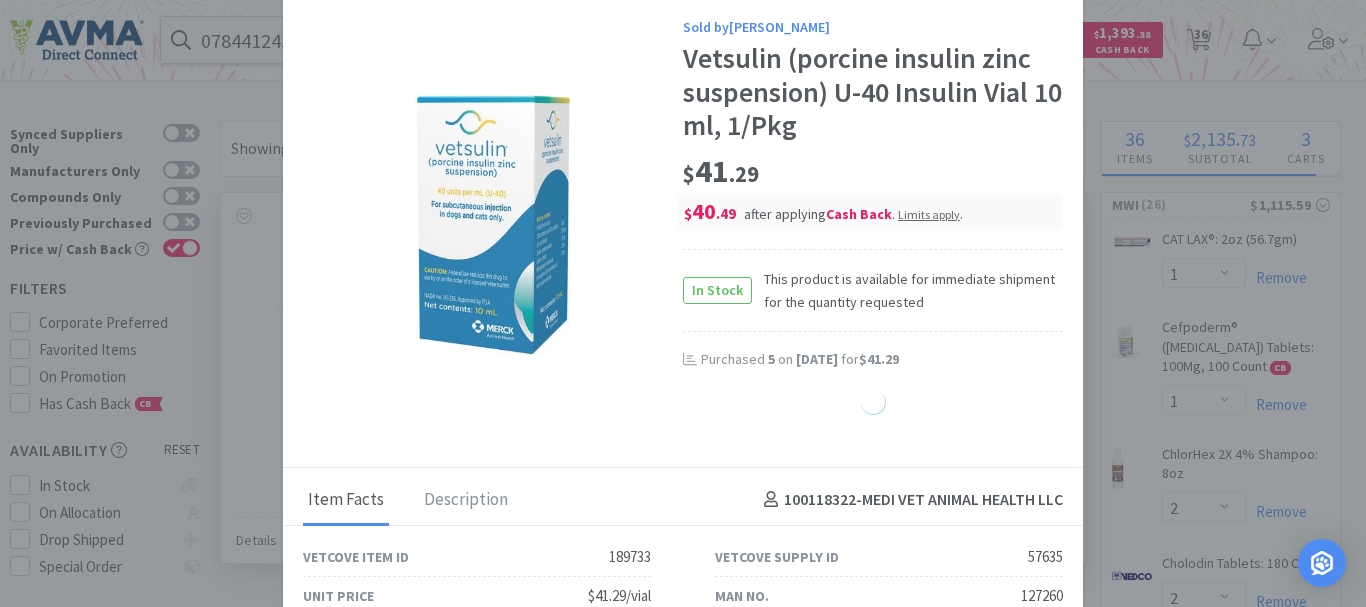 select on "10" 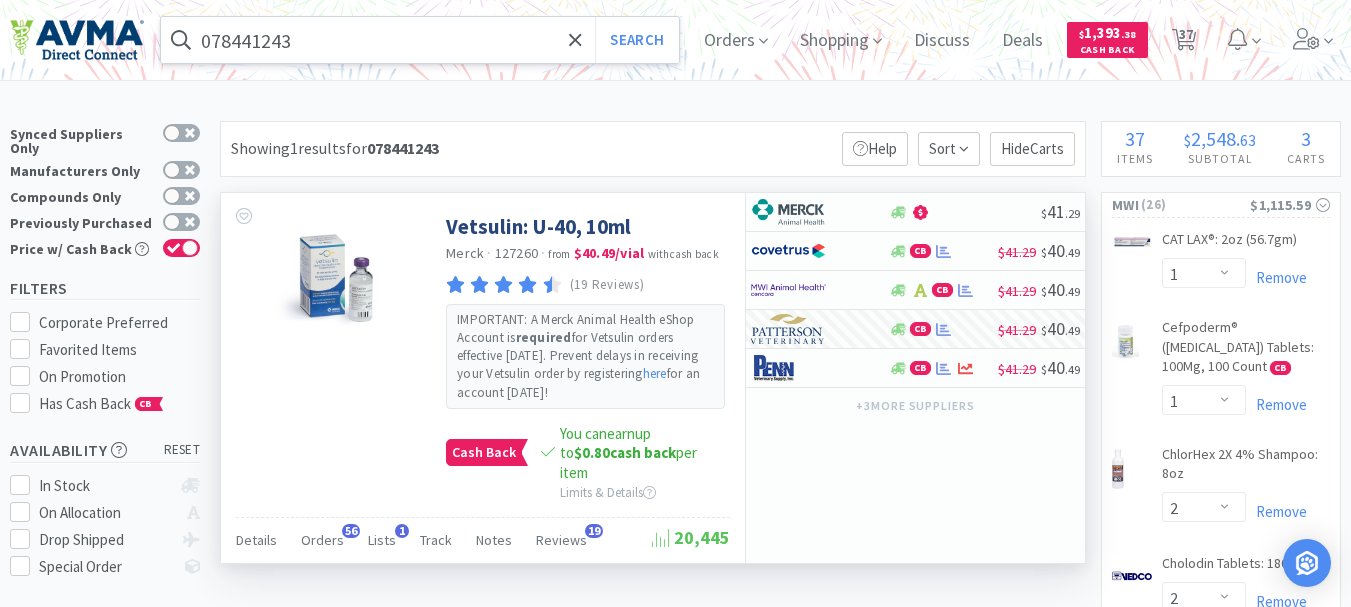 click on "078441243" at bounding box center (420, 40) 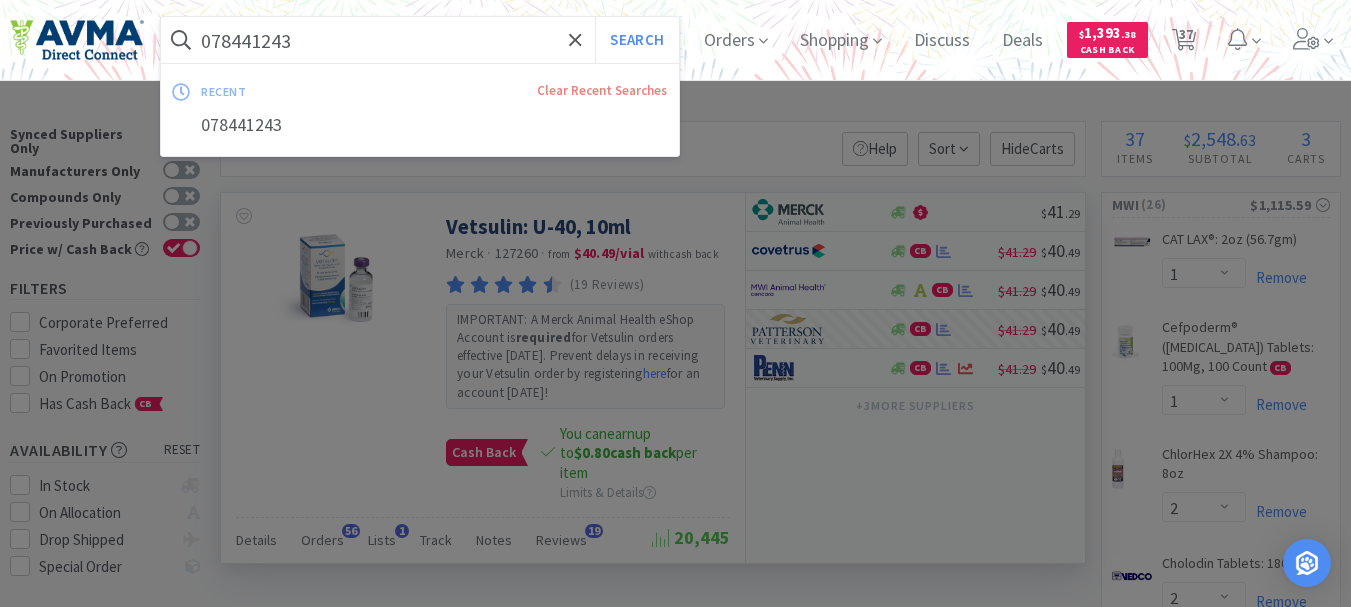 paste on "360742" 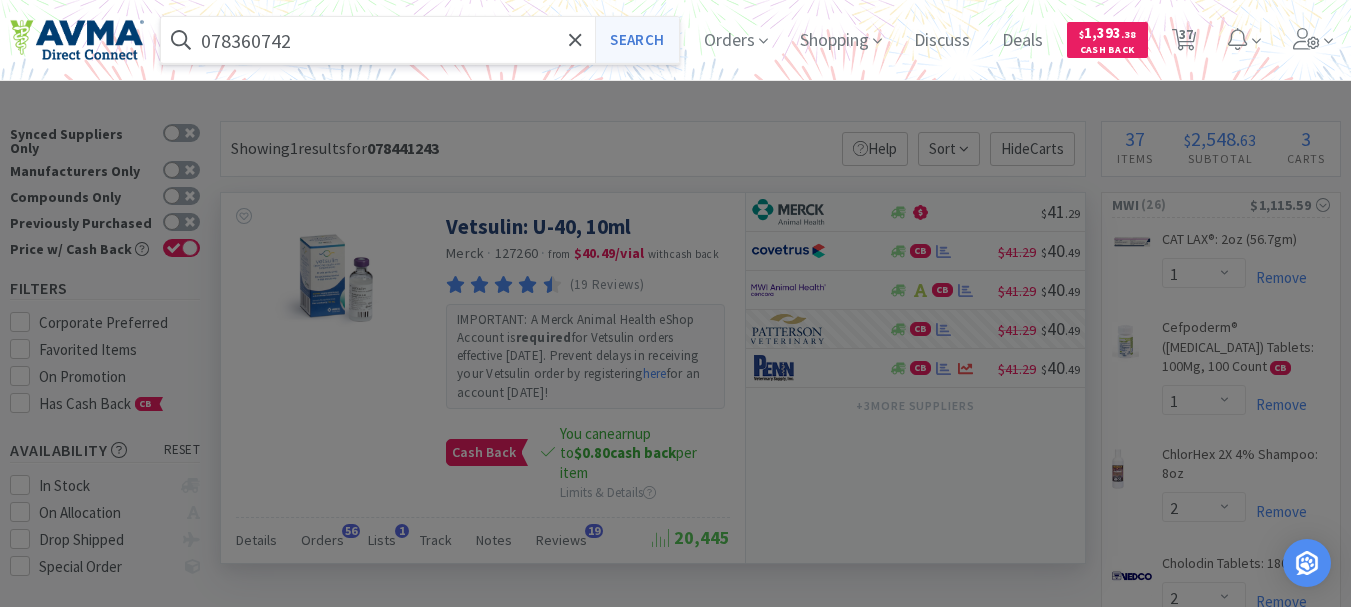 type on "078360742" 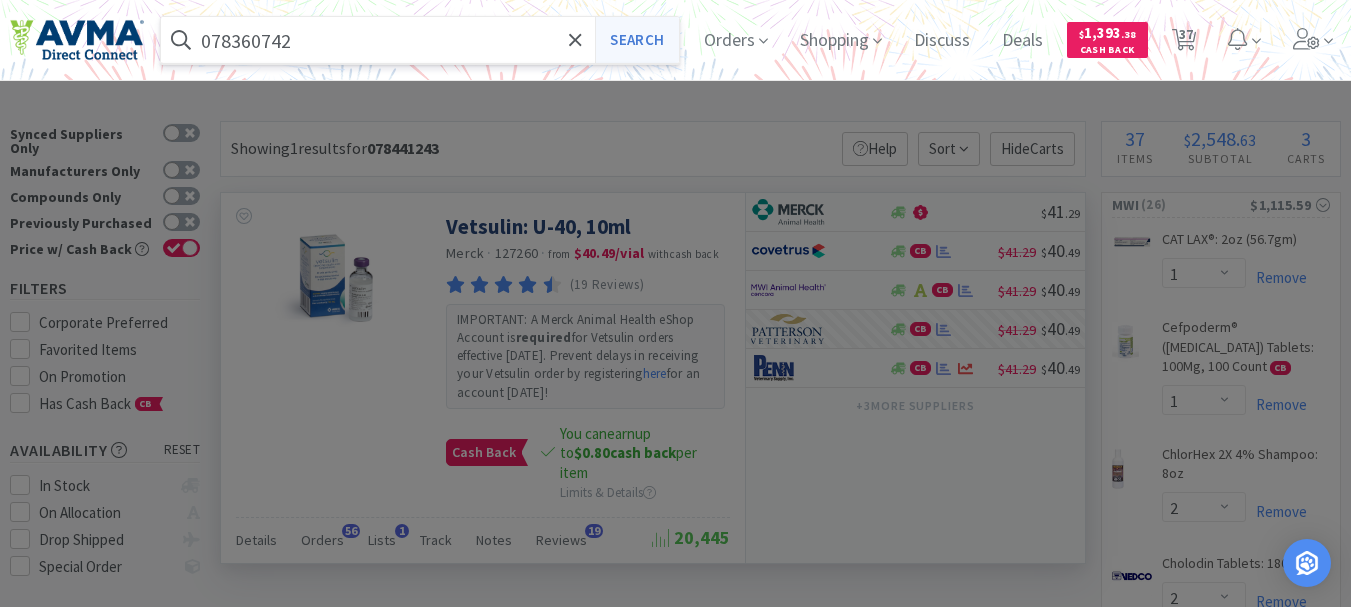 click on "Search" at bounding box center (636, 40) 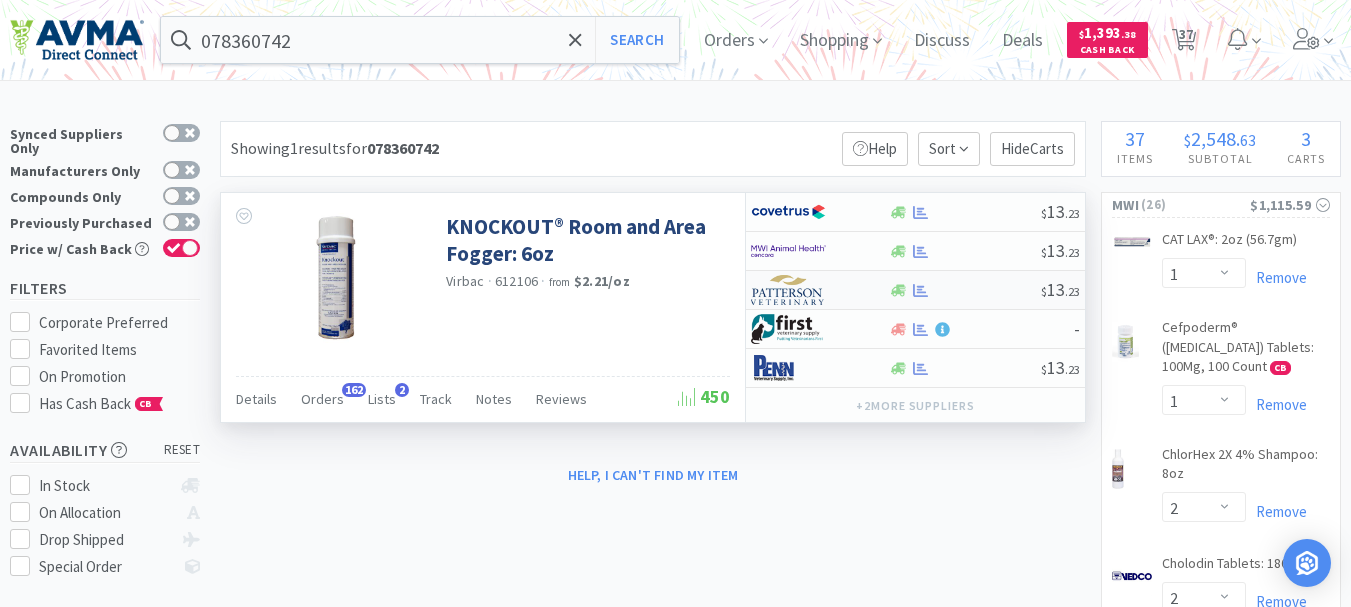 click at bounding box center [788, 290] 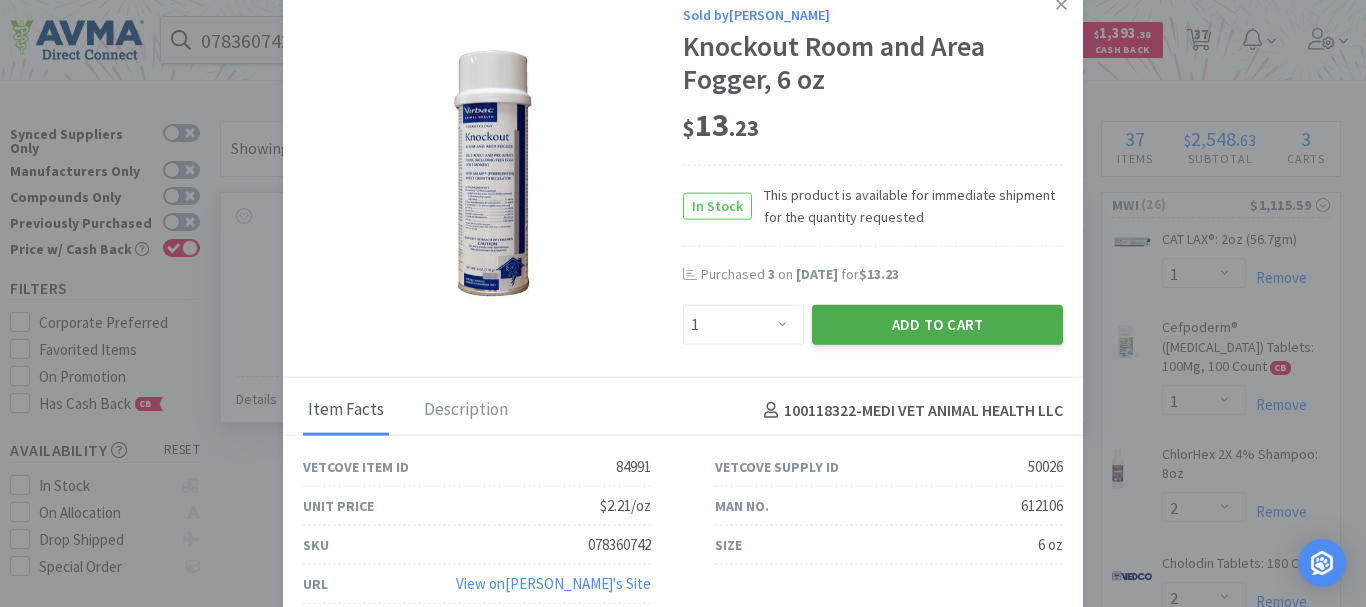 click on "Add to Cart" at bounding box center (937, 325) 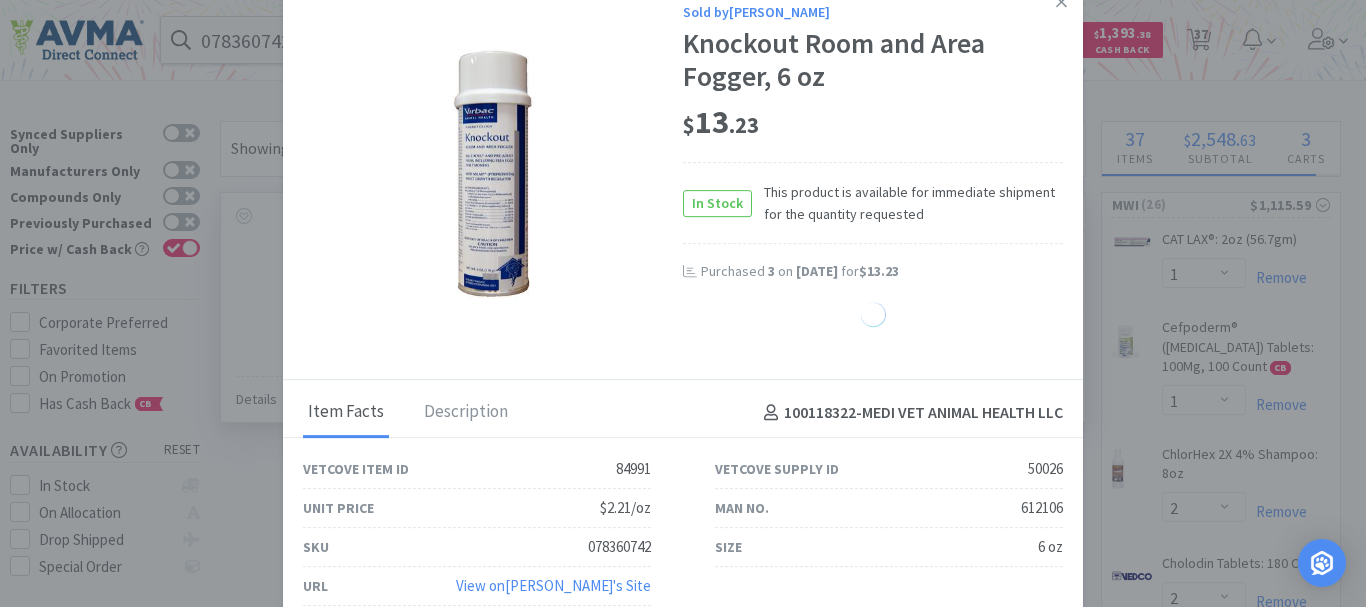 select on "1" 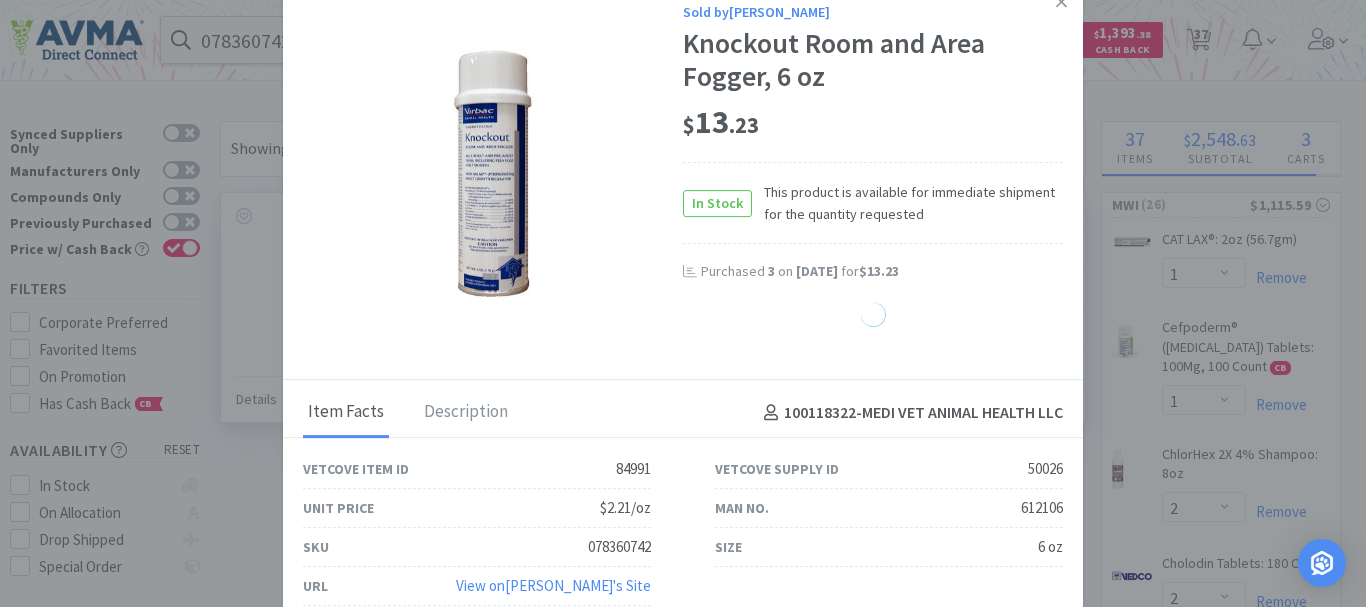 select on "2" 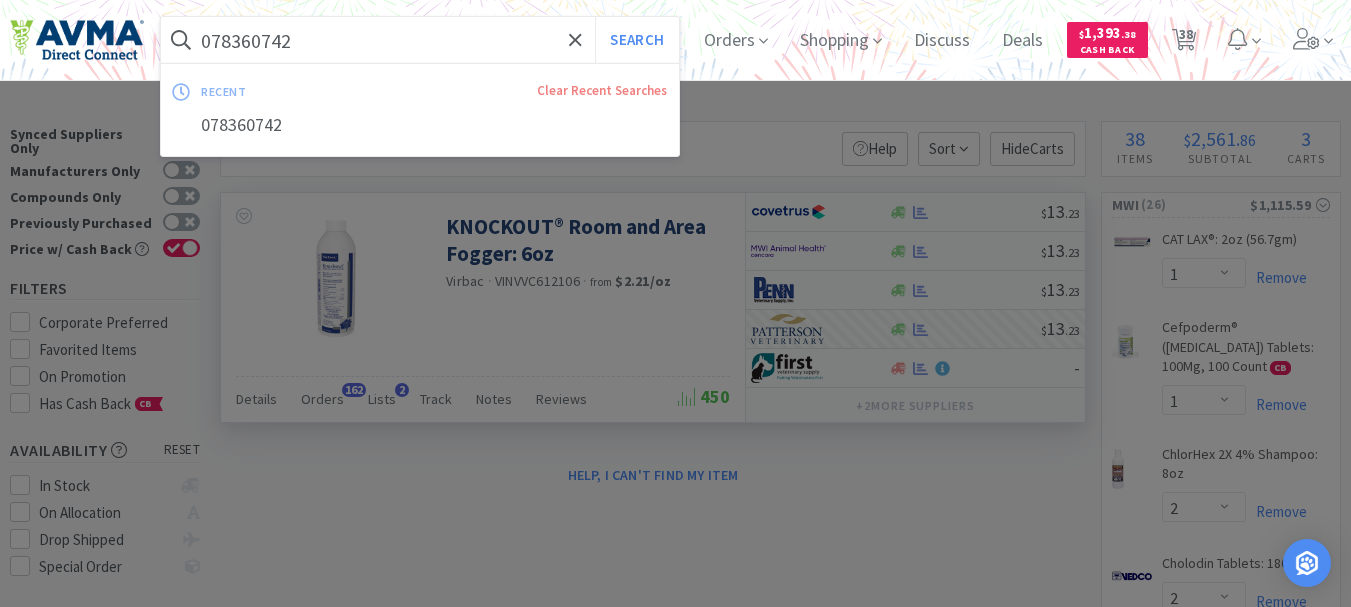 click on "078360742" at bounding box center [420, 40] 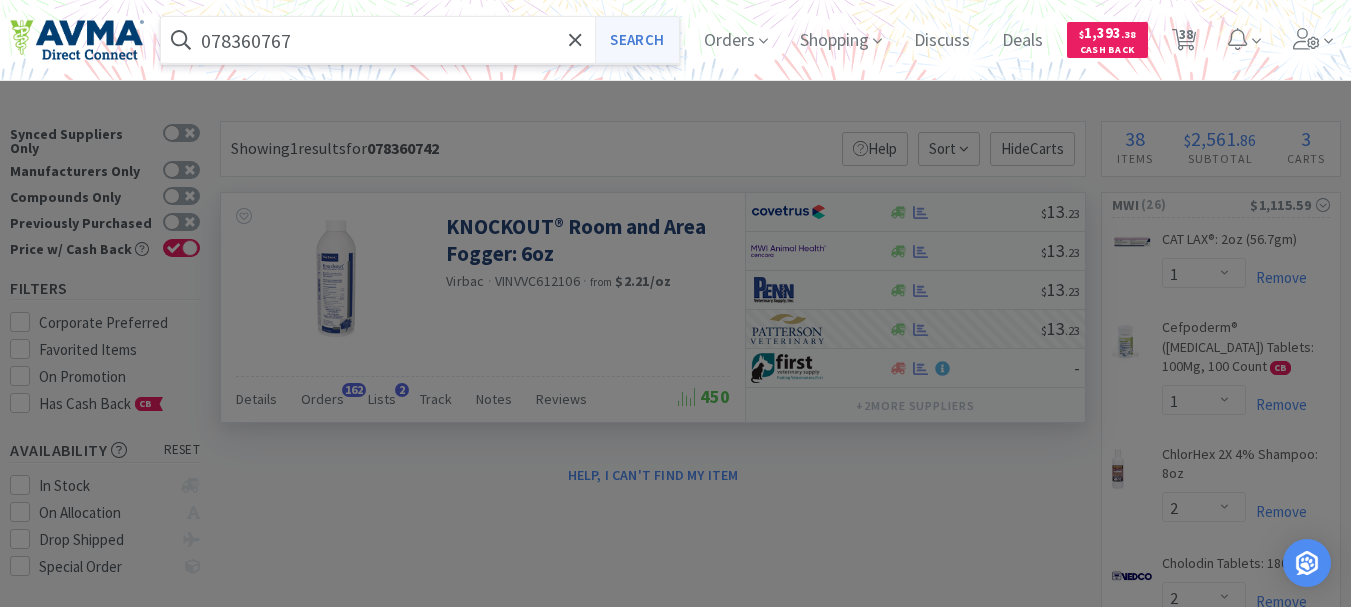 type on "078360767" 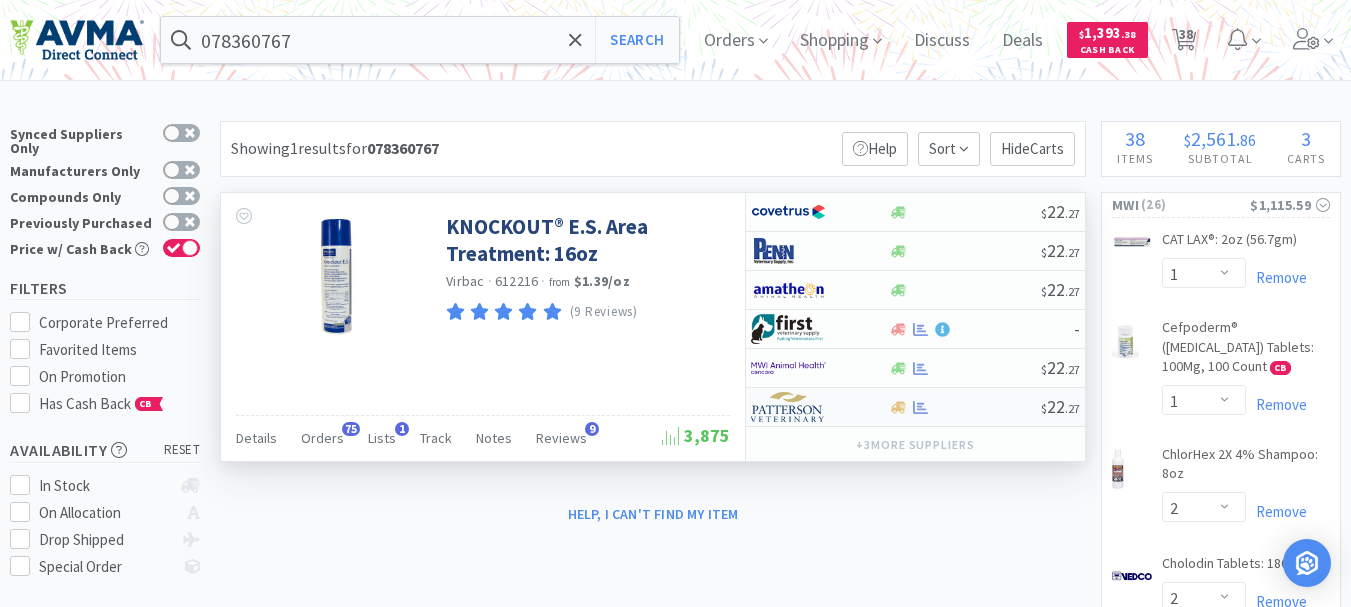 click at bounding box center (788, 407) 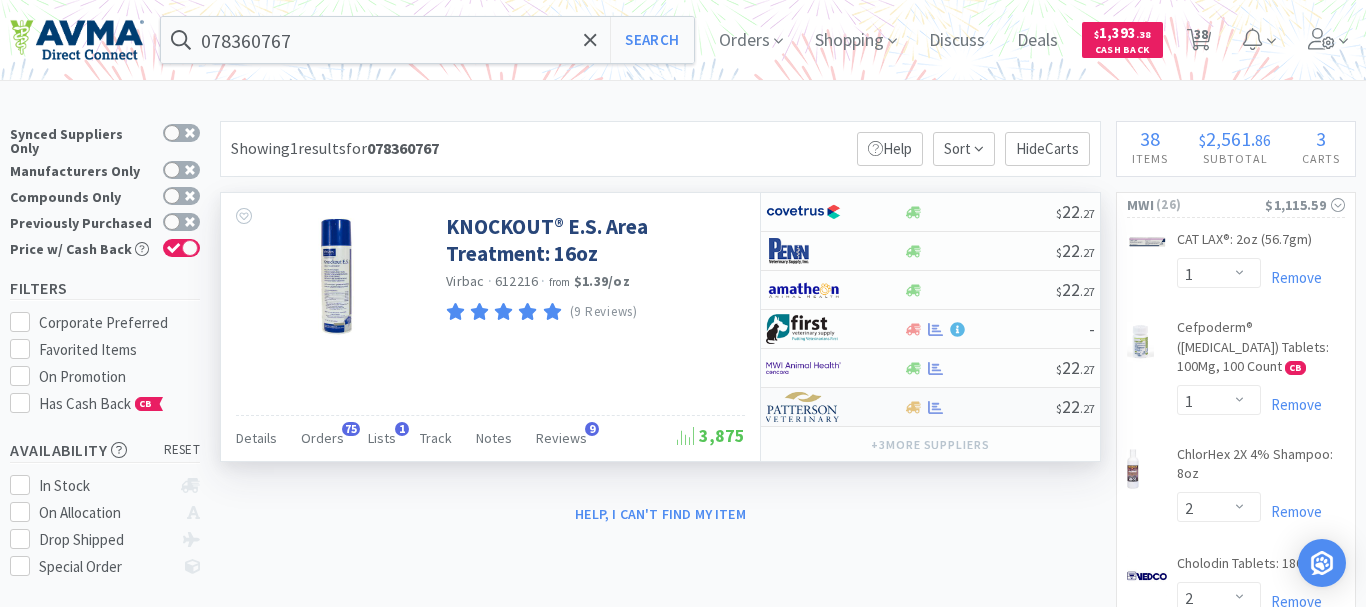select on "1" 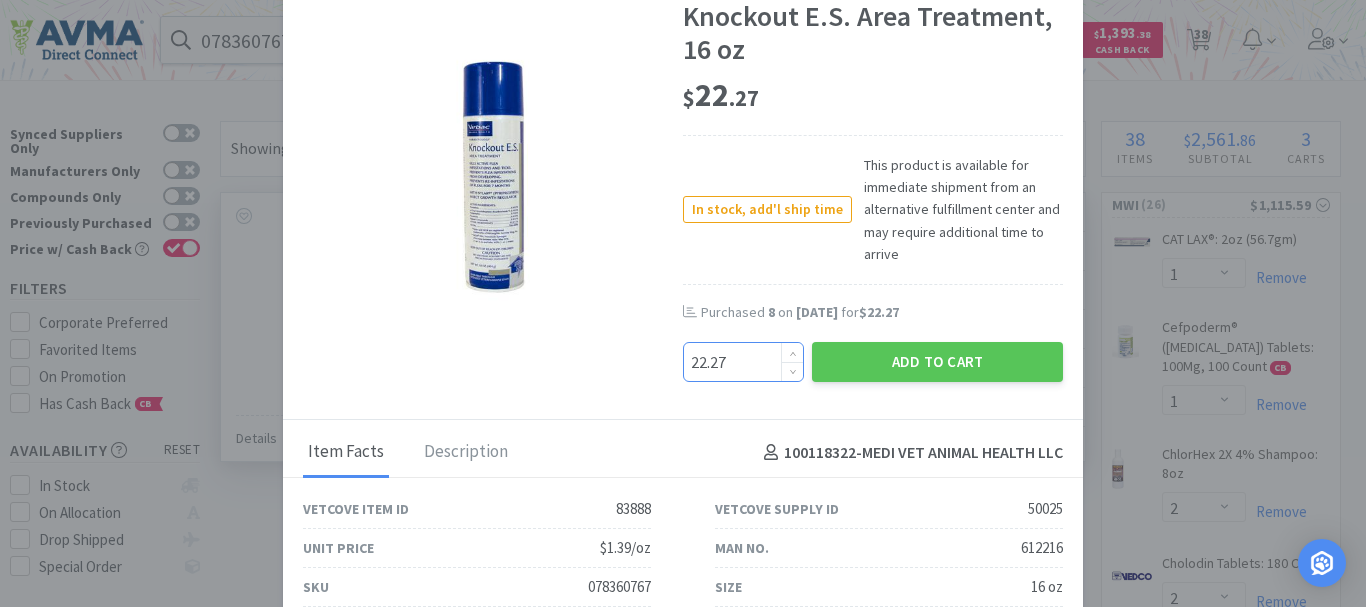 drag, startPoint x: 745, startPoint y: 362, endPoint x: 685, endPoint y: 362, distance: 60 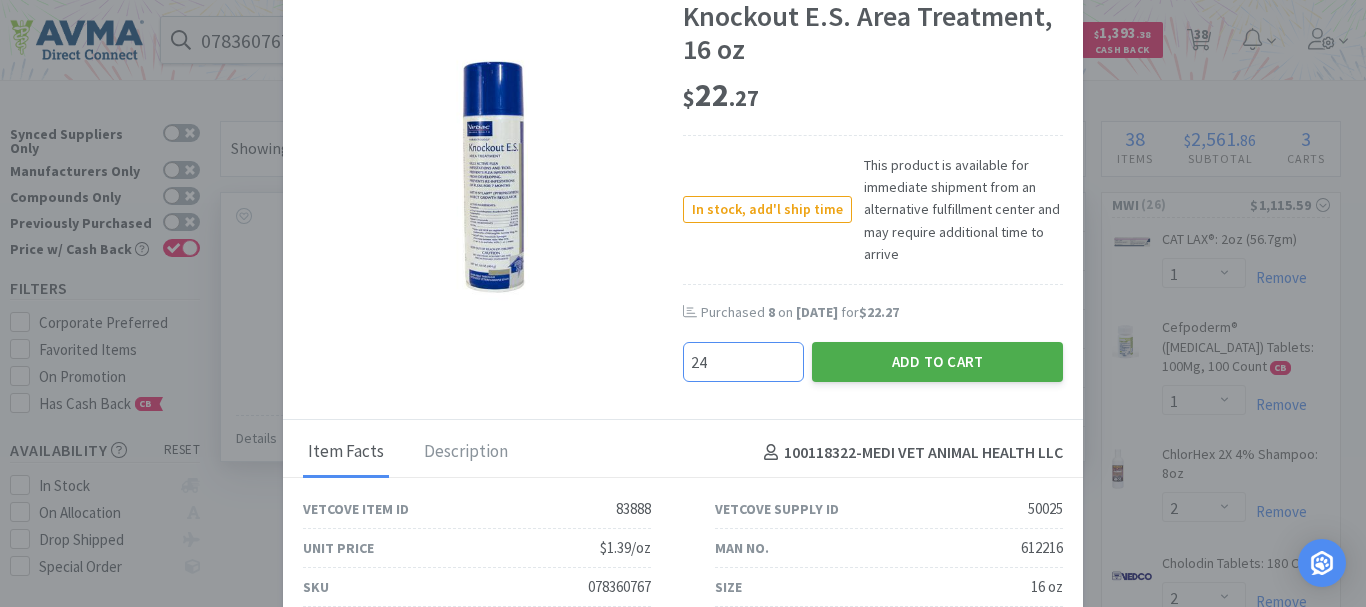 type on "24" 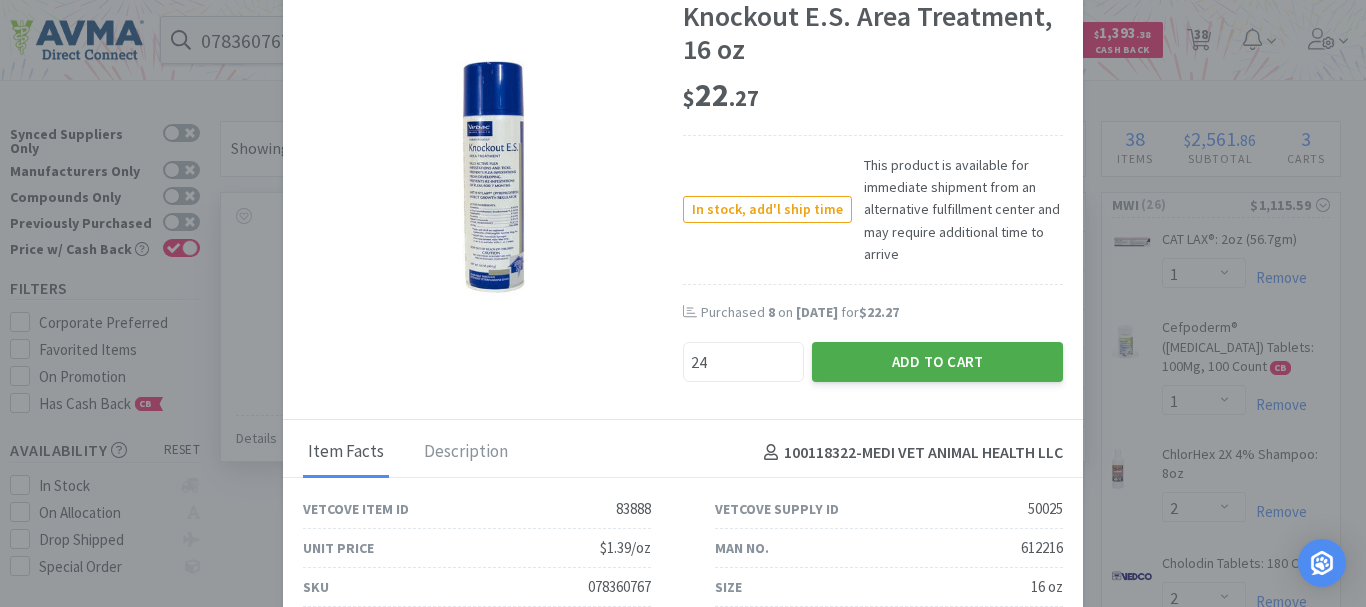 click on "Add to Cart" at bounding box center (937, 362) 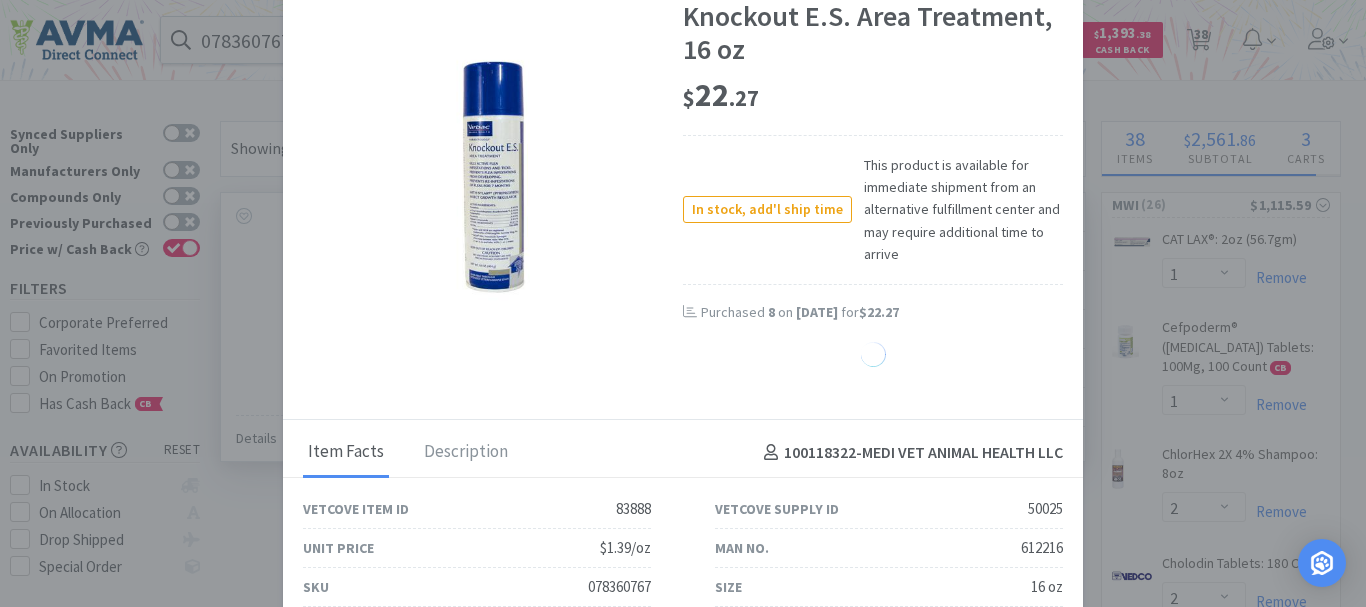 select on "1" 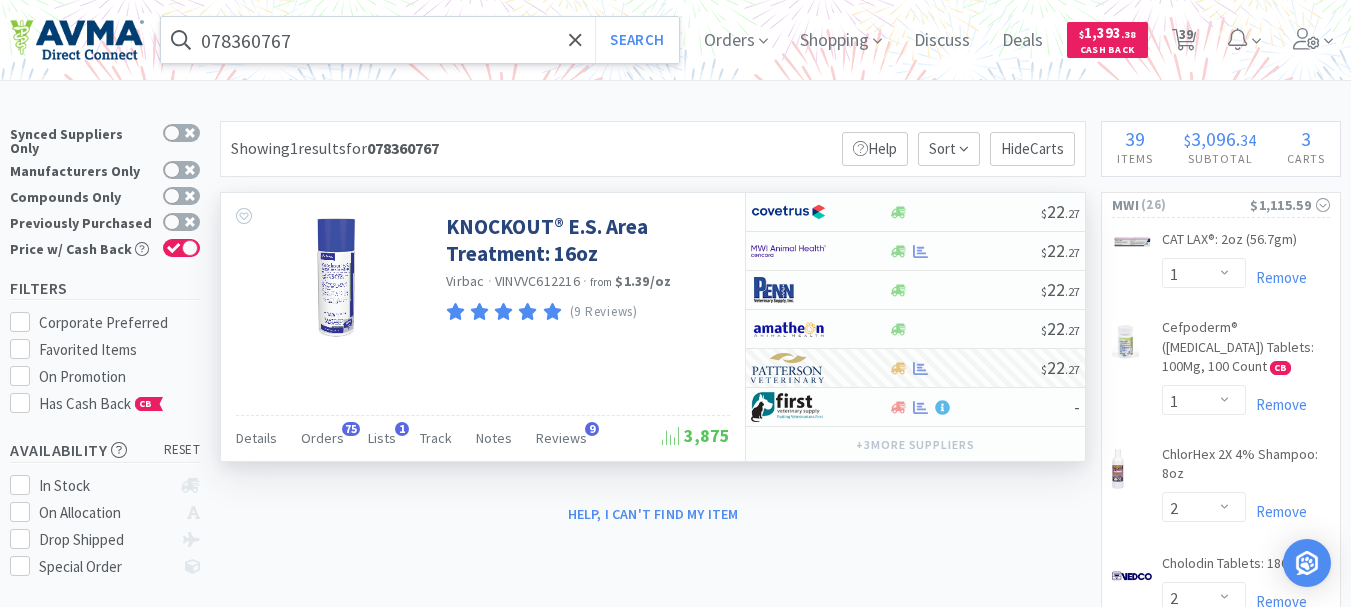 click on "078360767" at bounding box center [420, 40] 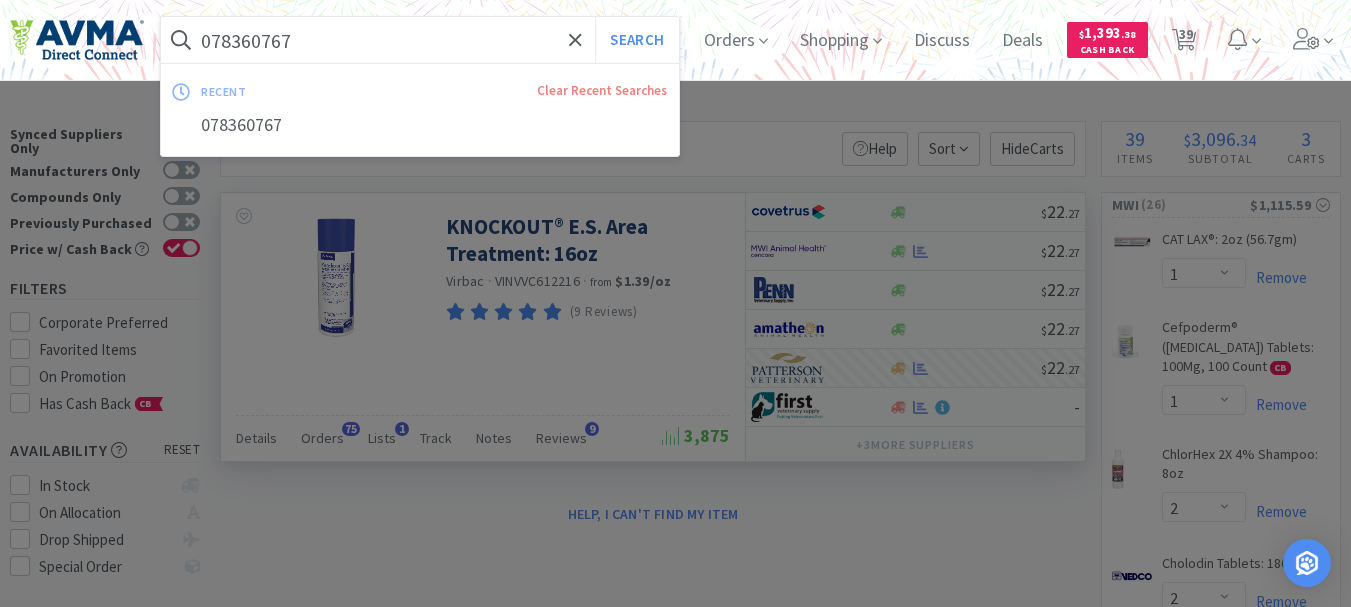 paste on "938798" 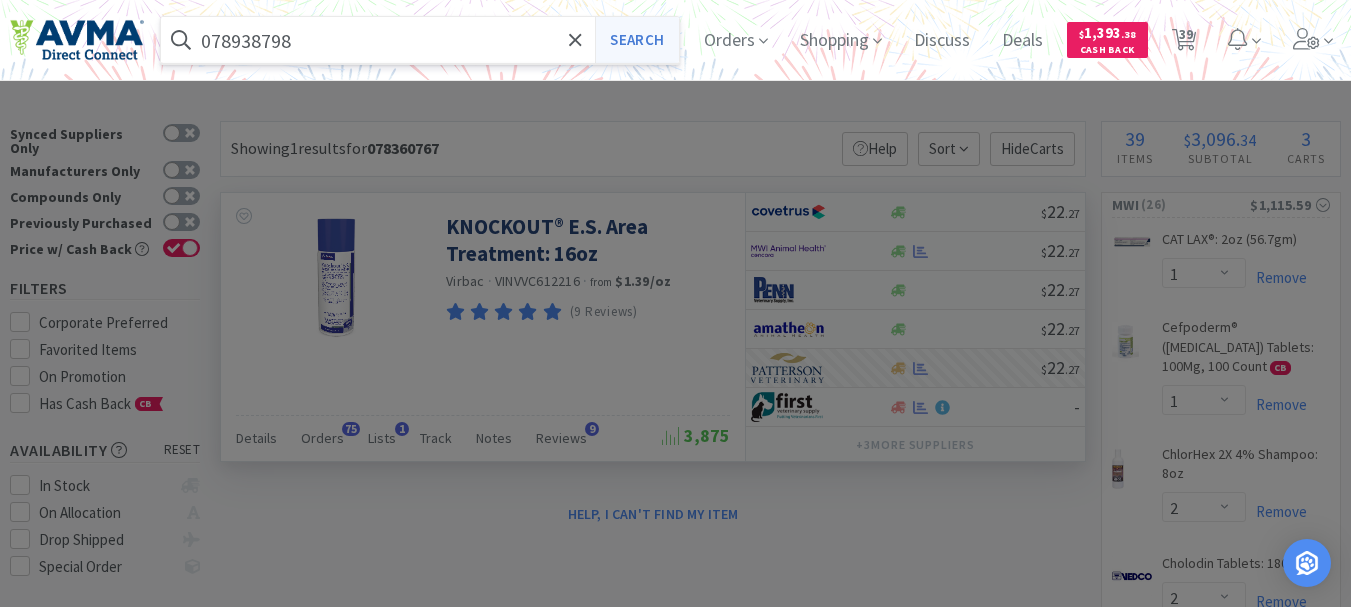 type on "078938798" 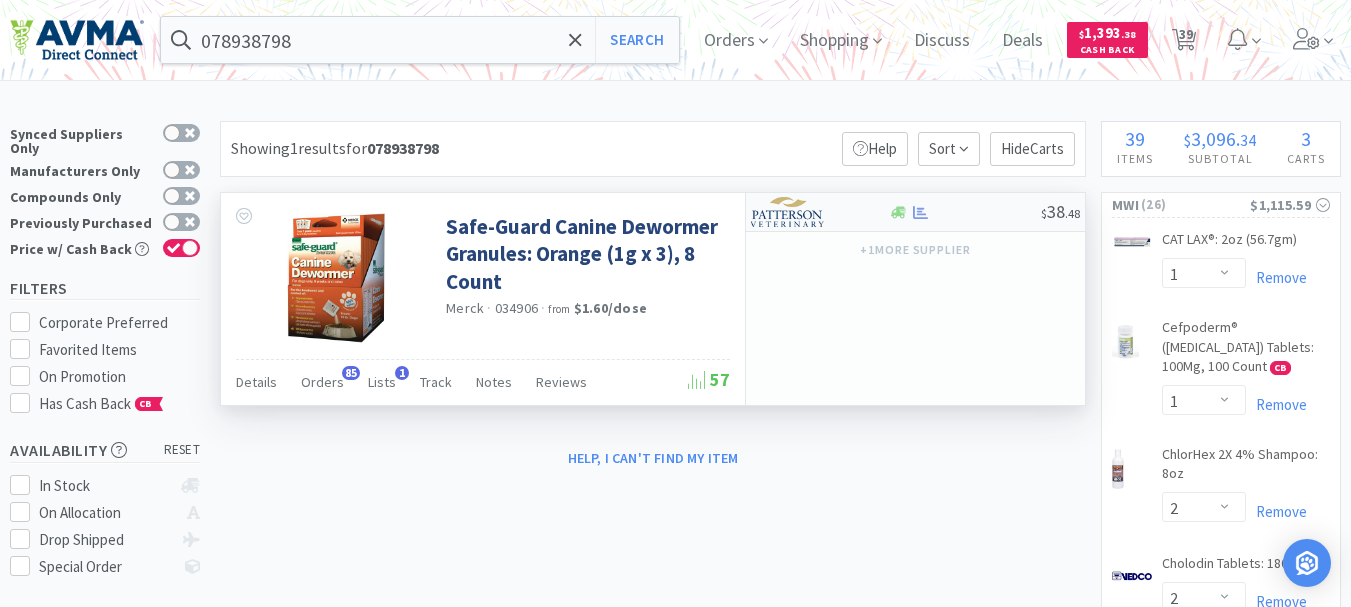 click at bounding box center [788, 212] 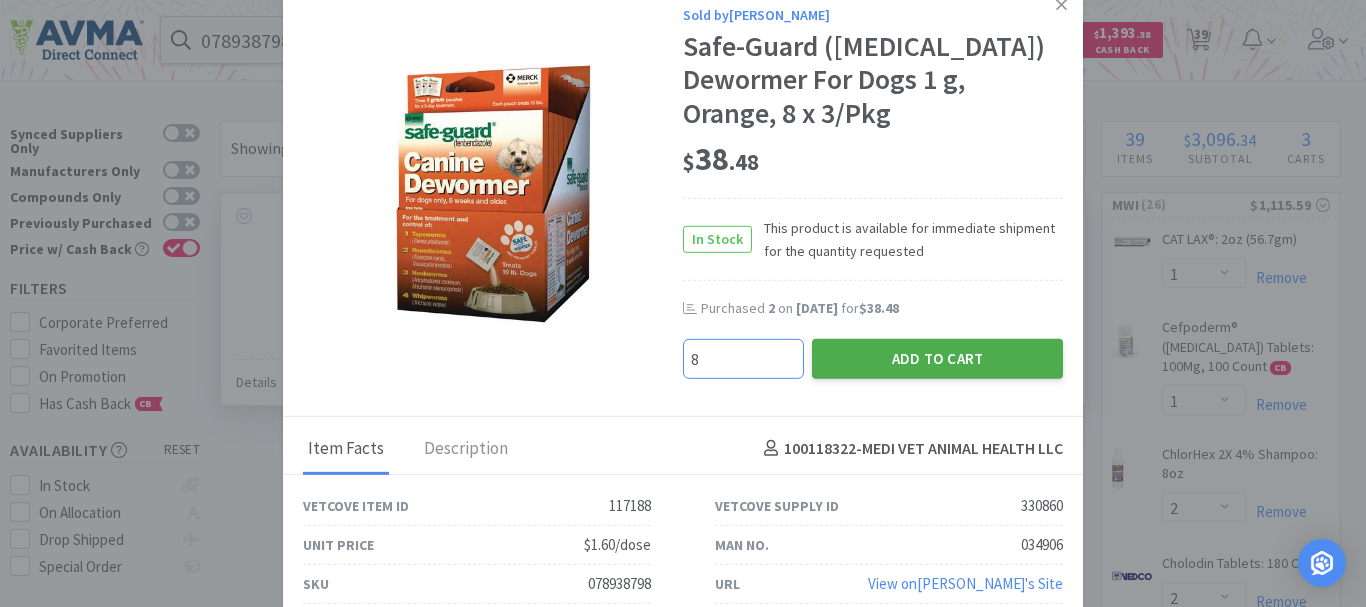 type on "8" 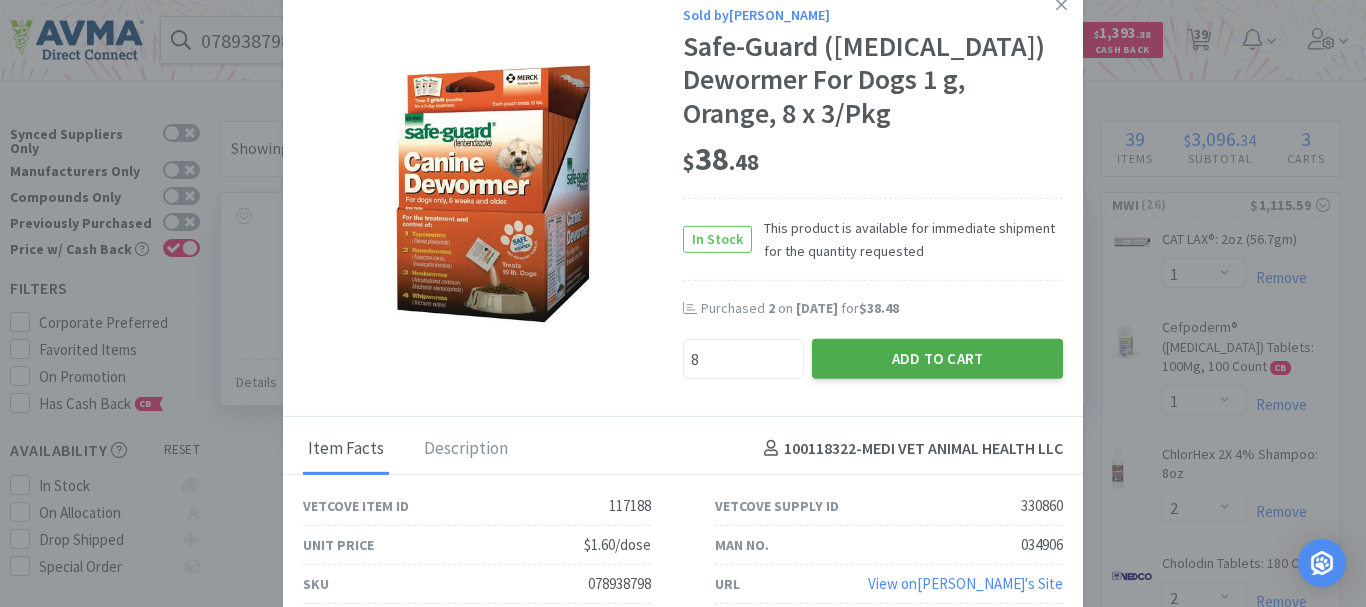 click on "Add to Cart" at bounding box center [937, 358] 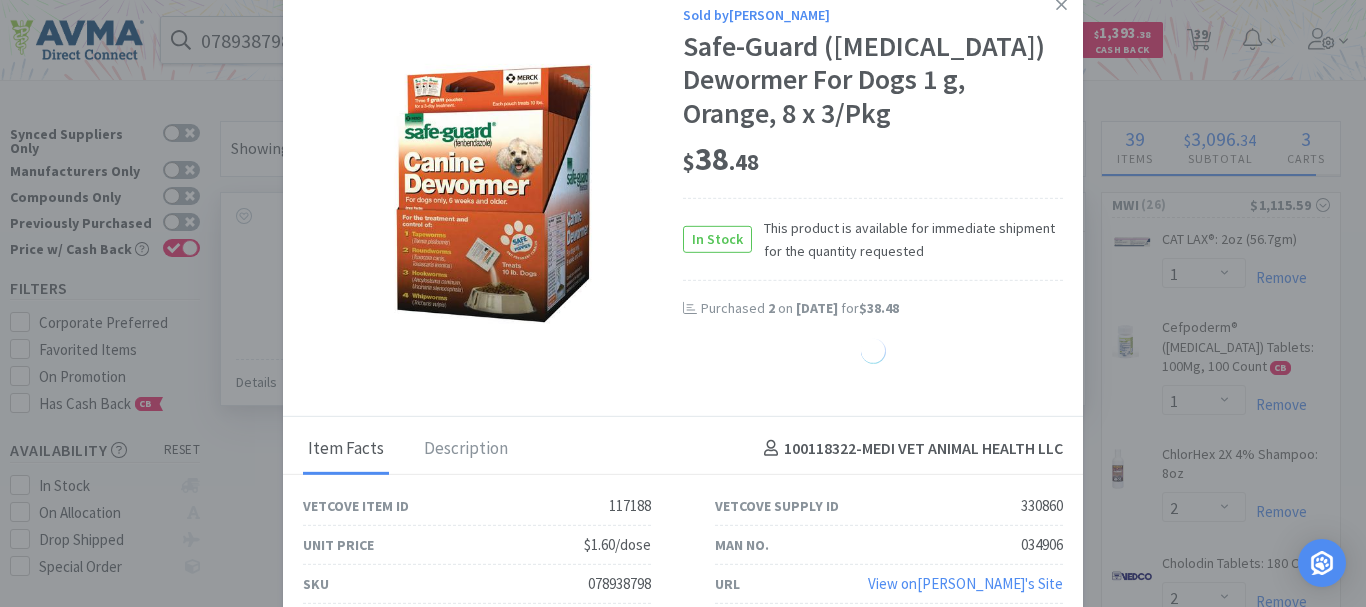 select on "8" 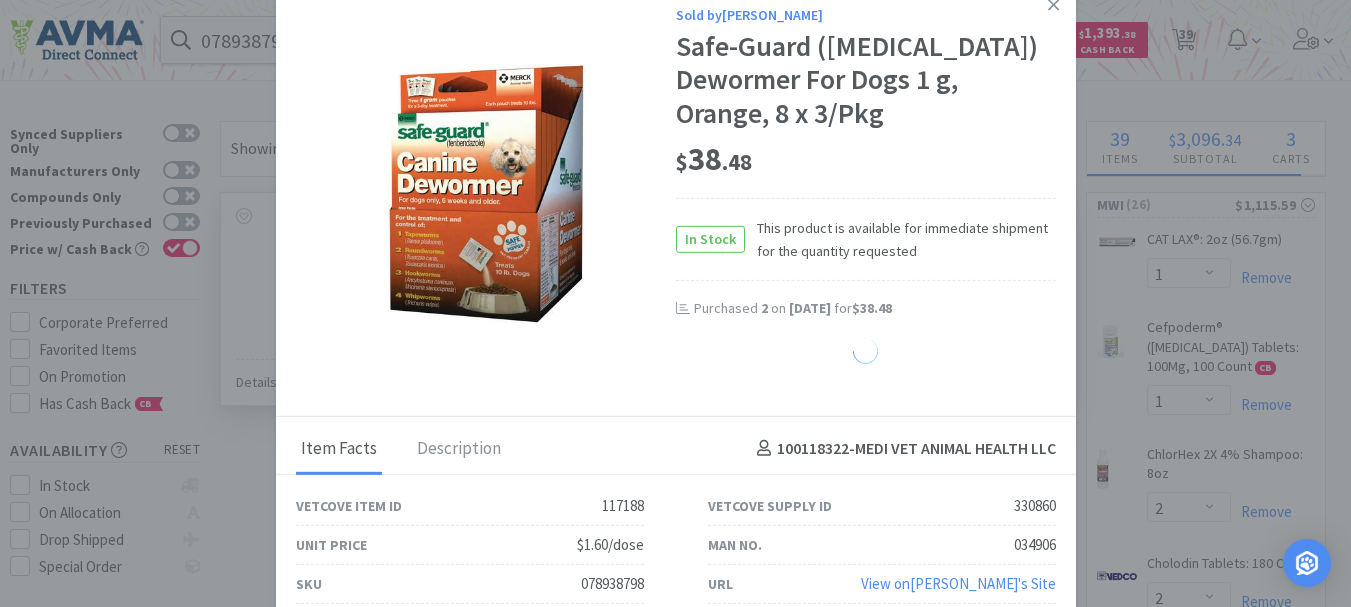 select on "10" 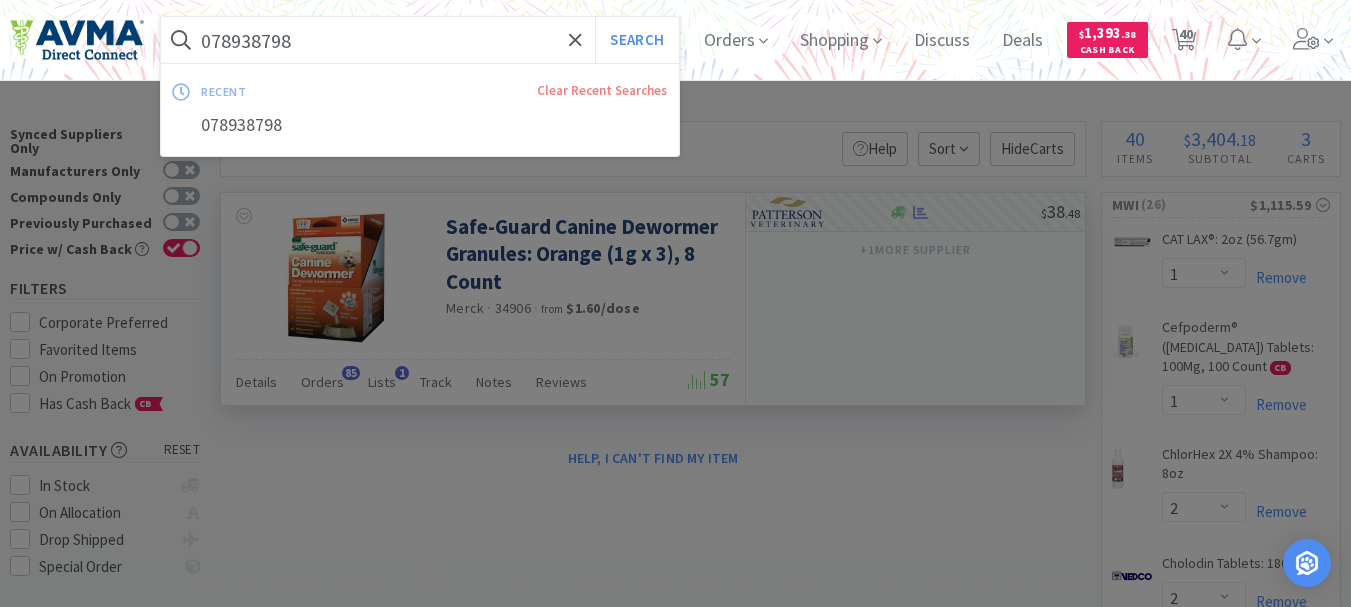 click on "078938798" at bounding box center (420, 40) 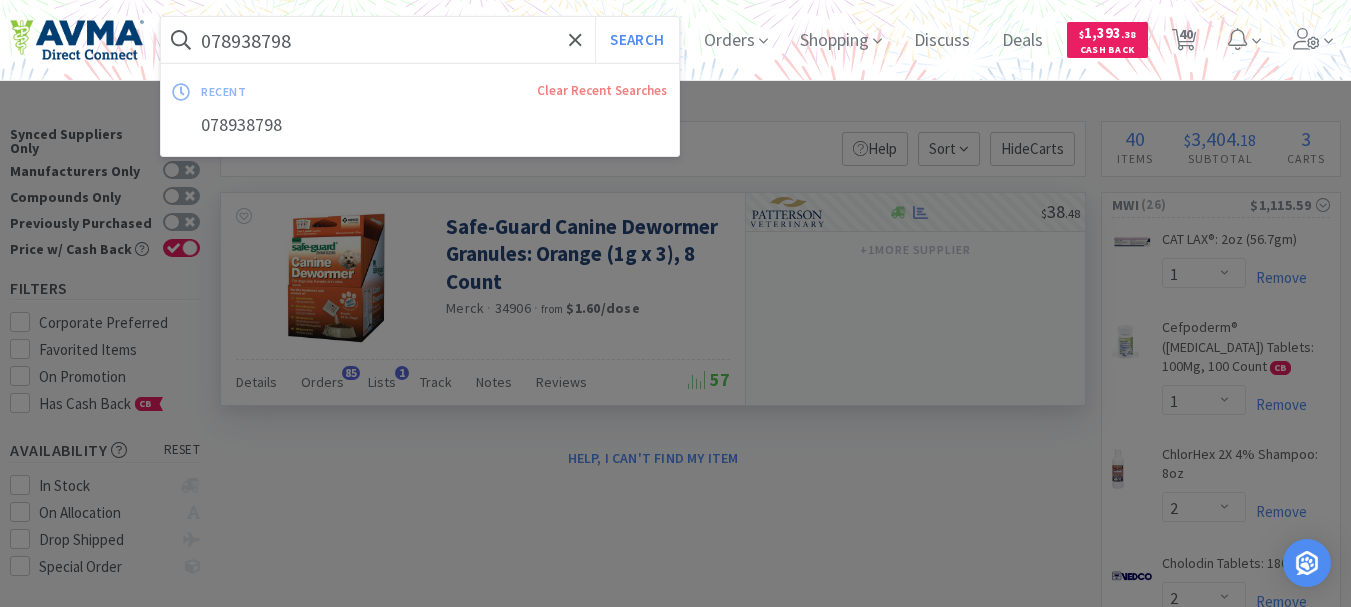 paste on "4471" 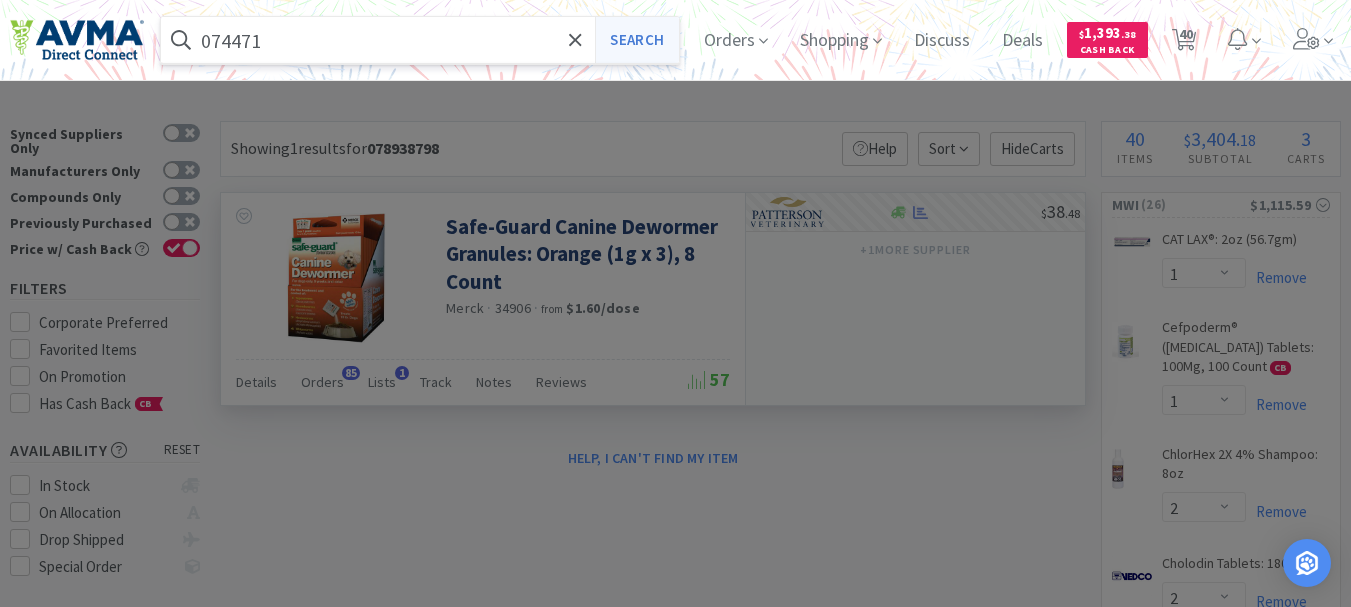 type on "074471" 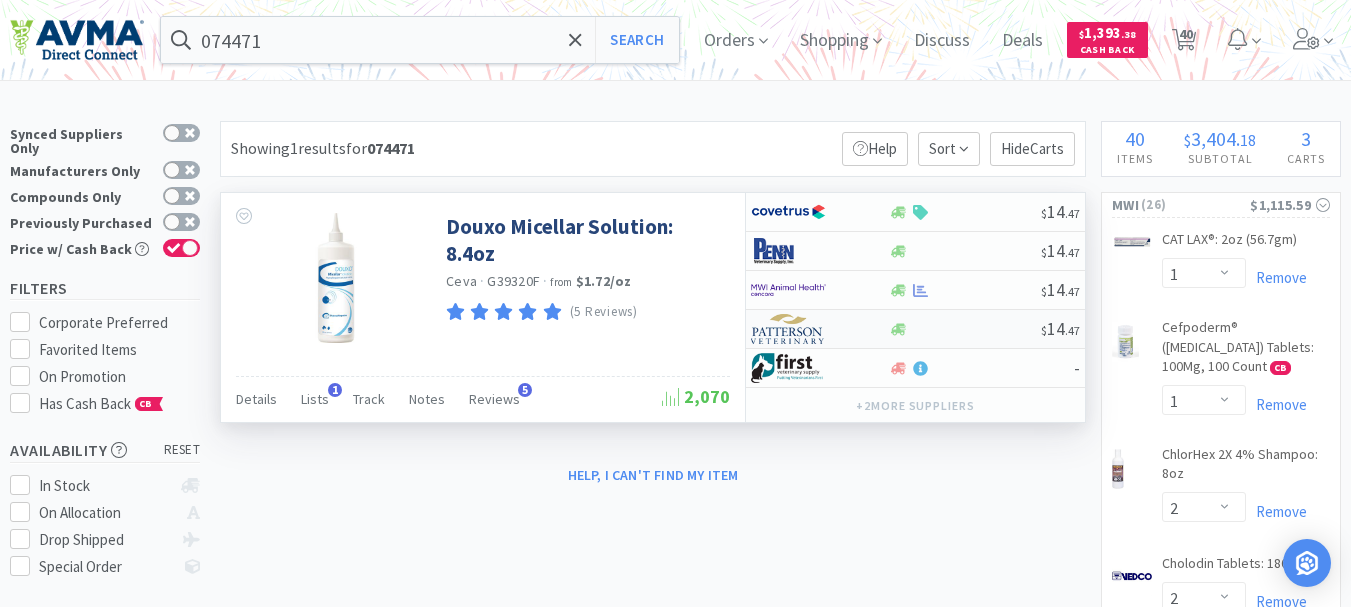 click at bounding box center (788, 329) 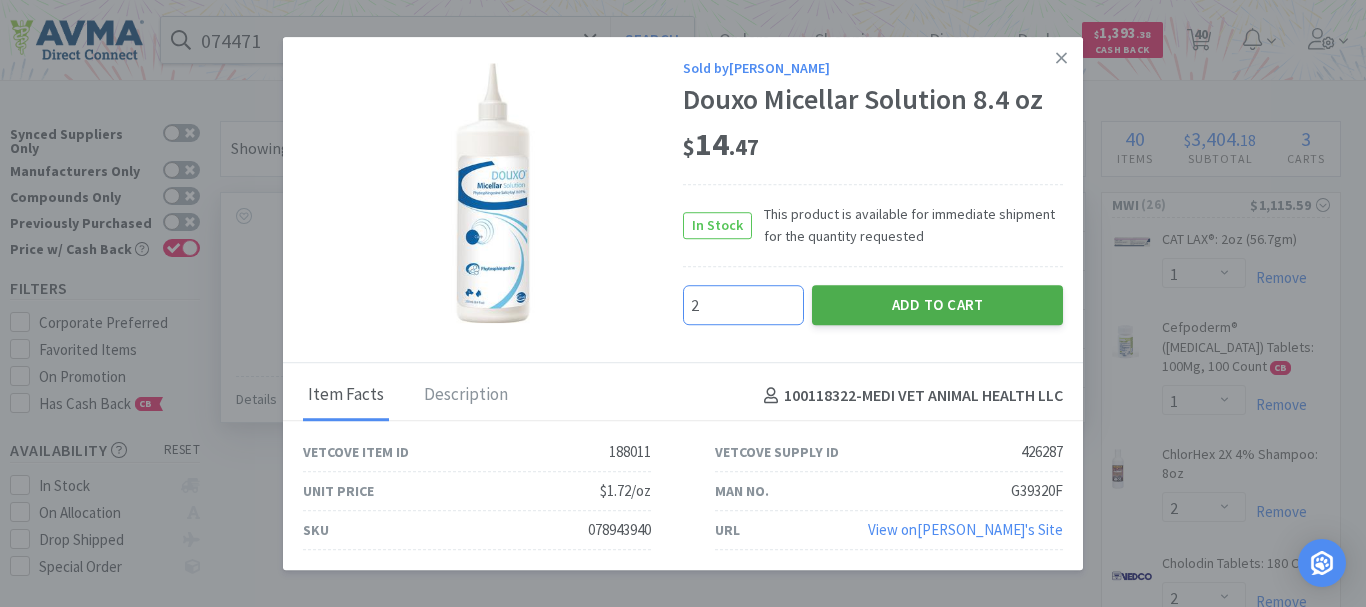 type on "2" 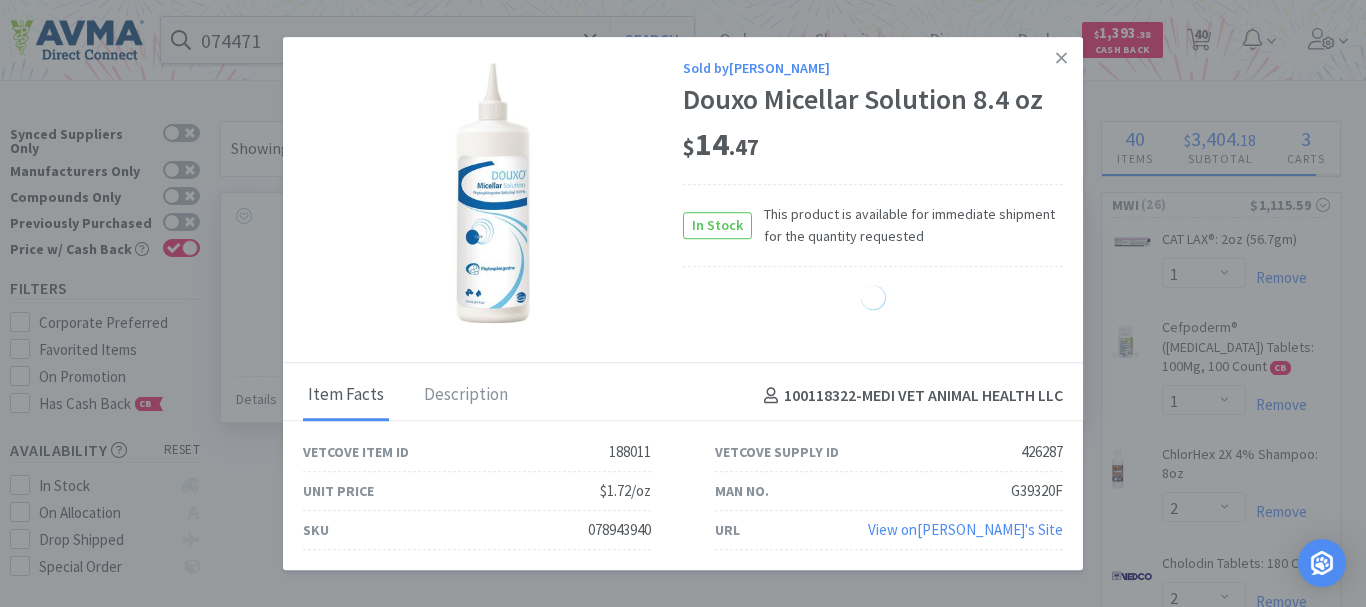 select on "2" 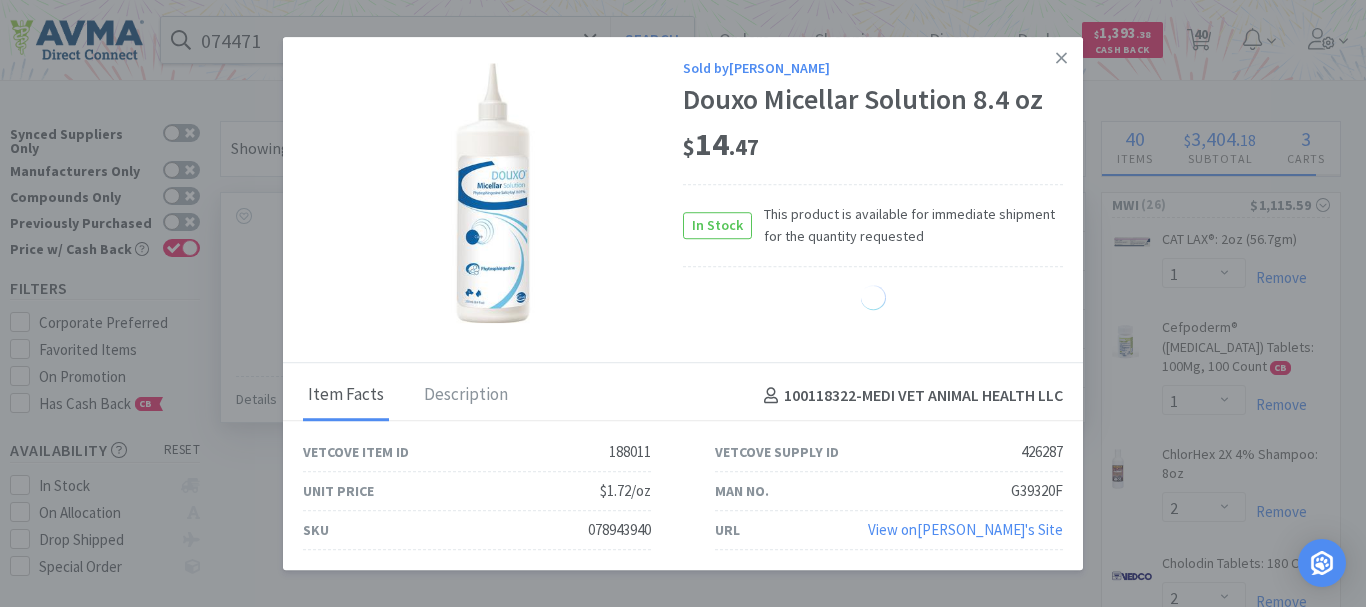 select on "1" 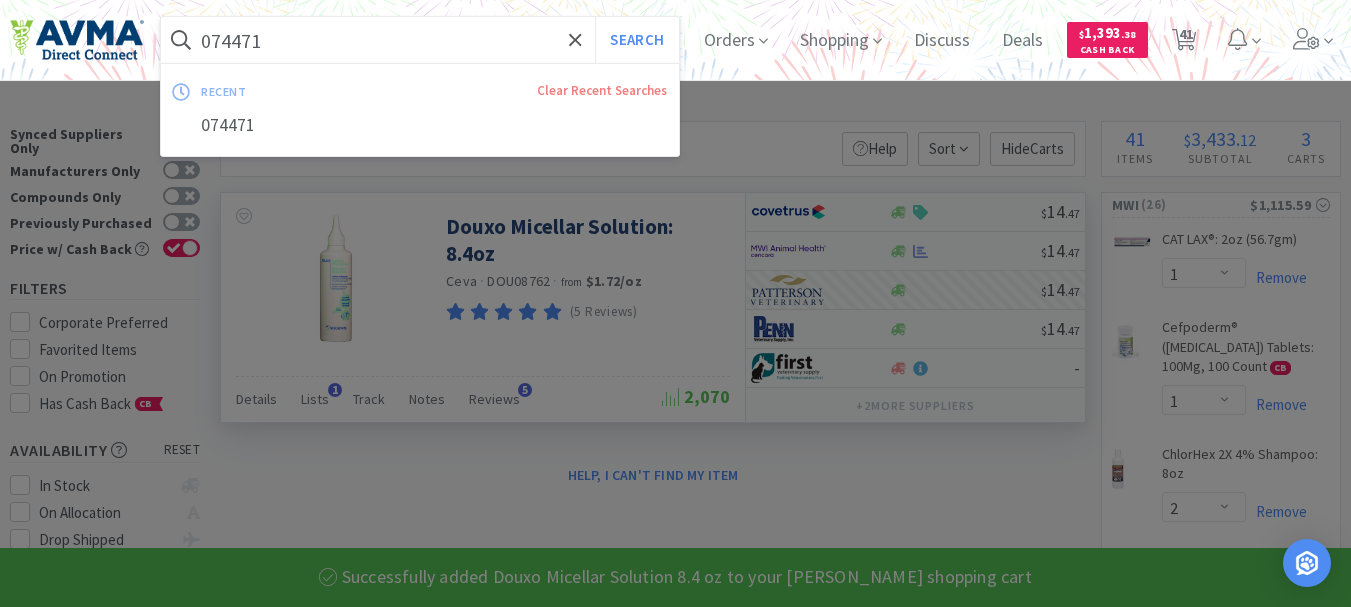 click on "074471" at bounding box center (420, 40) 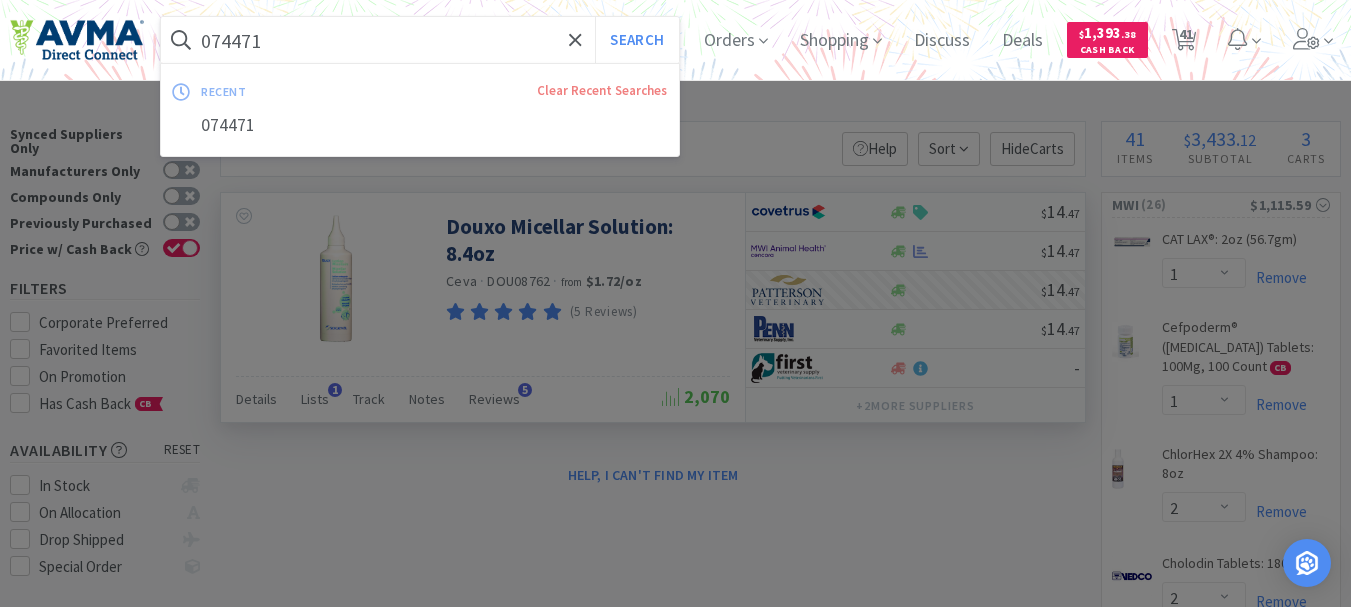 paste on "88816" 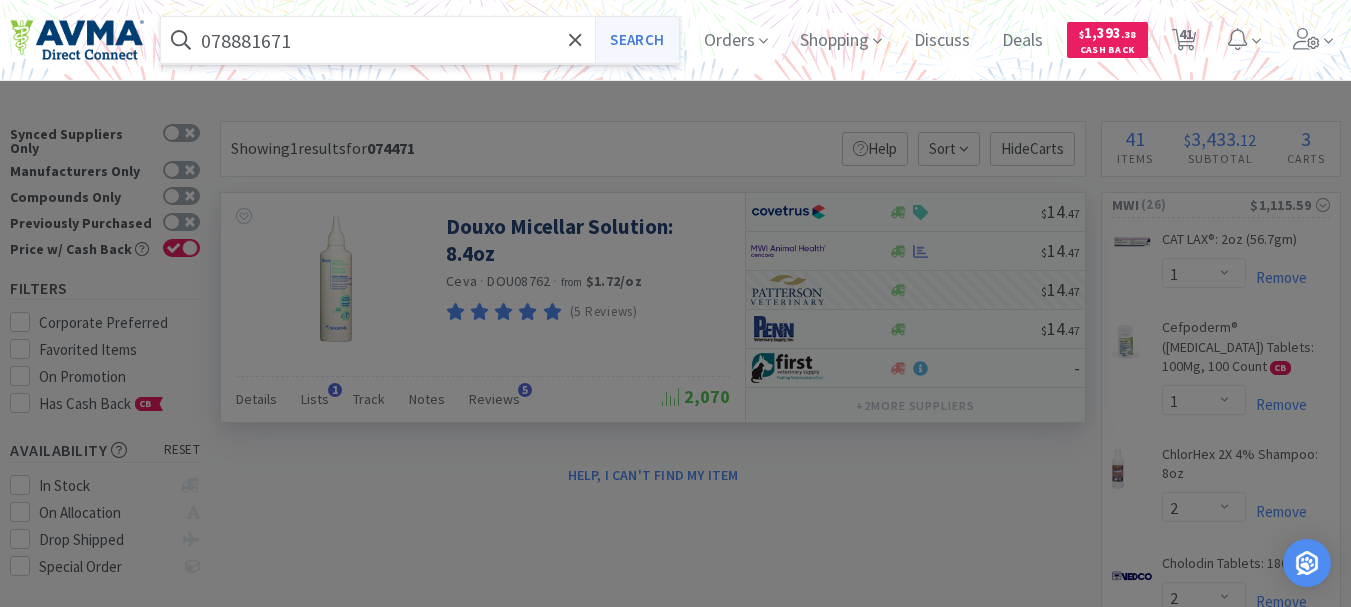 type on "078881671" 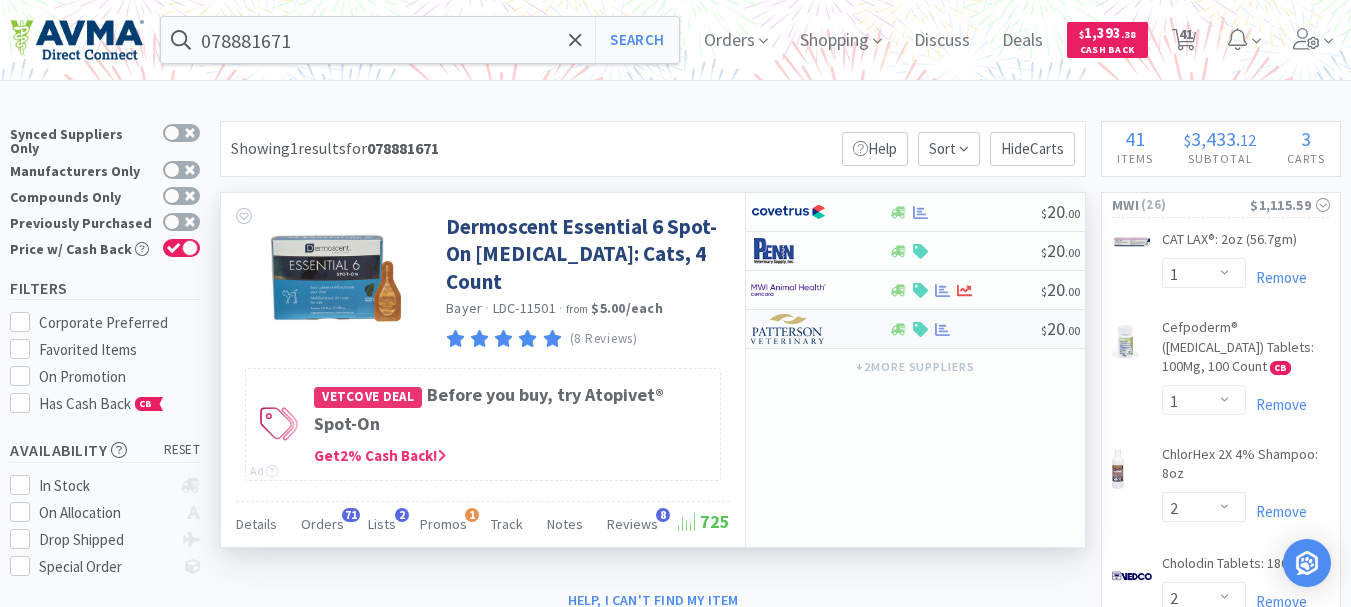 click at bounding box center [788, 329] 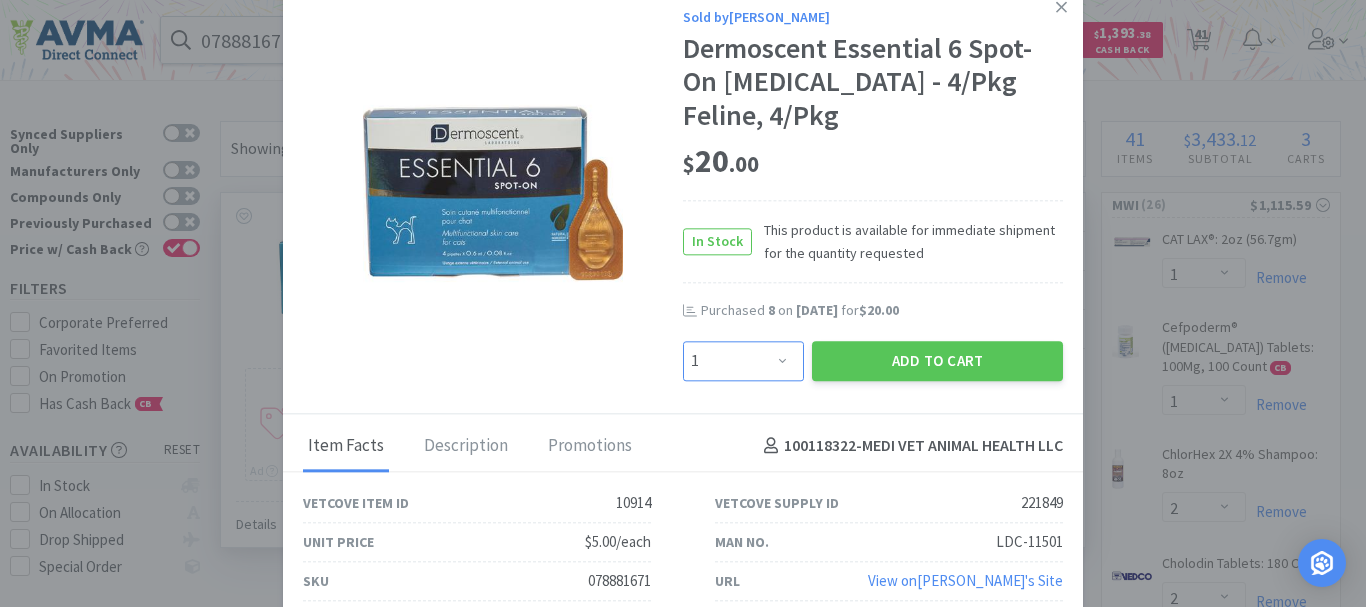 click on "Enter Quantity 1 2 3 4 5 6 7 8 9 10 11 12 13 14 15 16 17 18 19 20 Enter Quantity" at bounding box center [743, 361] 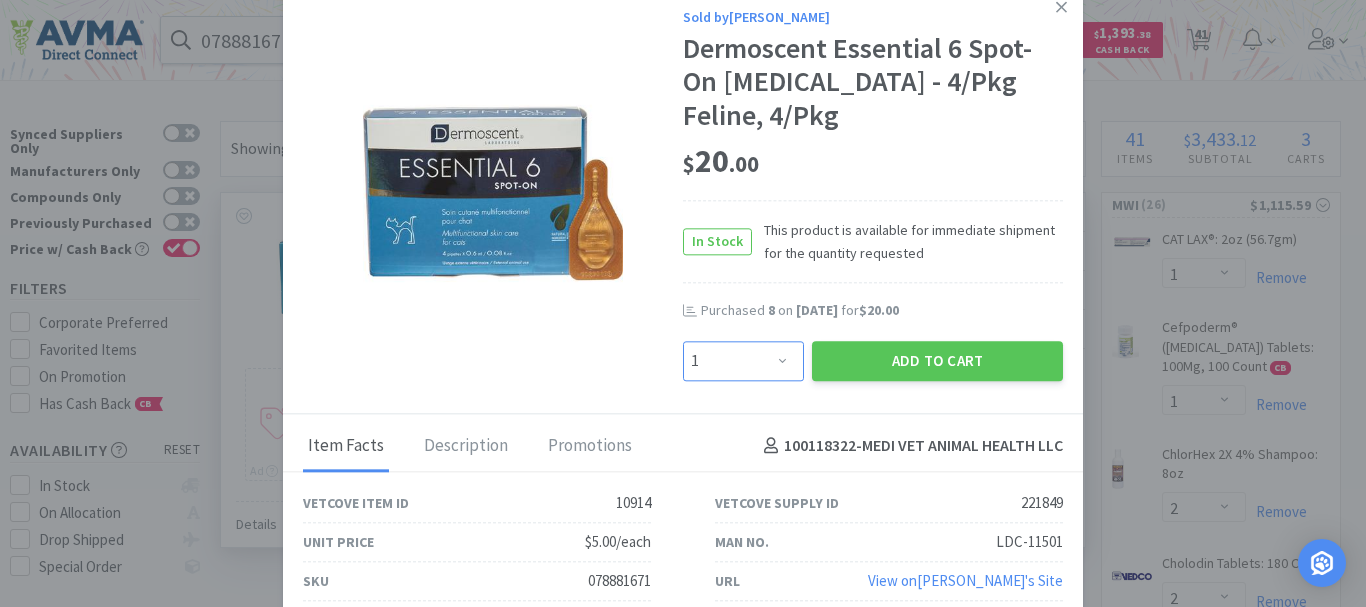select on "8" 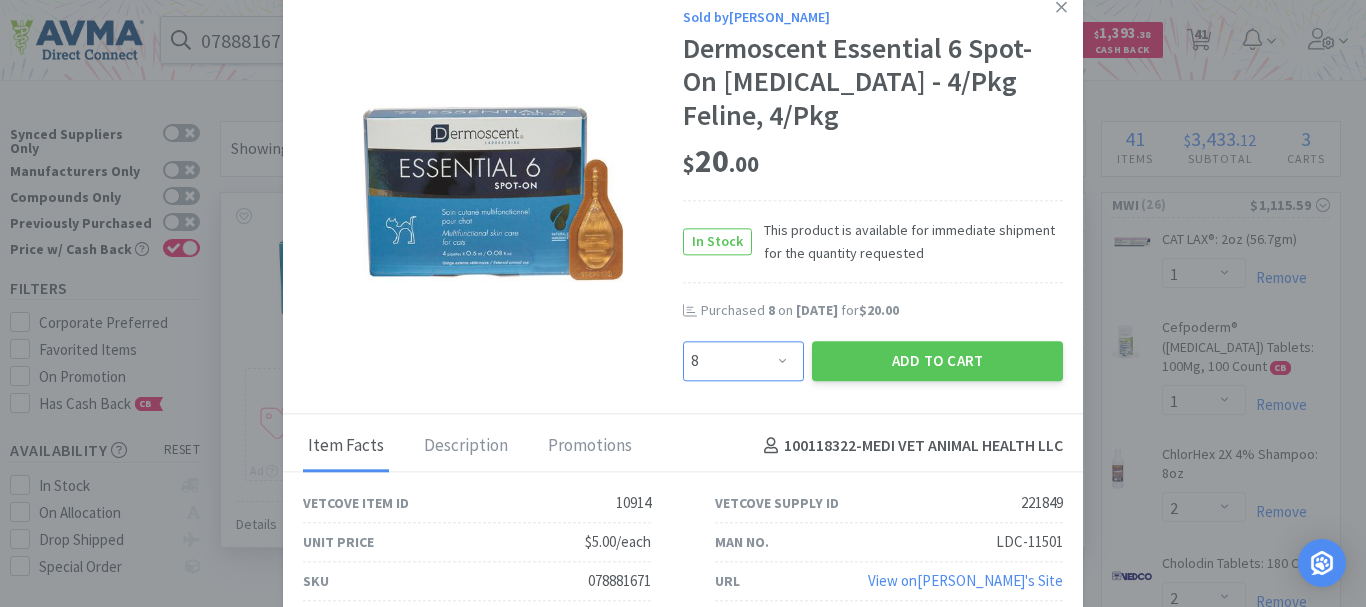 click on "Enter Quantity 1 2 3 4 5 6 7 8 9 10 11 12 13 14 15 16 17 18 19 20 Enter Quantity" at bounding box center [743, 361] 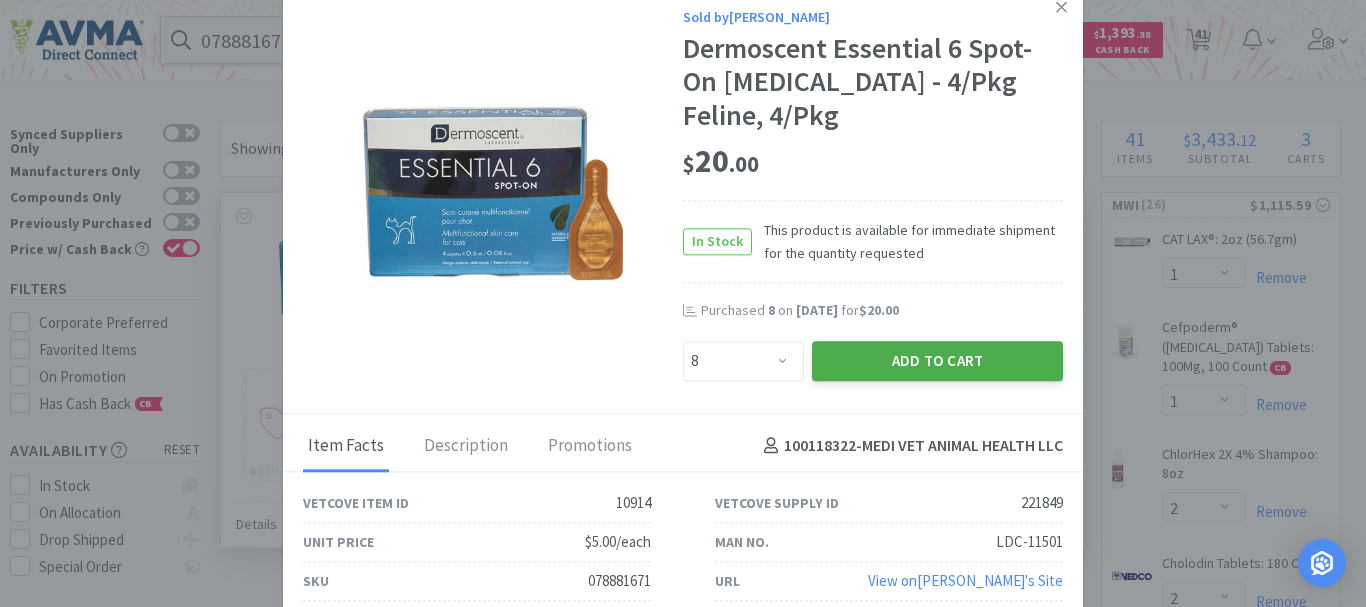 click on "Add to Cart" at bounding box center [937, 361] 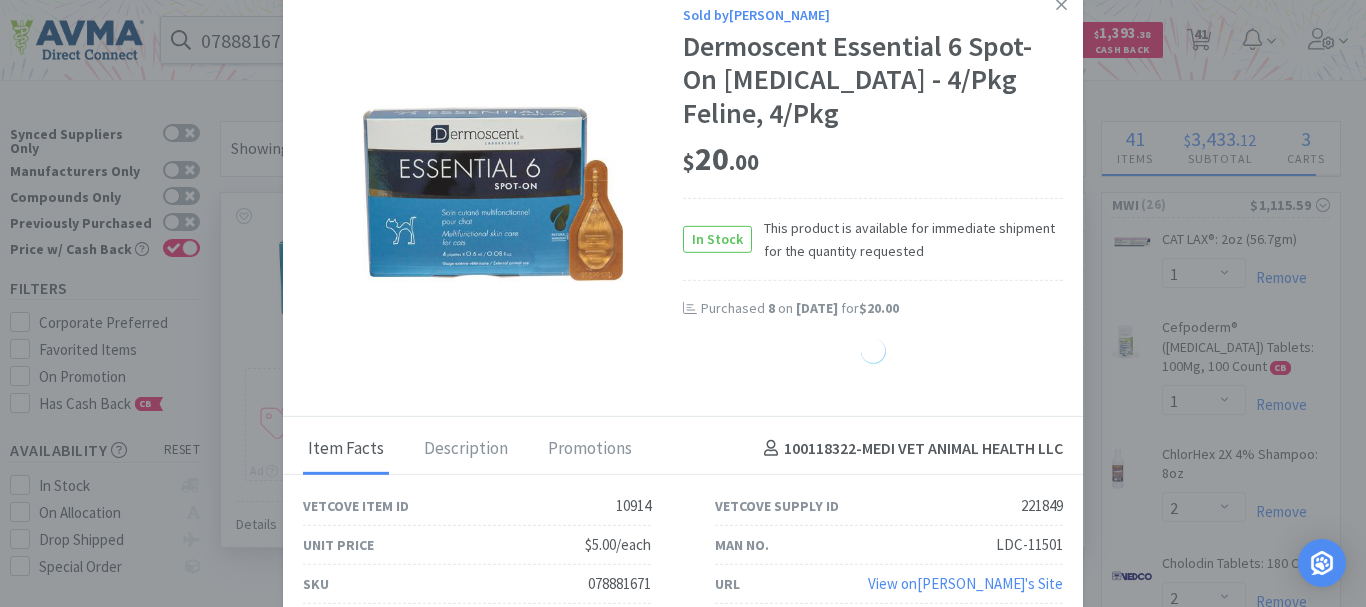 select on "8" 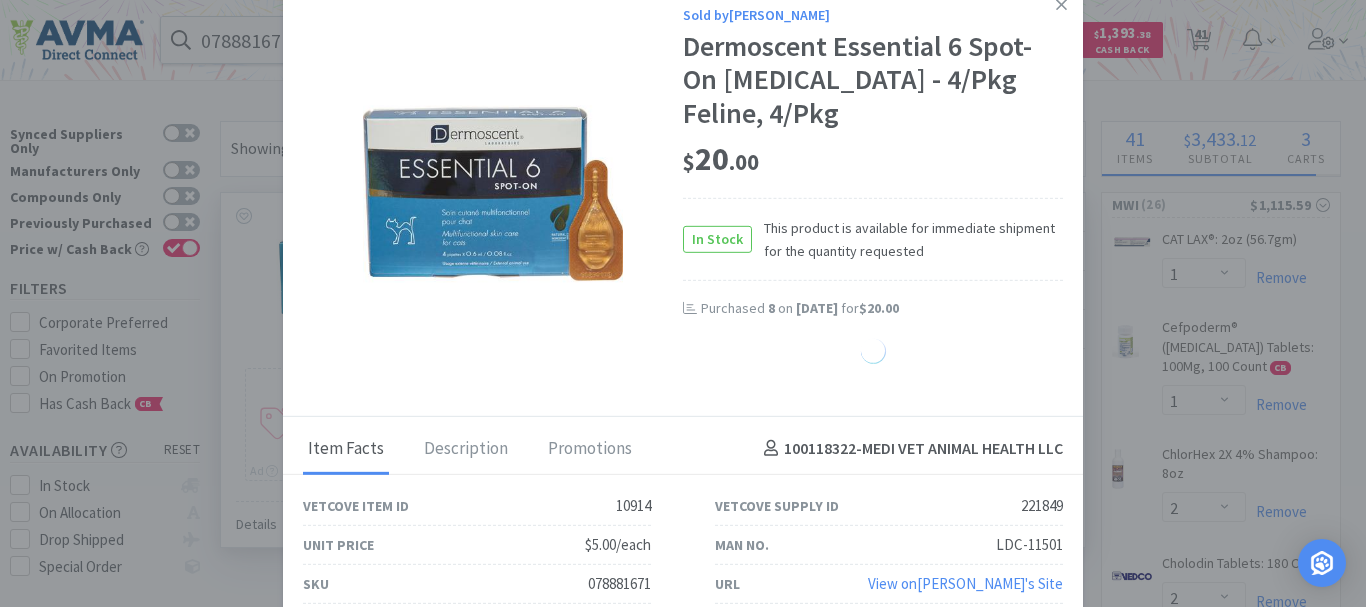 select on "2" 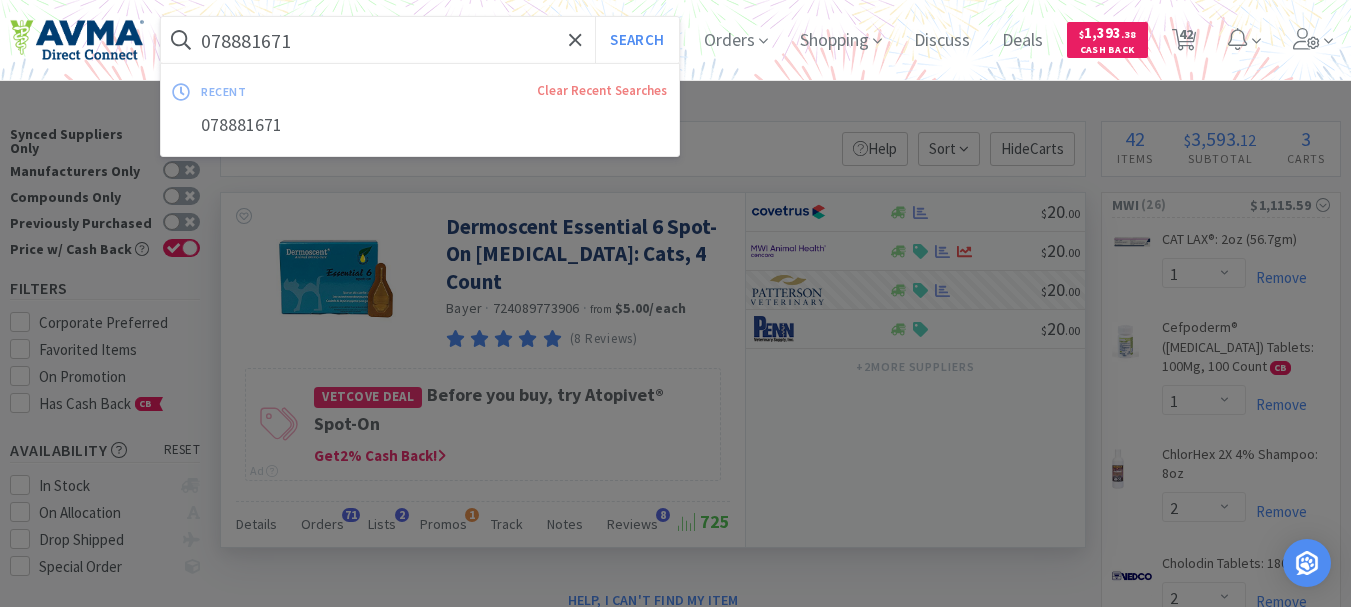 click on "078881671" at bounding box center (420, 40) 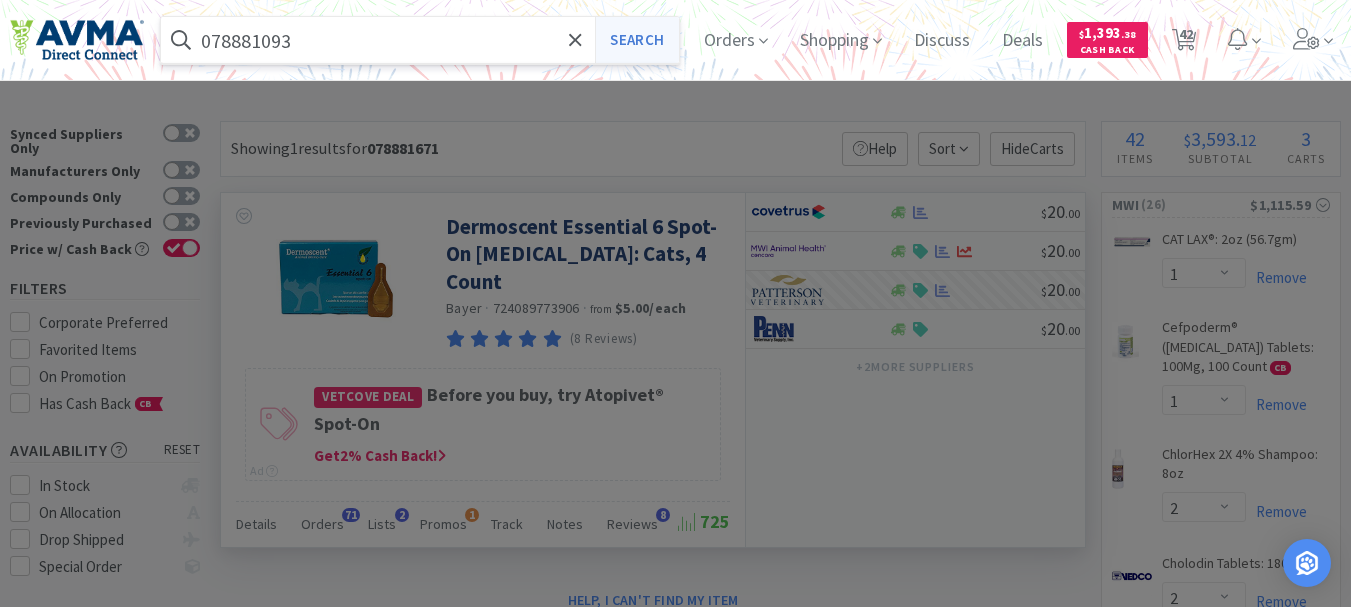 type on "078881093" 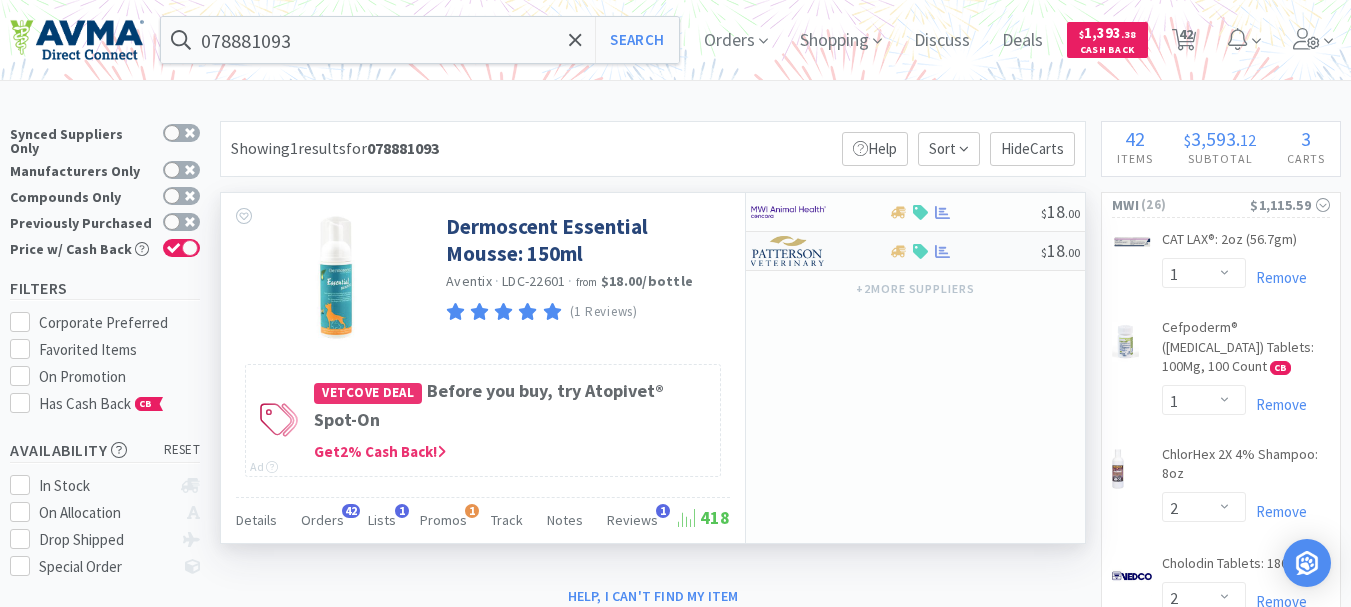 click at bounding box center [788, 251] 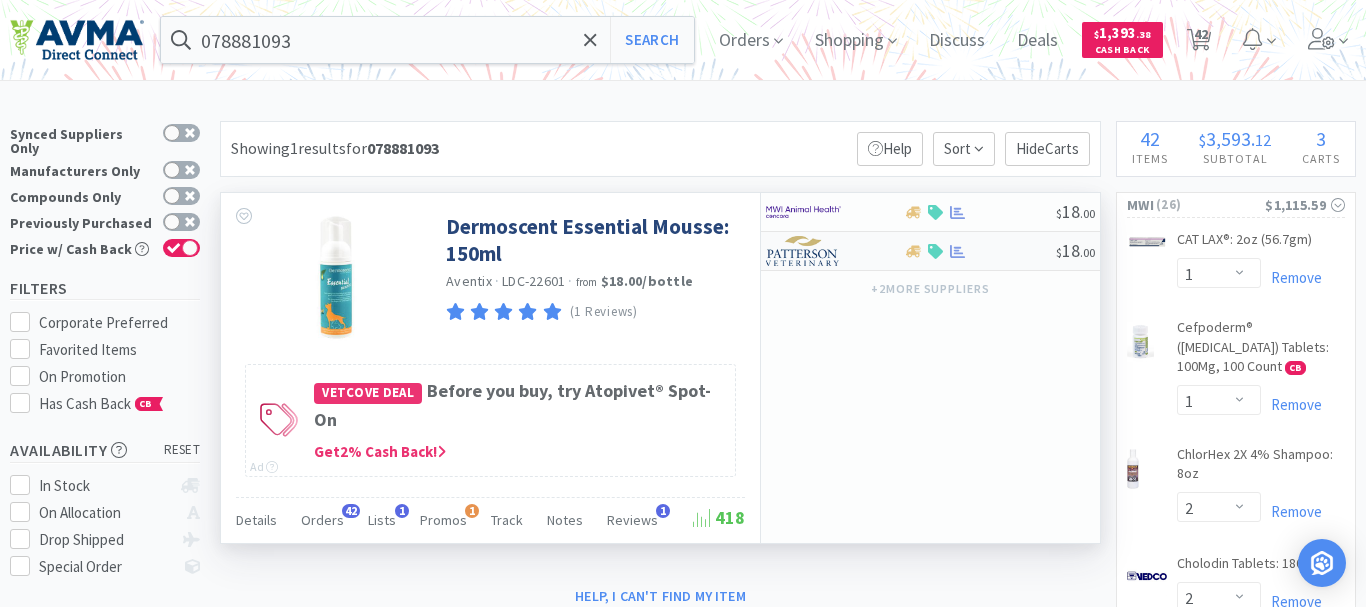 select on "1" 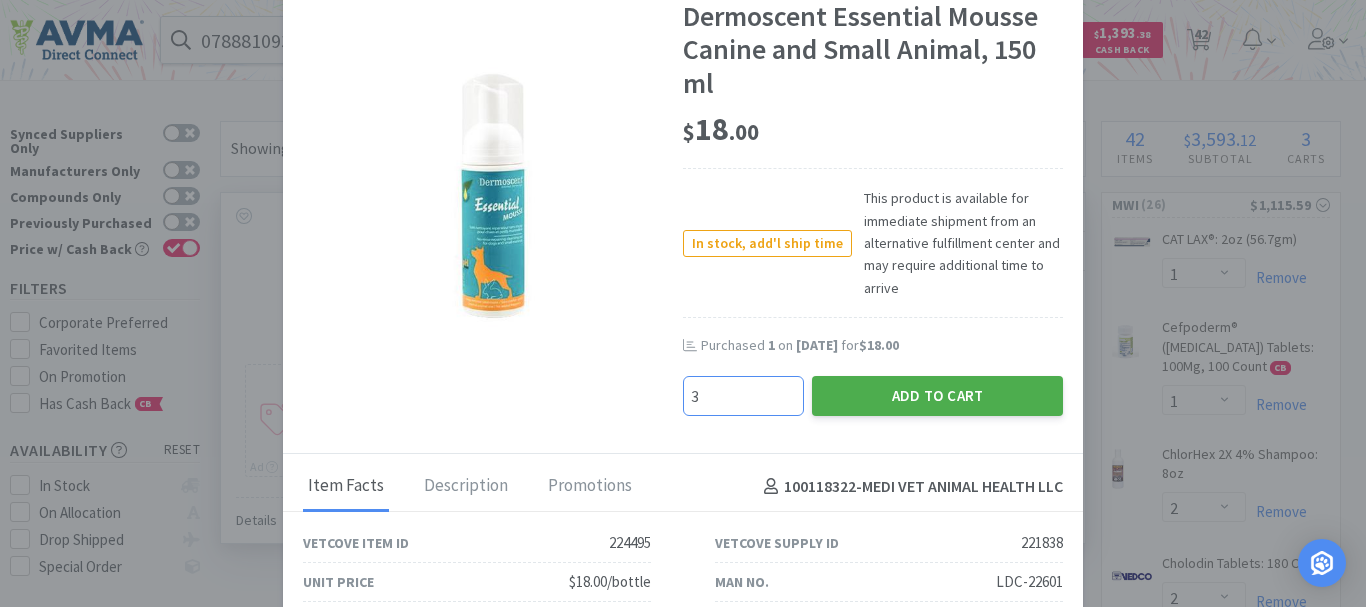 type on "3" 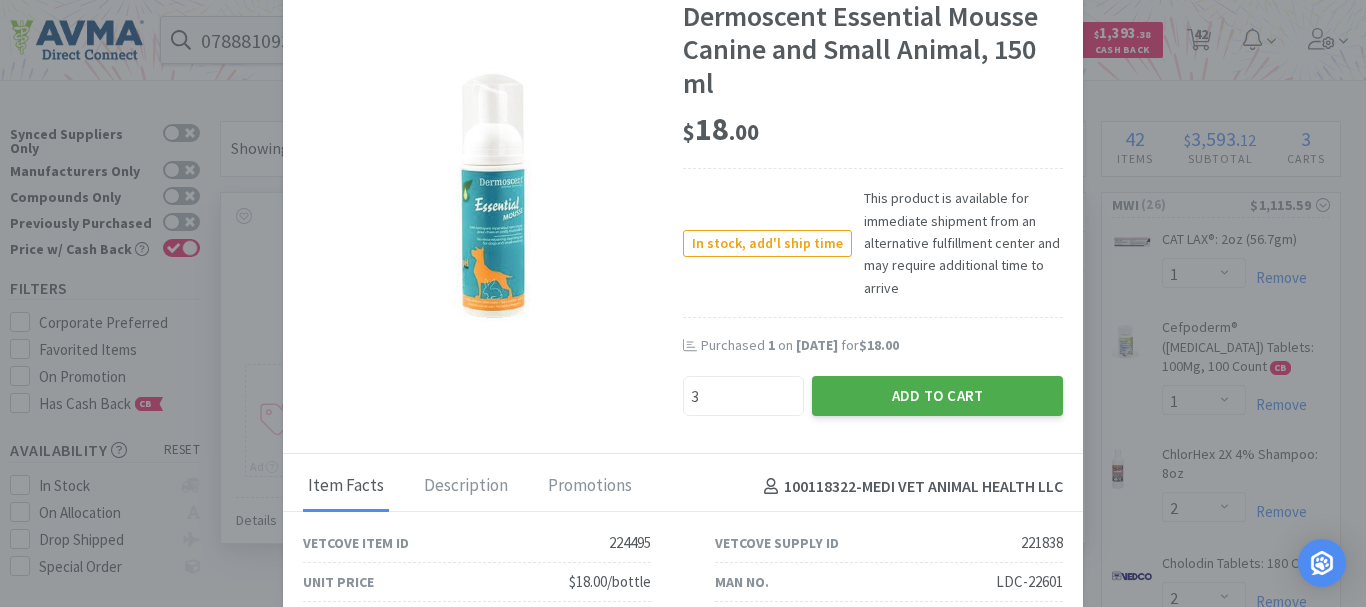 click on "Add to Cart" at bounding box center (937, 396) 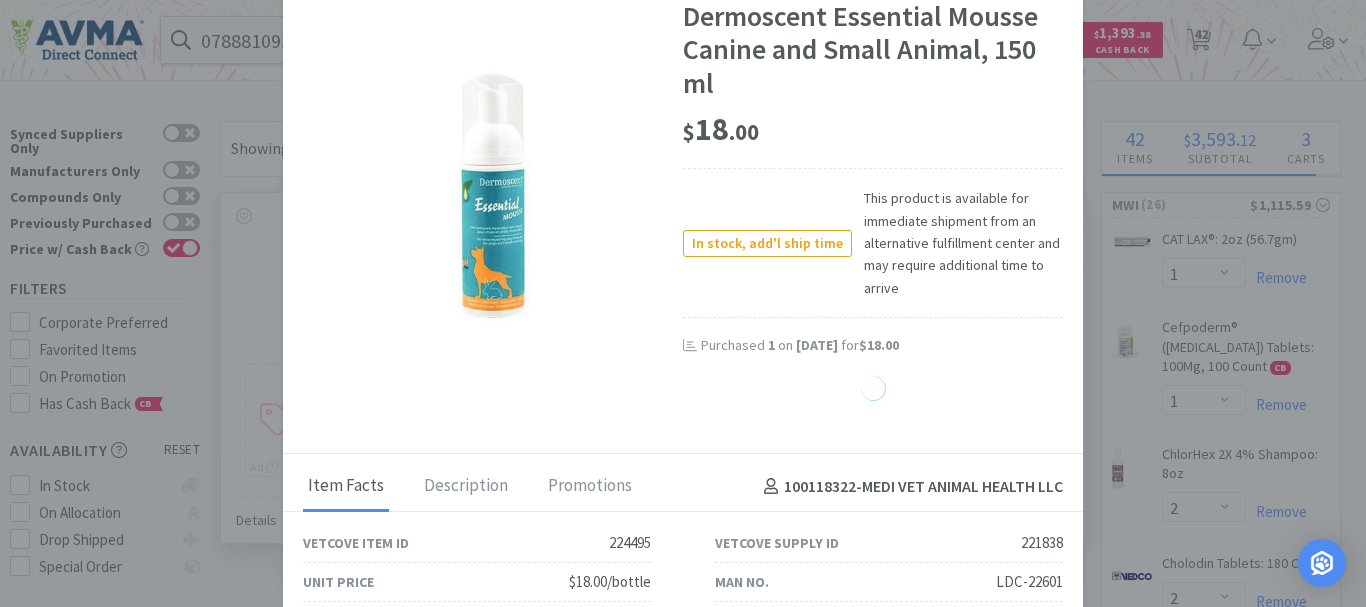 select on "3" 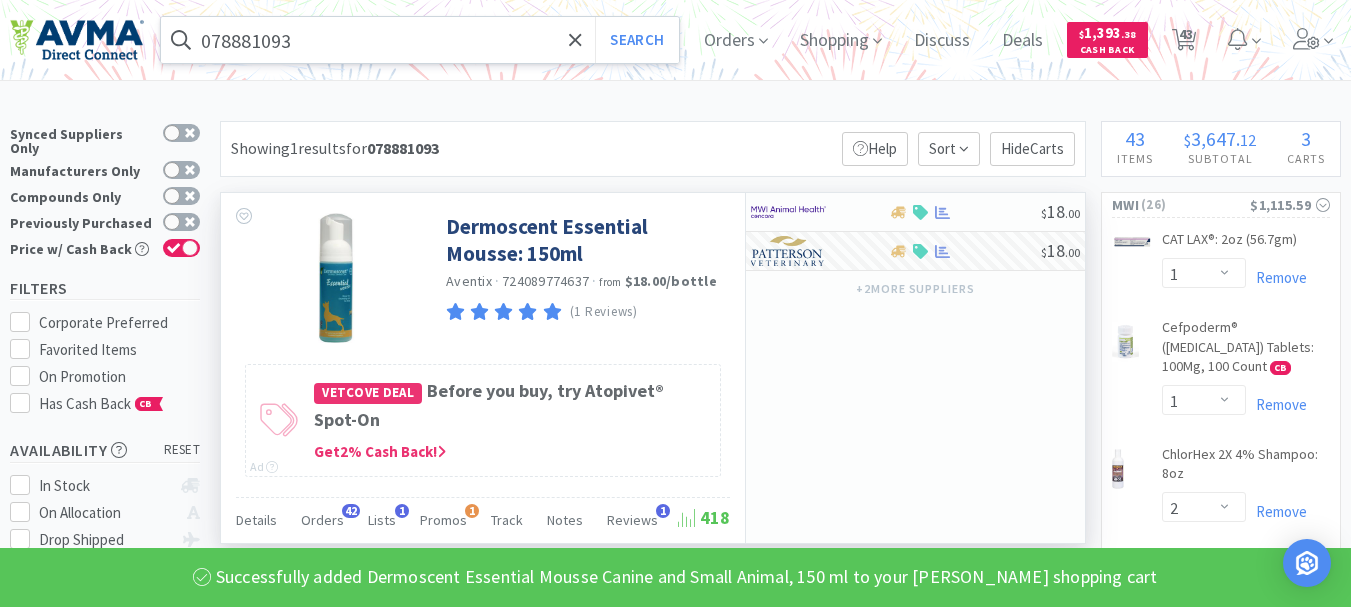 click on "078881093" at bounding box center (420, 40) 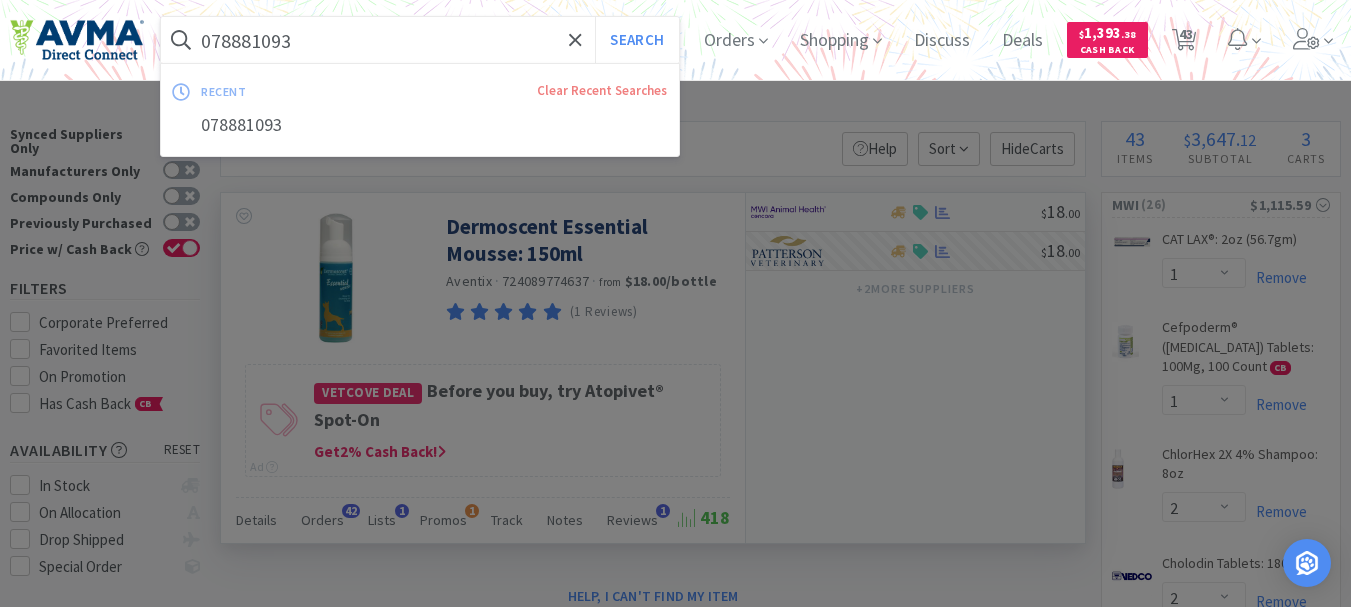 paste on "932366" 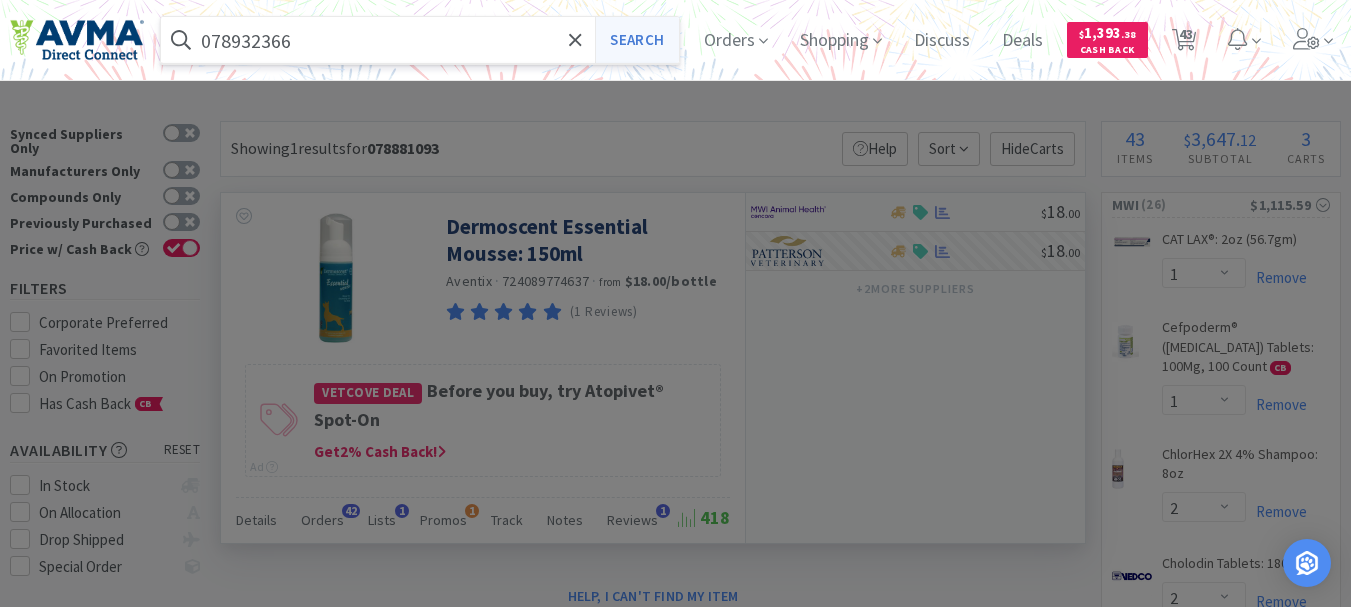 type on "078932366" 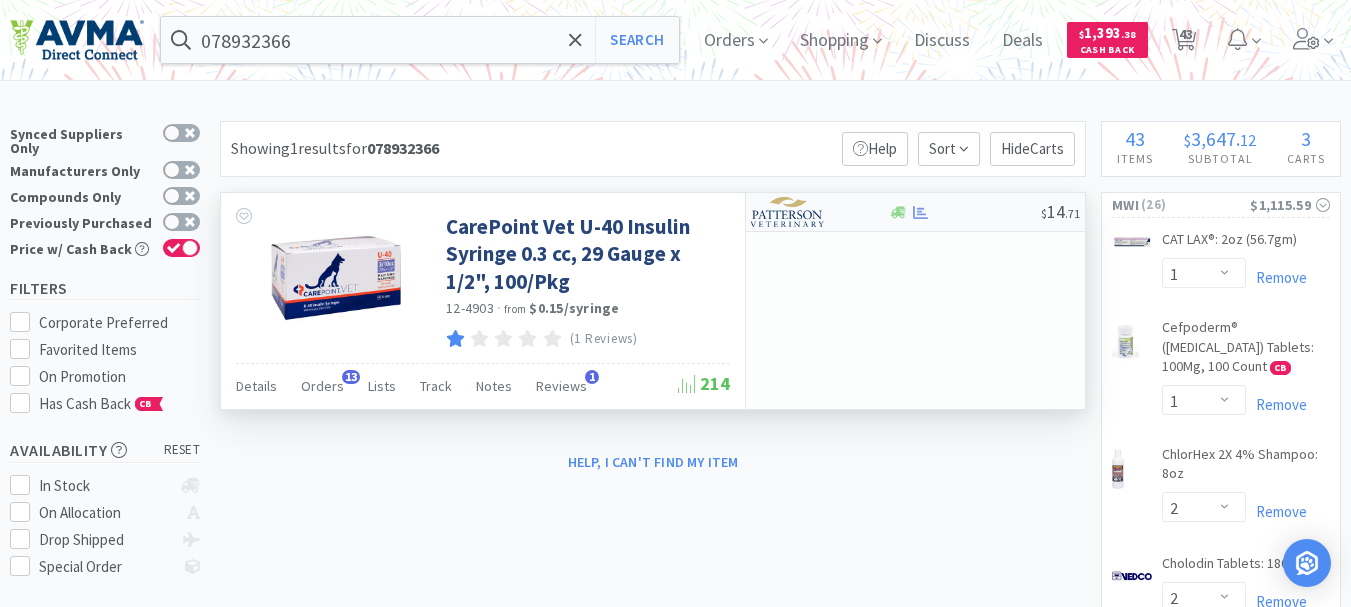 click at bounding box center [788, 212] 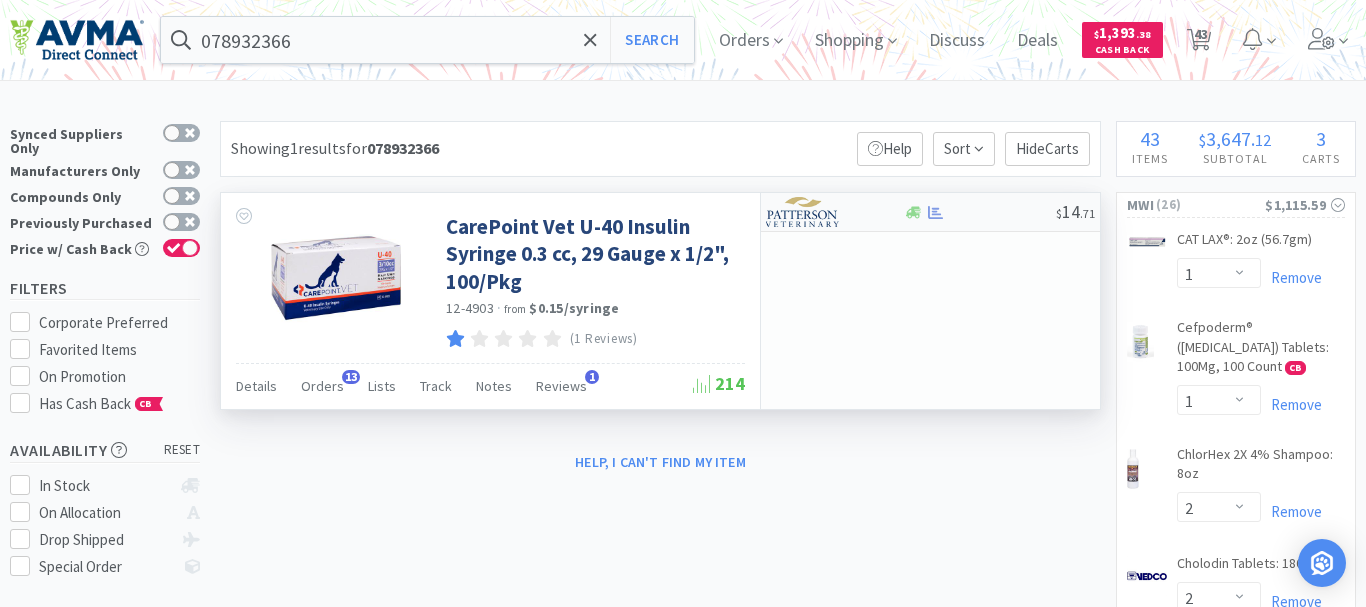select on "1" 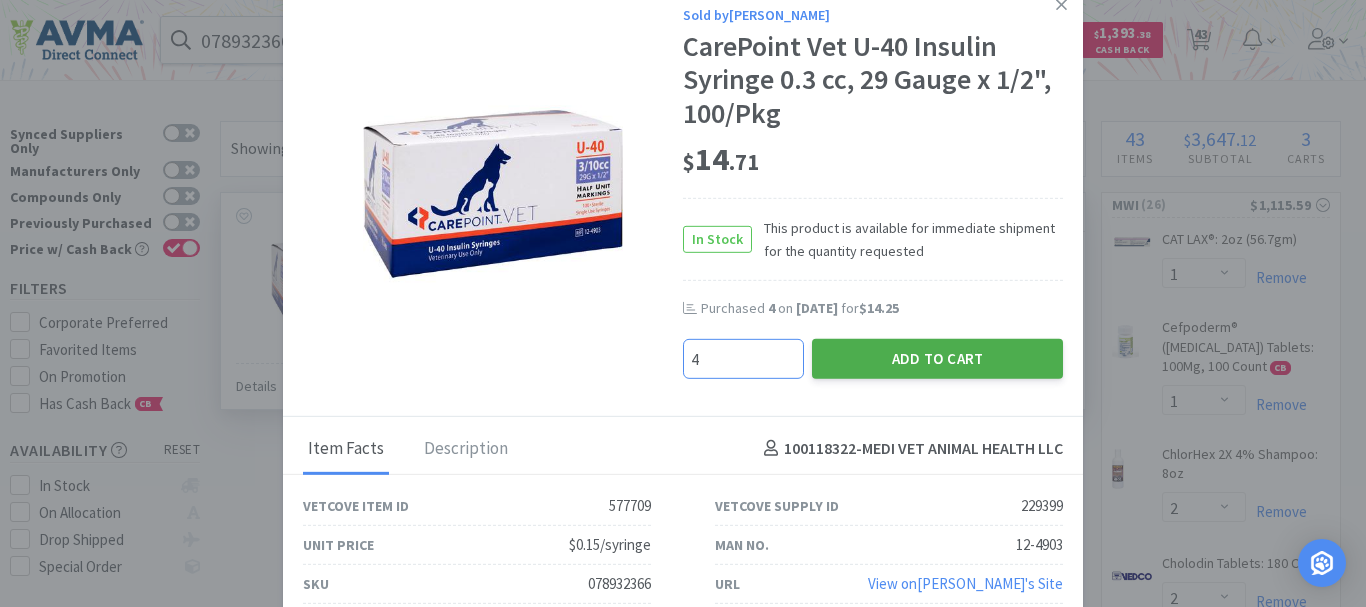 type on "4" 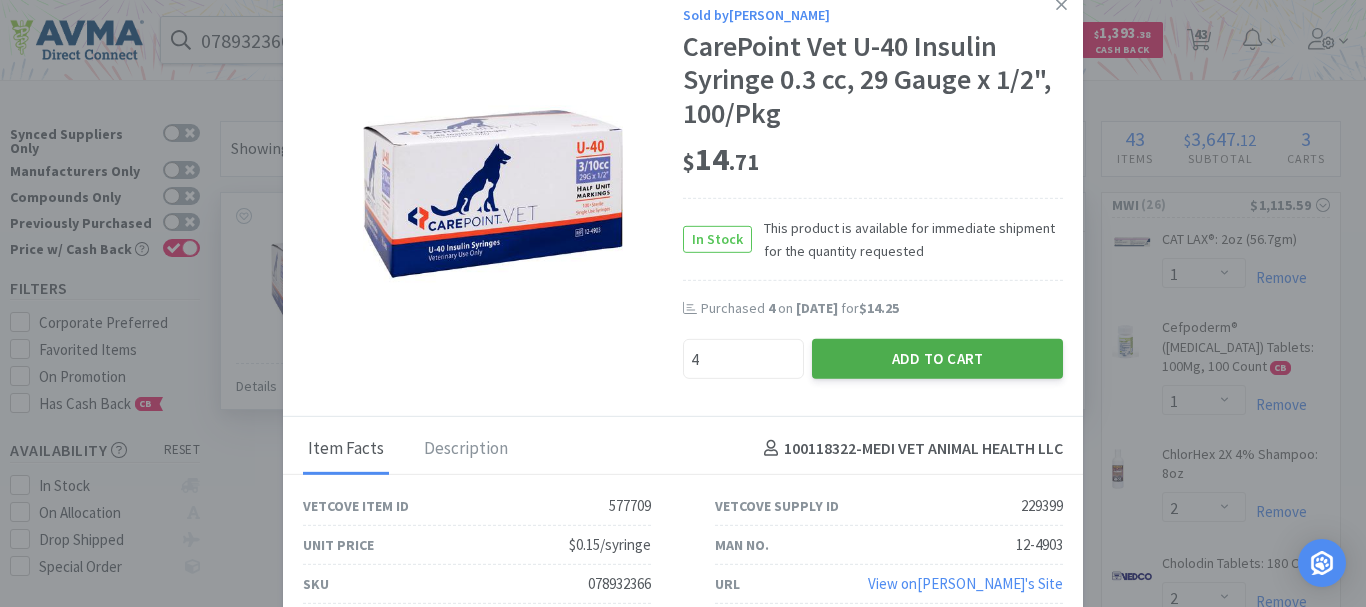 click on "Add to Cart" at bounding box center (937, 358) 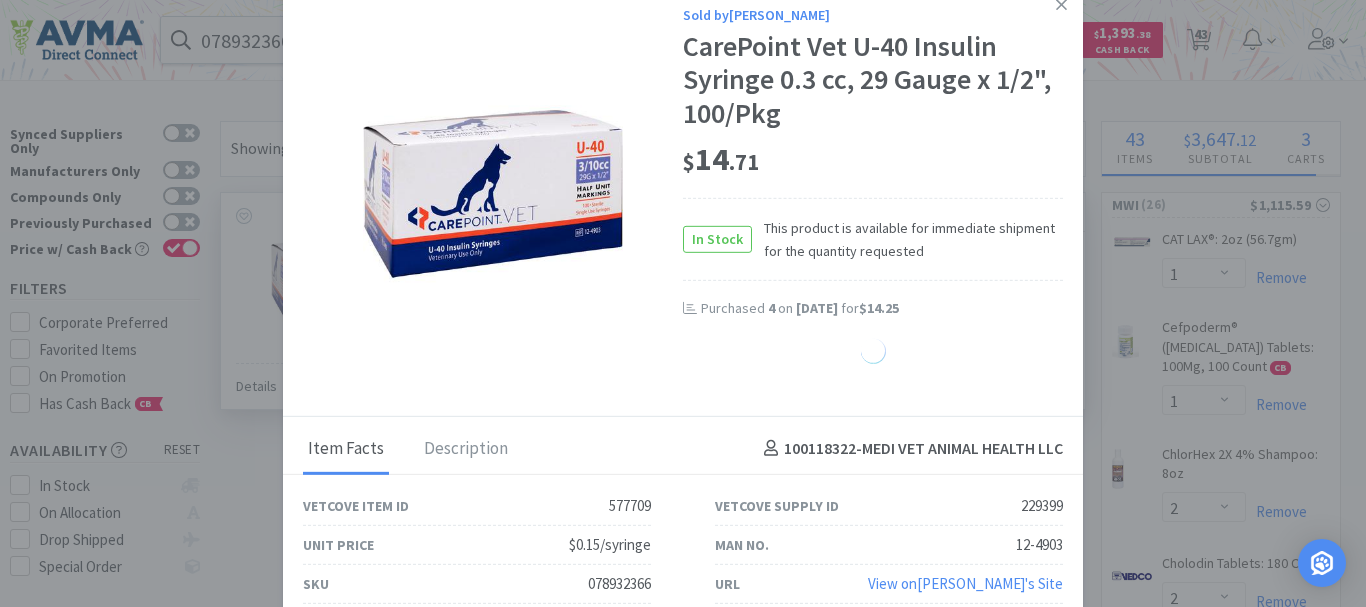 select on "4" 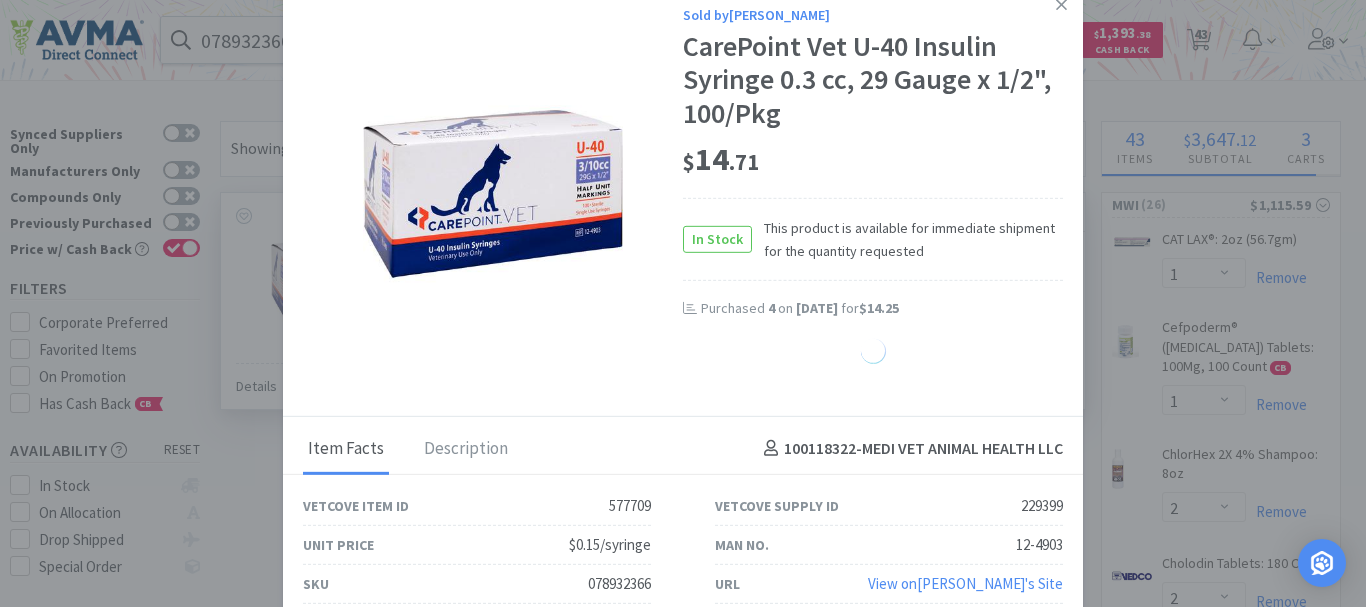 select on "8" 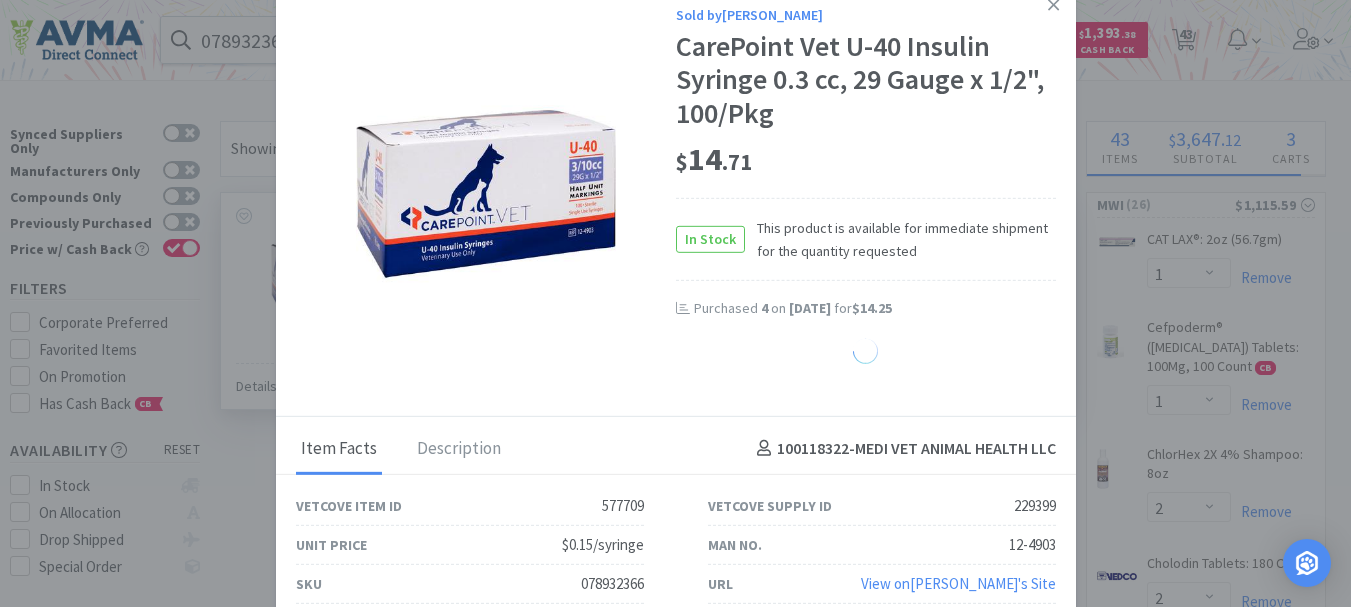 select on "24" 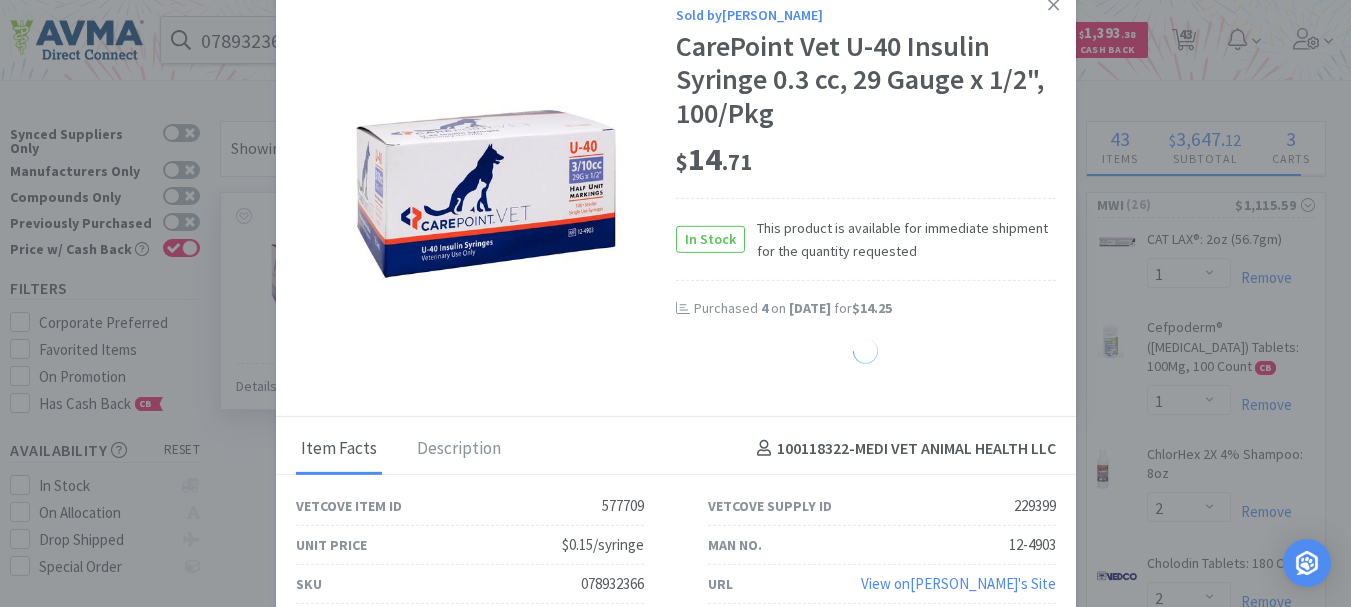 select on "10" 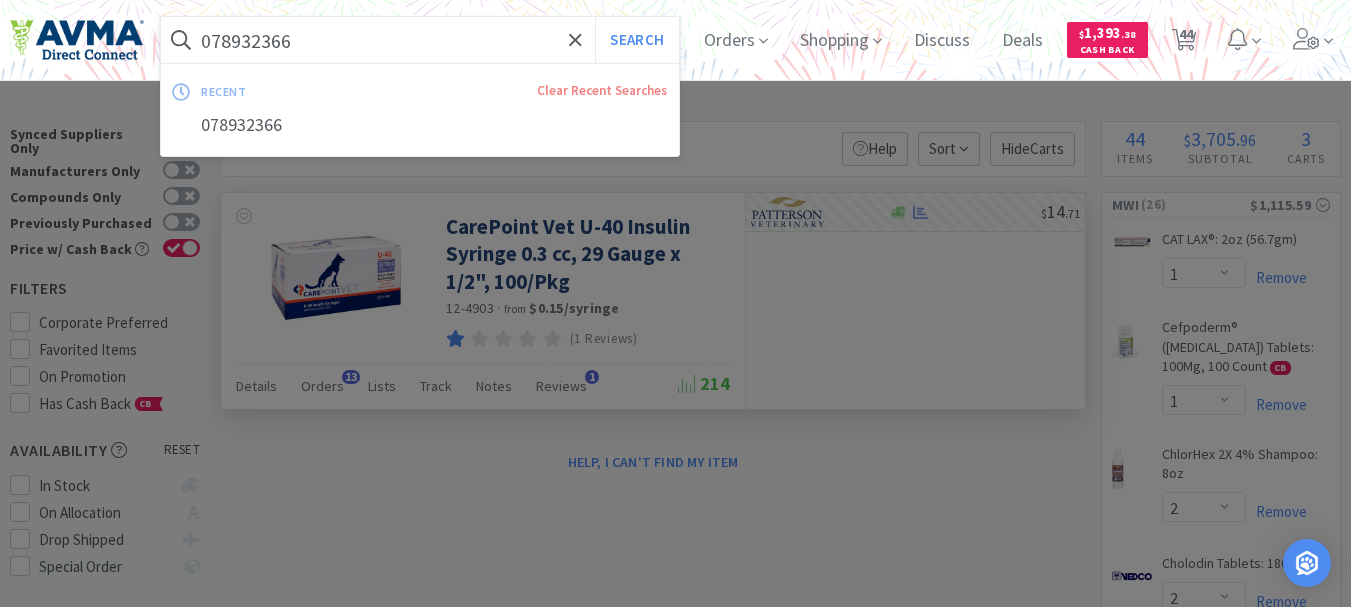 click on "078932366" at bounding box center [420, 40] 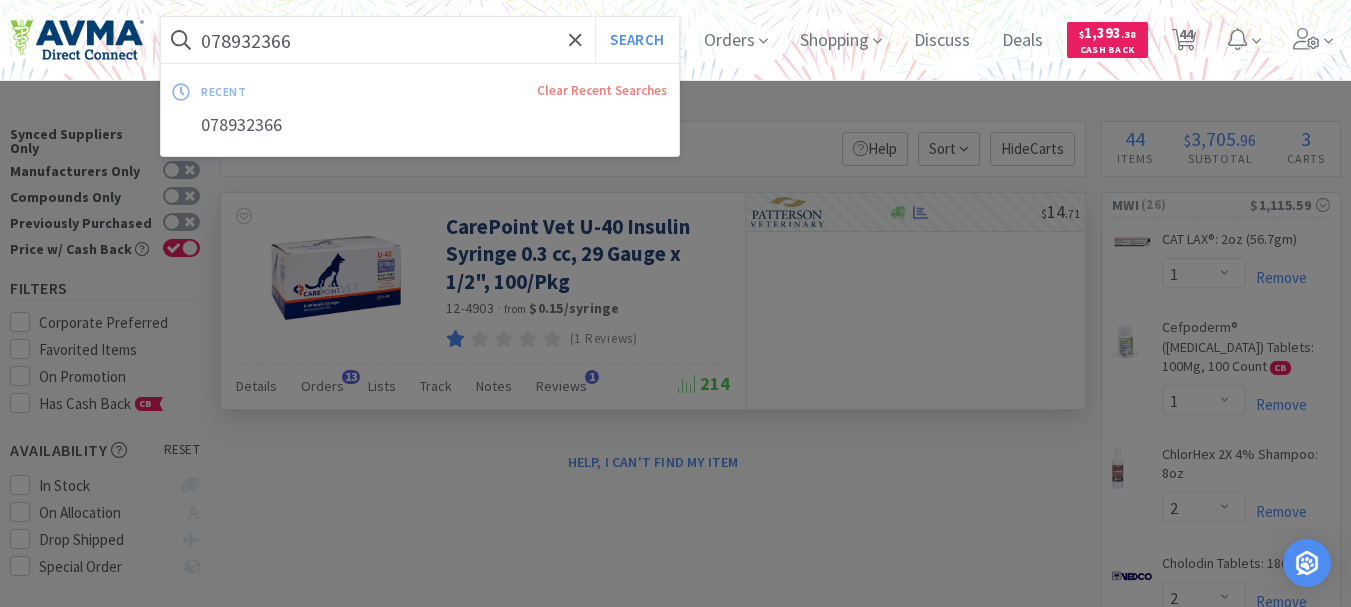 paste on "288.00615.3" 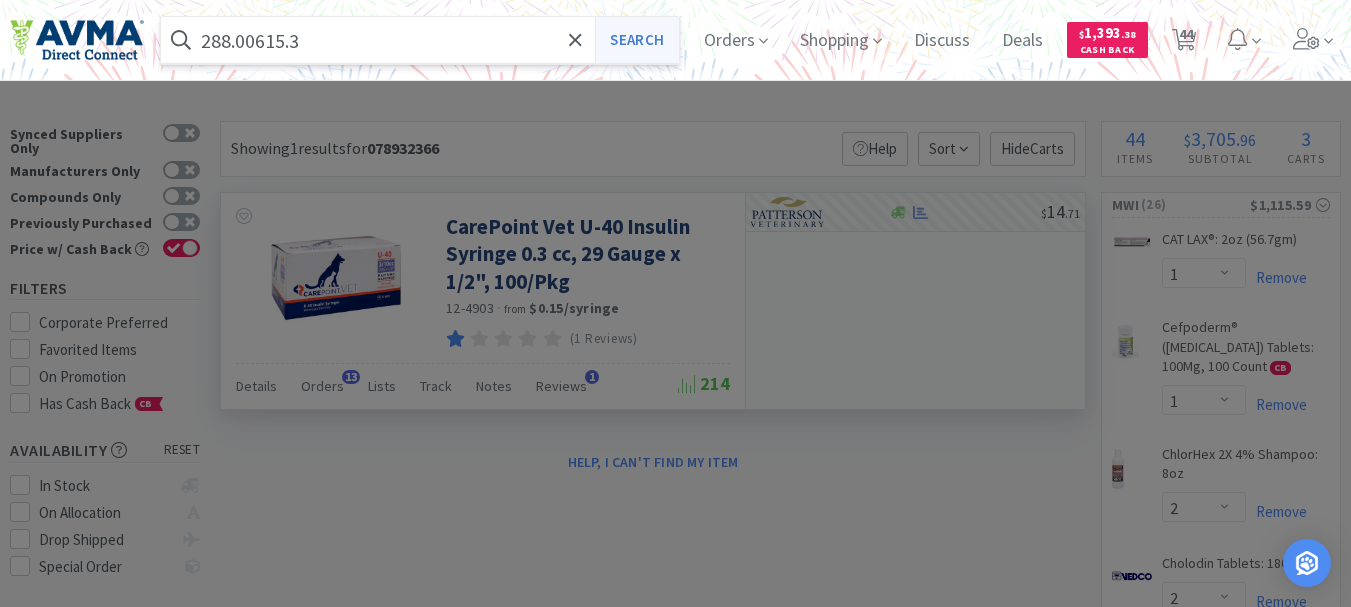 type on "288.00615.3" 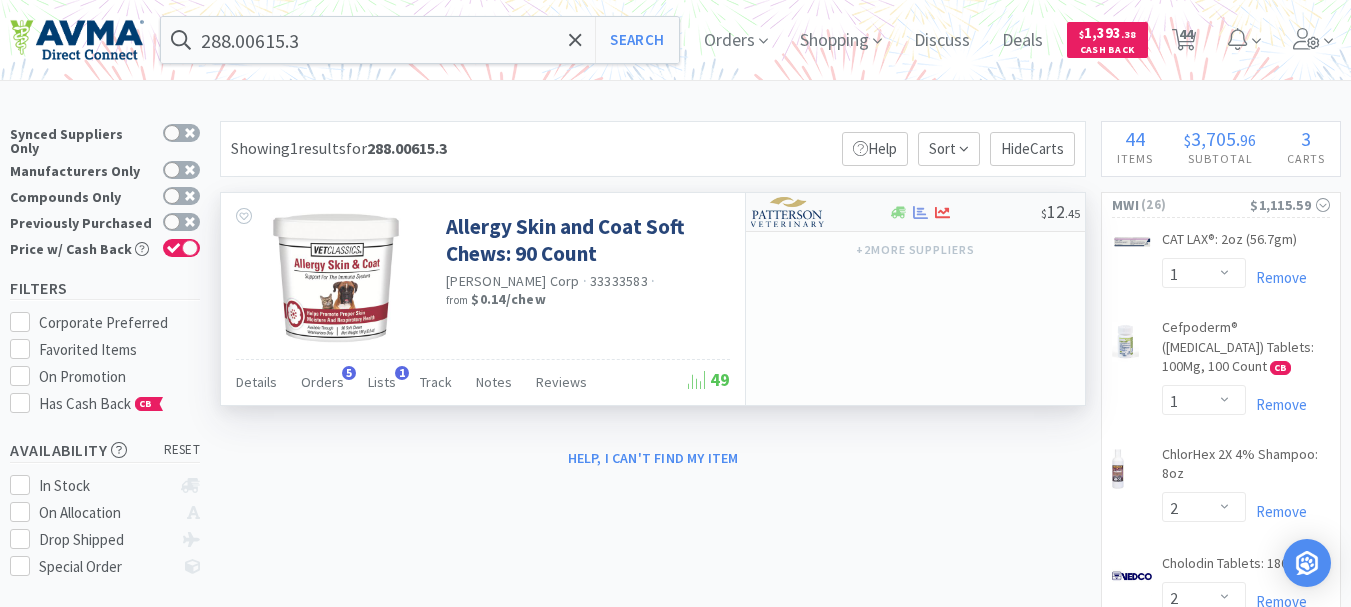 click at bounding box center (788, 212) 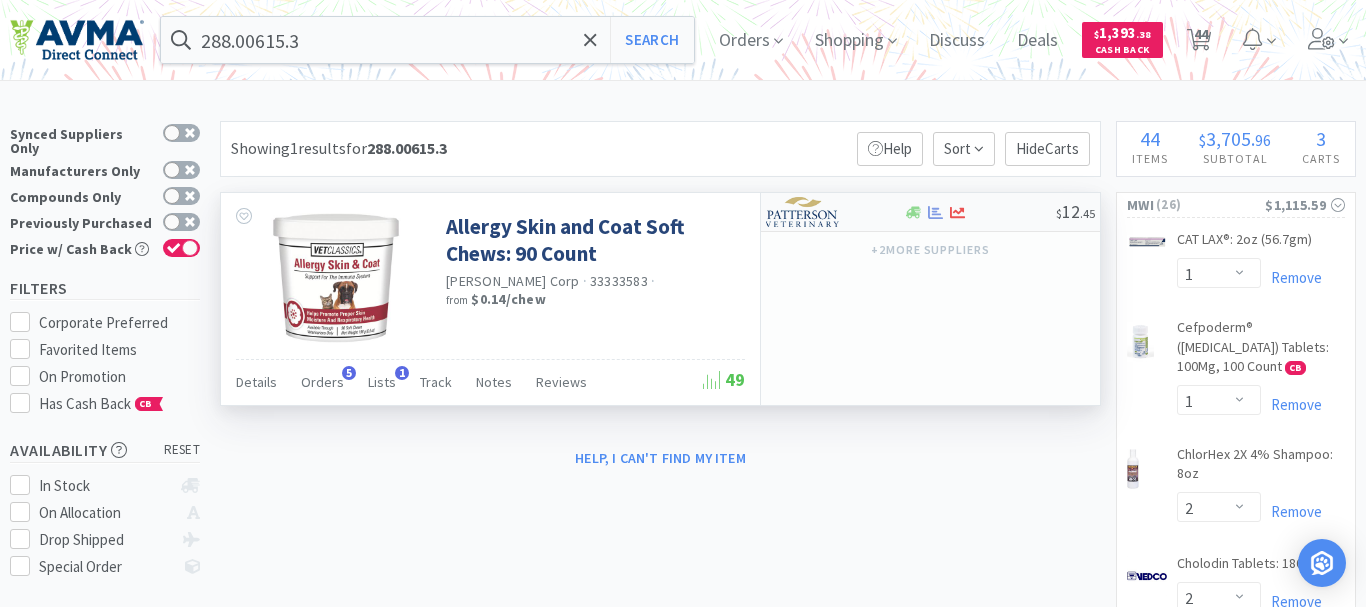 select on "1" 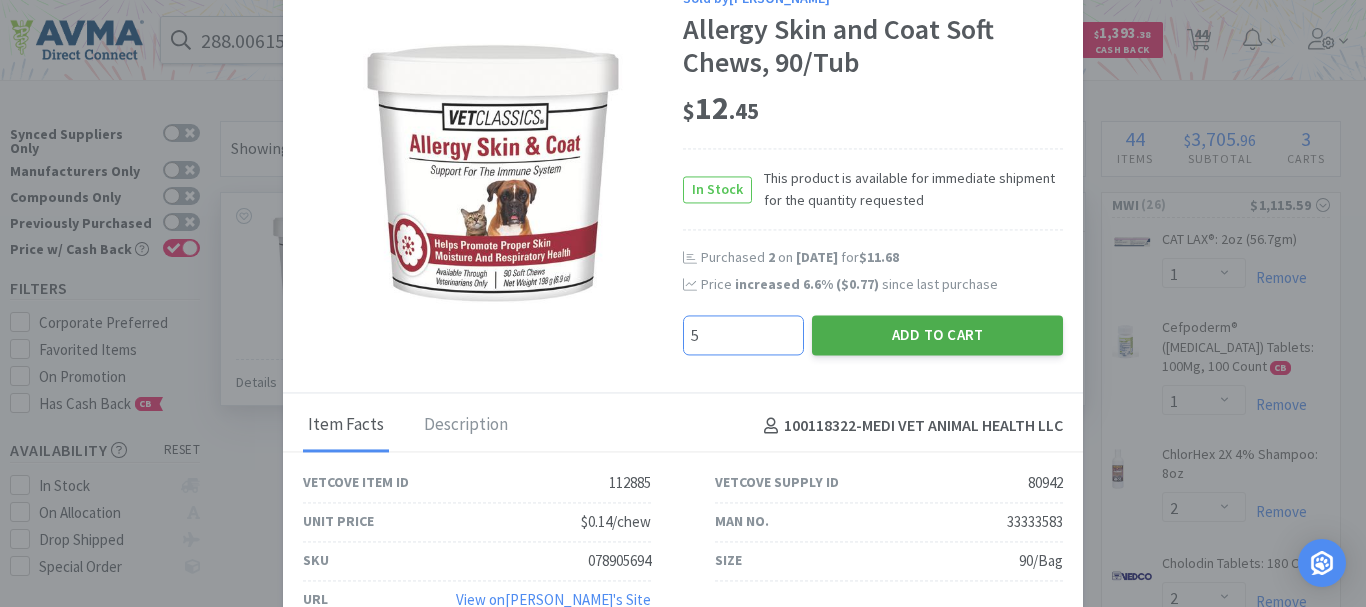 type on "5" 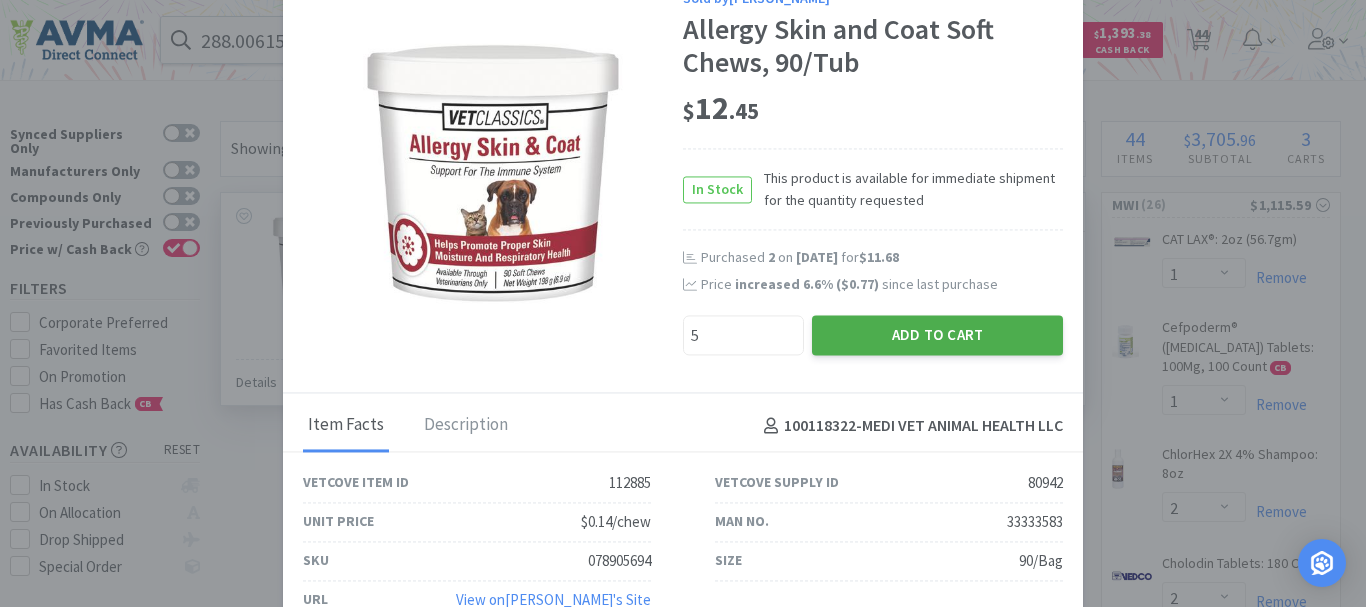 click on "Add to Cart" at bounding box center [937, 336] 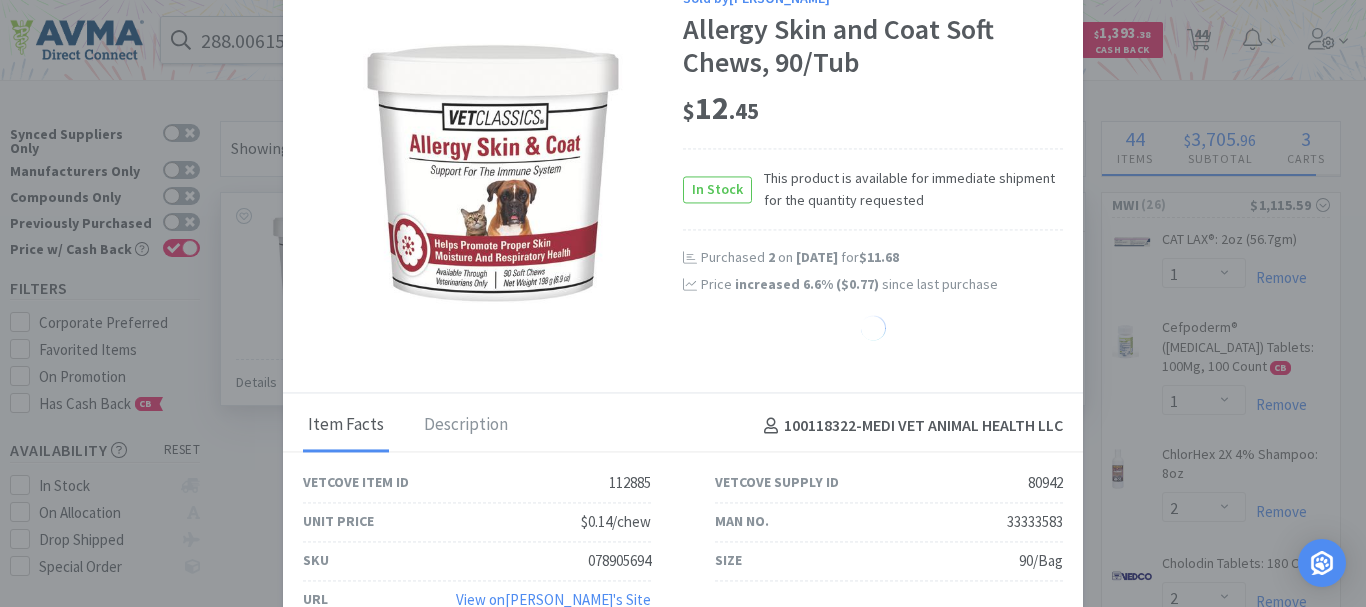 select on "5" 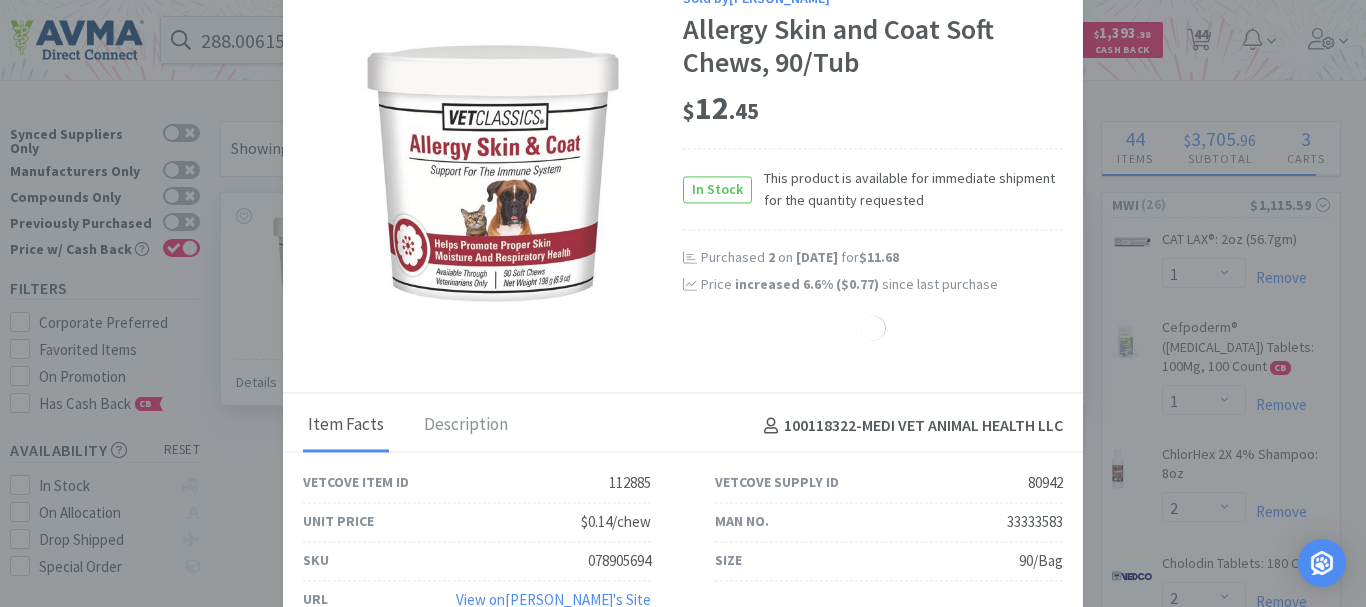 select on "2" 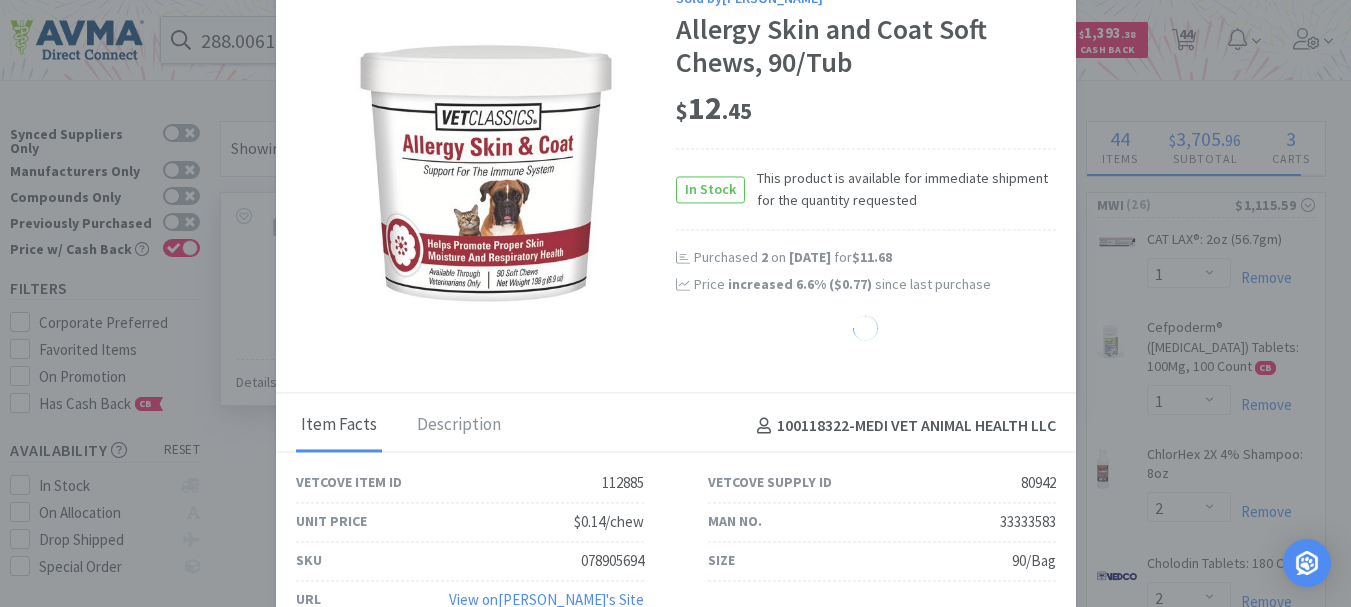 select on "24" 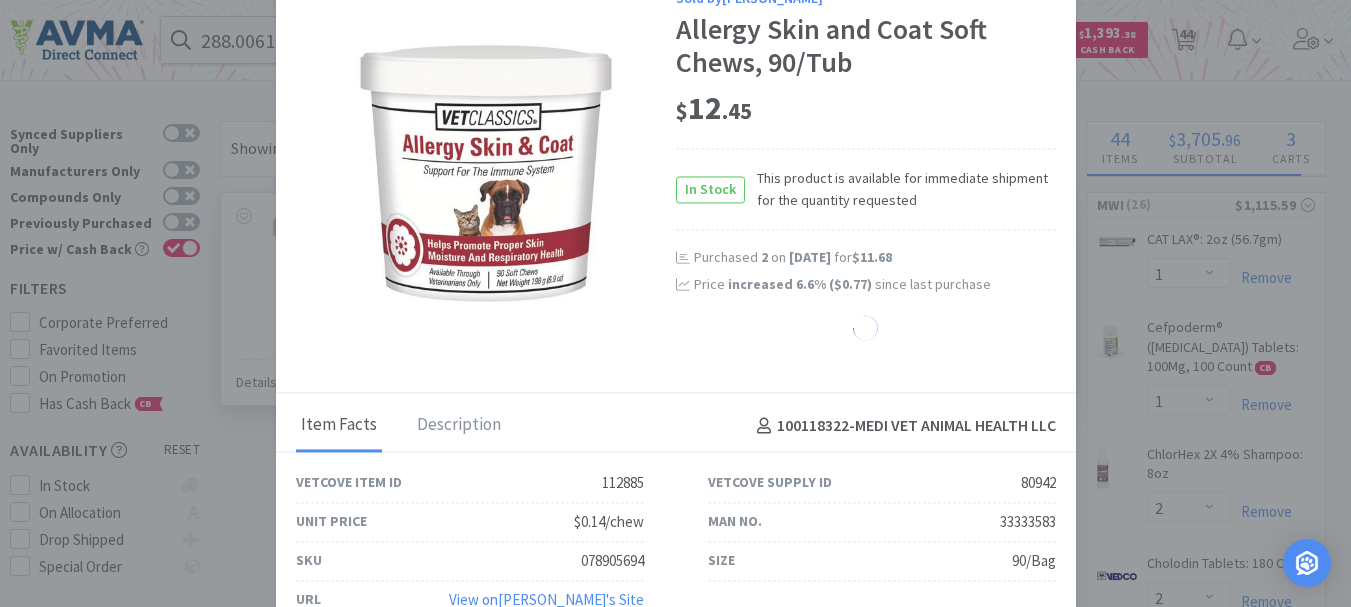 select on "10" 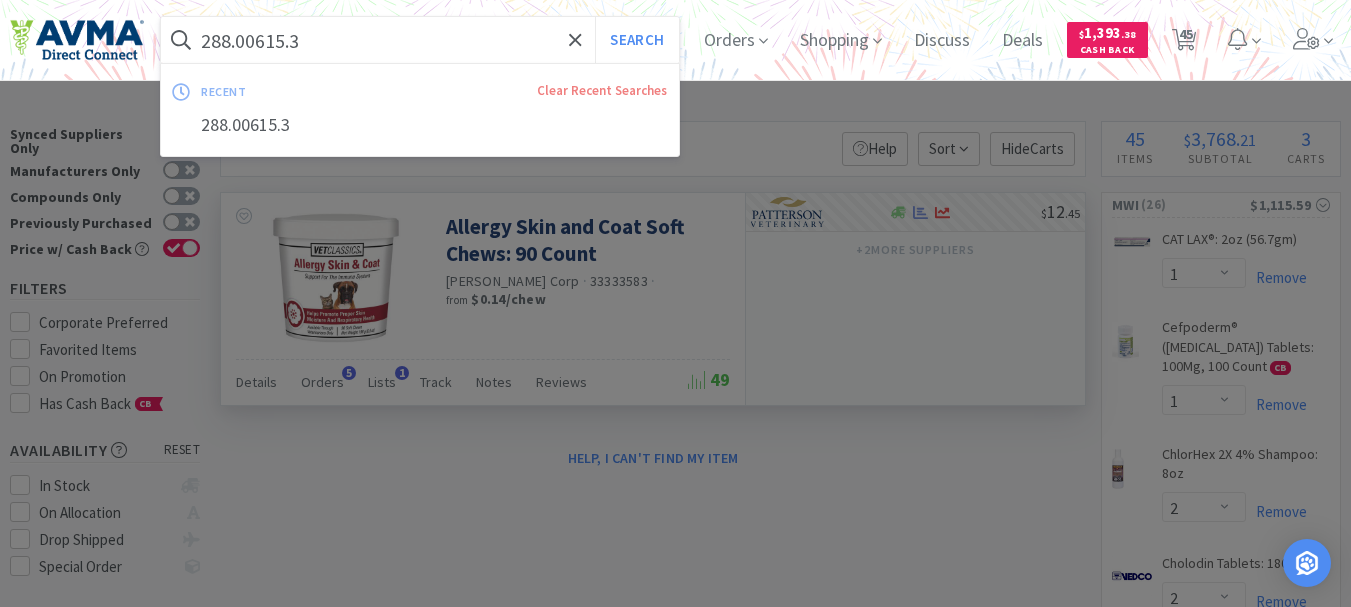click on "288.00615.3" at bounding box center (420, 40) 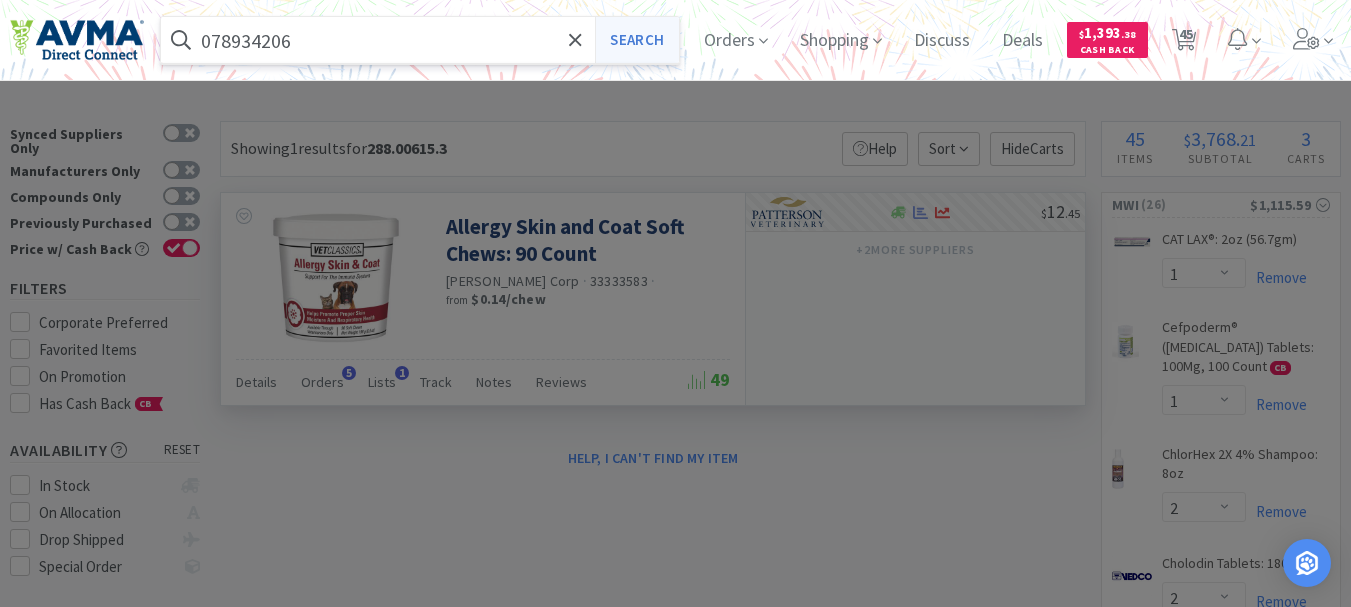 type on "078934206" 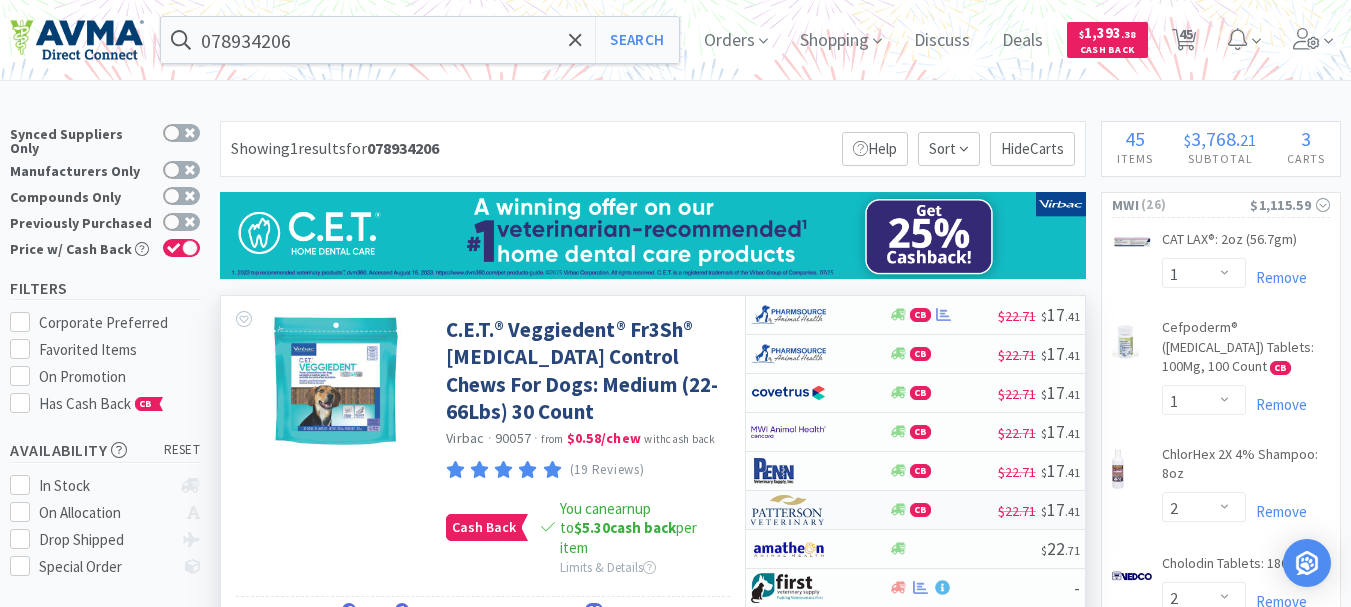 click at bounding box center (788, 510) 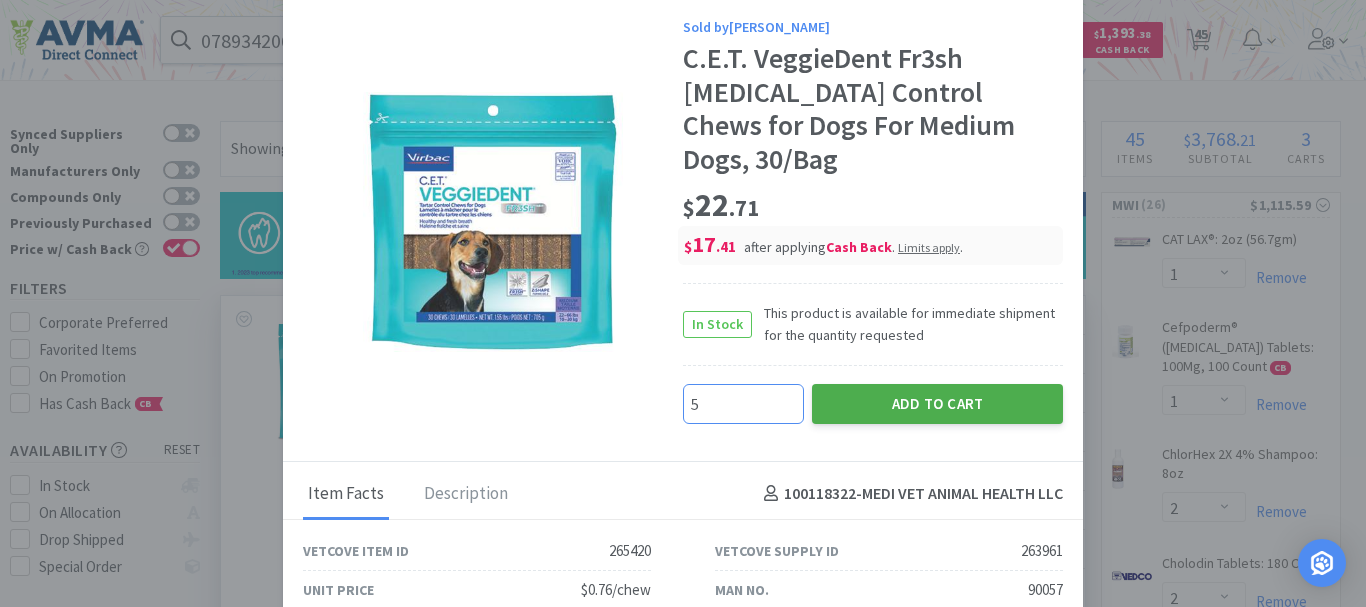 type on "5" 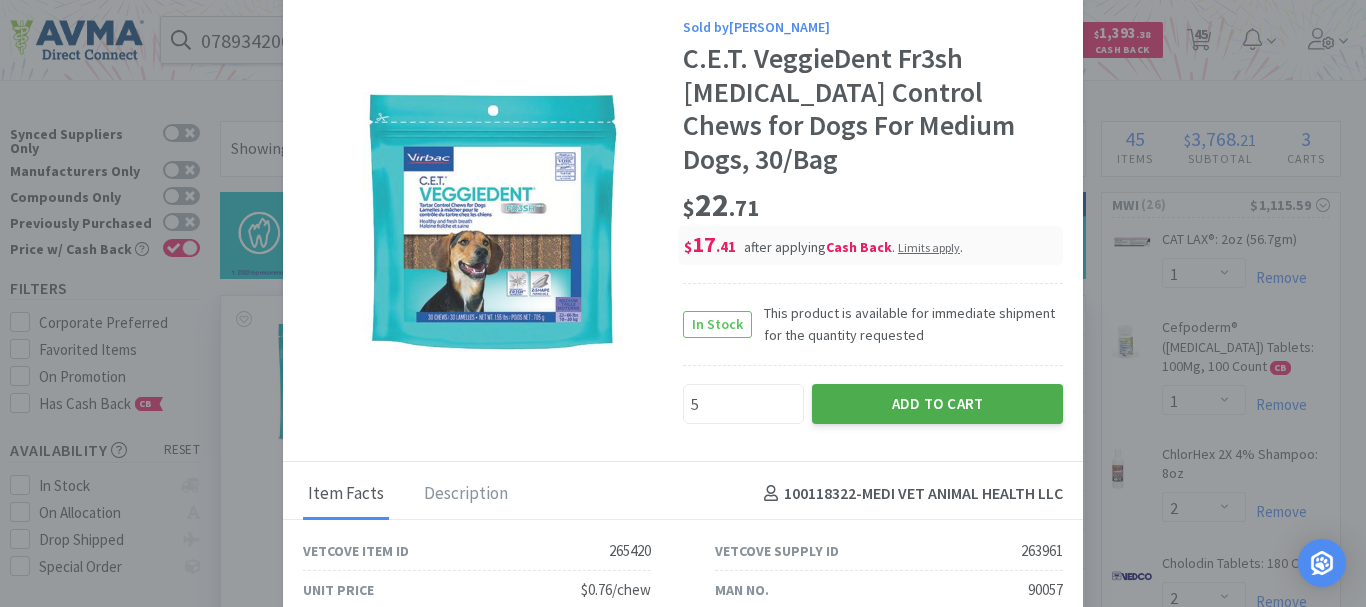 click on "Add to Cart" at bounding box center (937, 404) 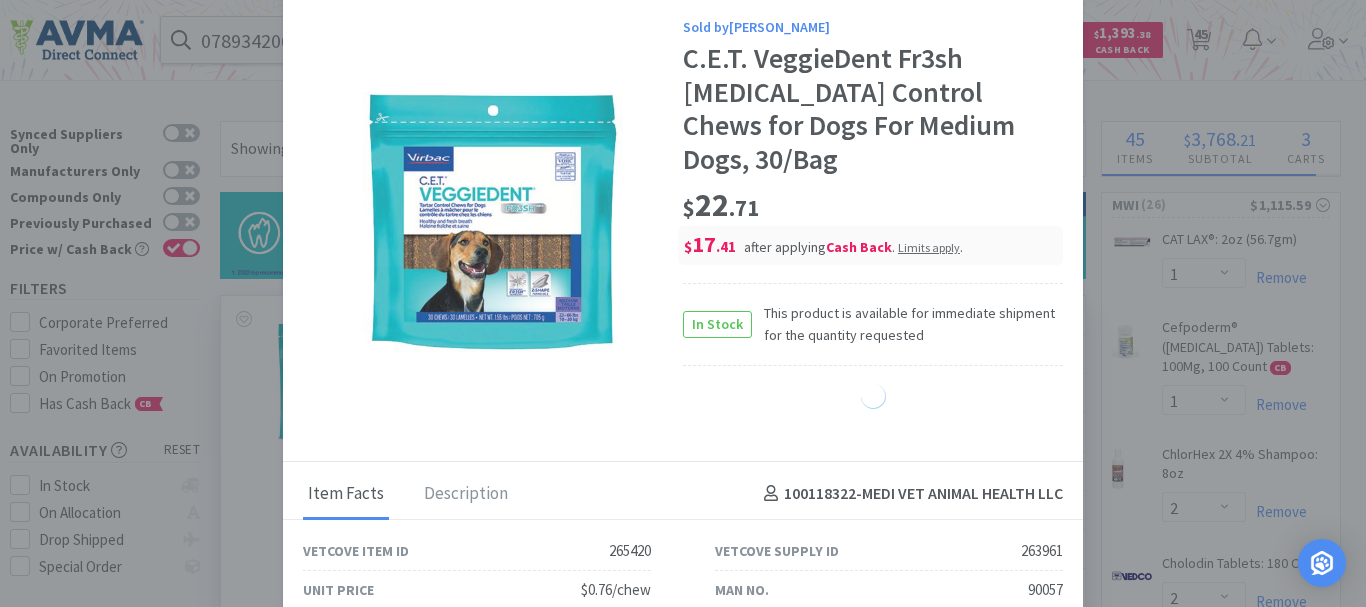 select on "5" 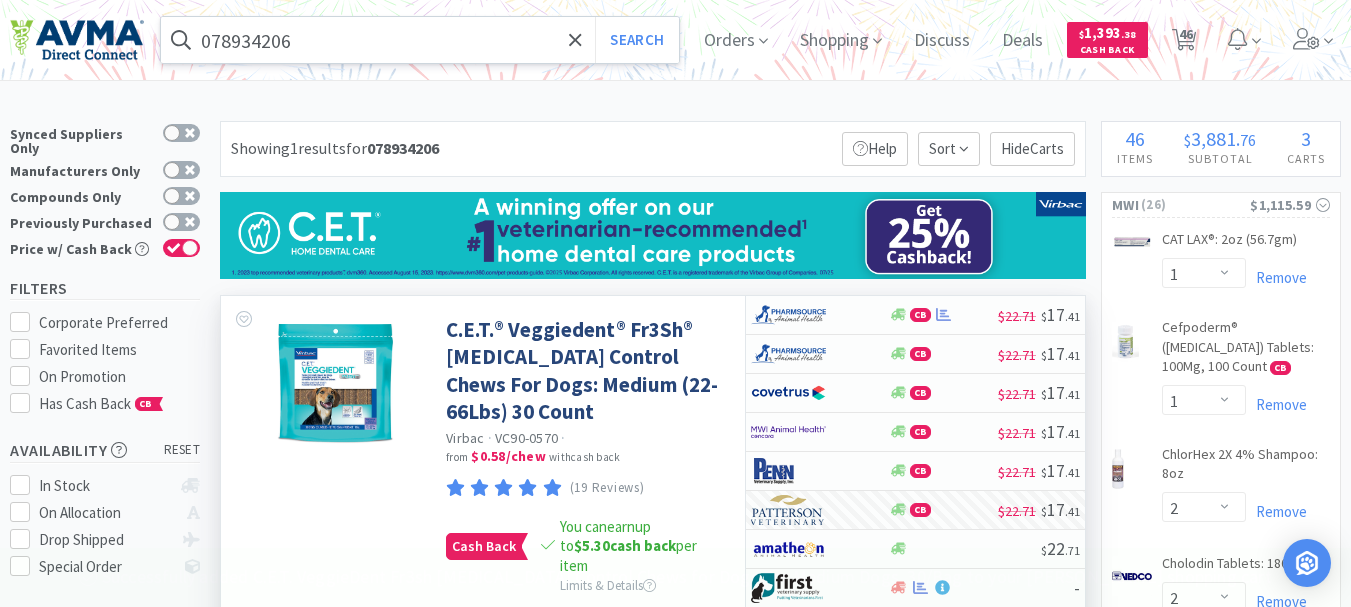 click on "078934206" at bounding box center (420, 40) 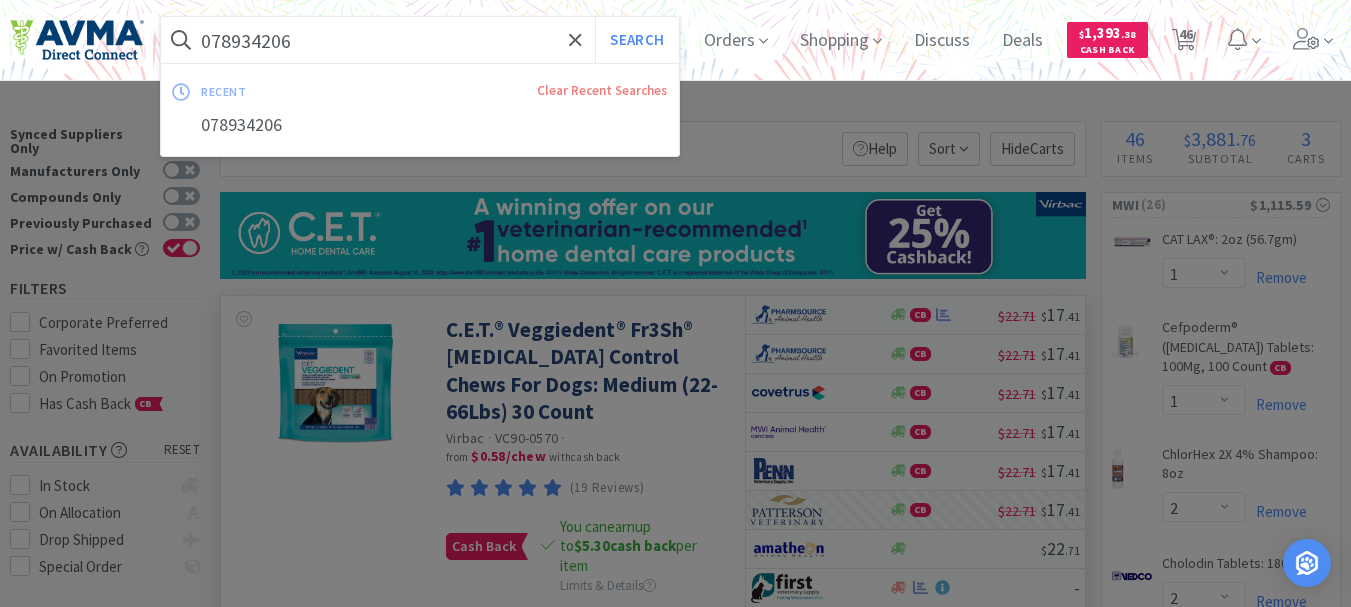 paste on "46970" 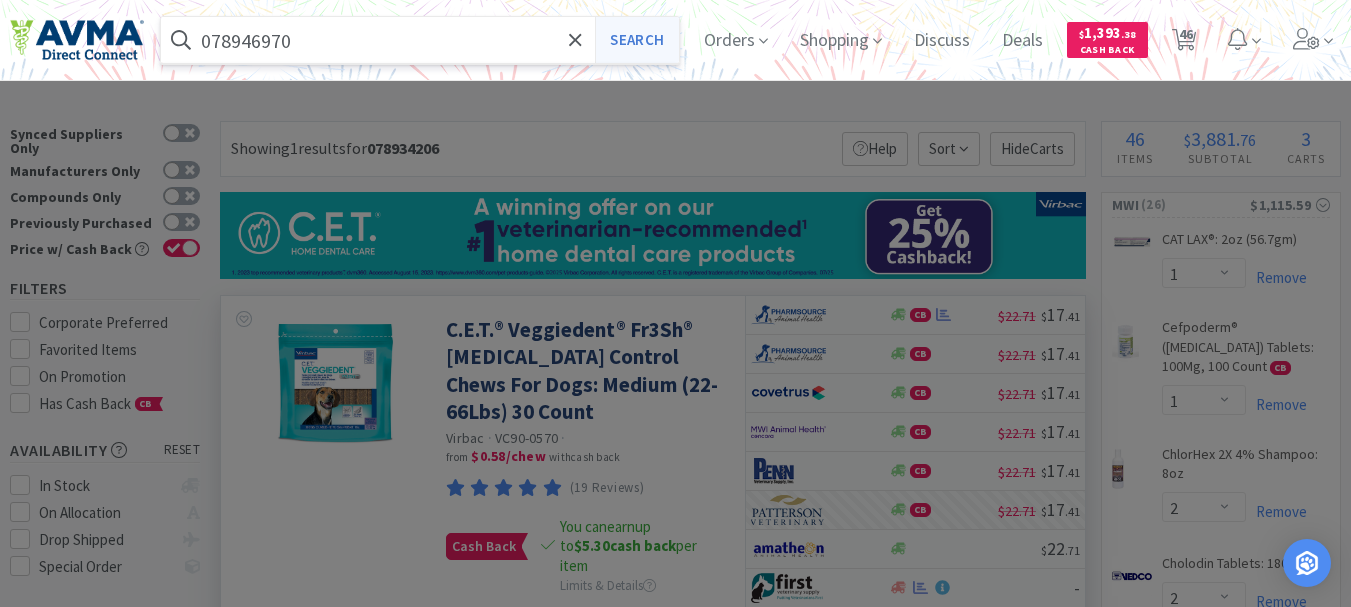 click on "Search" at bounding box center [636, 40] 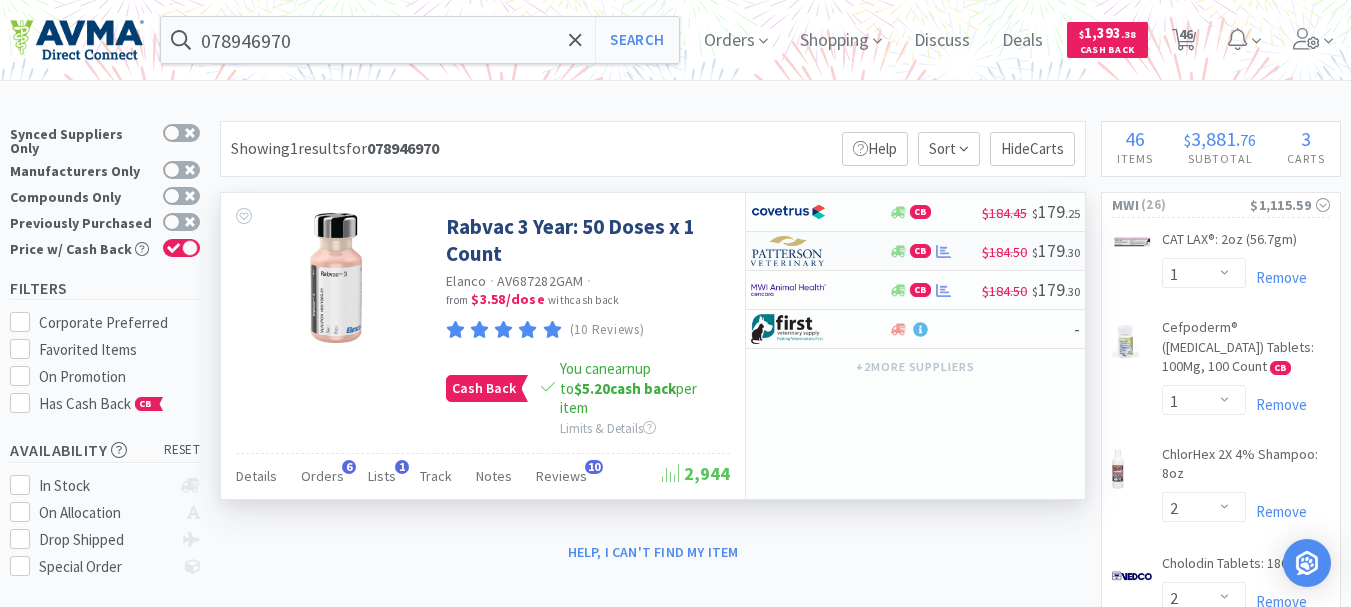 click at bounding box center [788, 251] 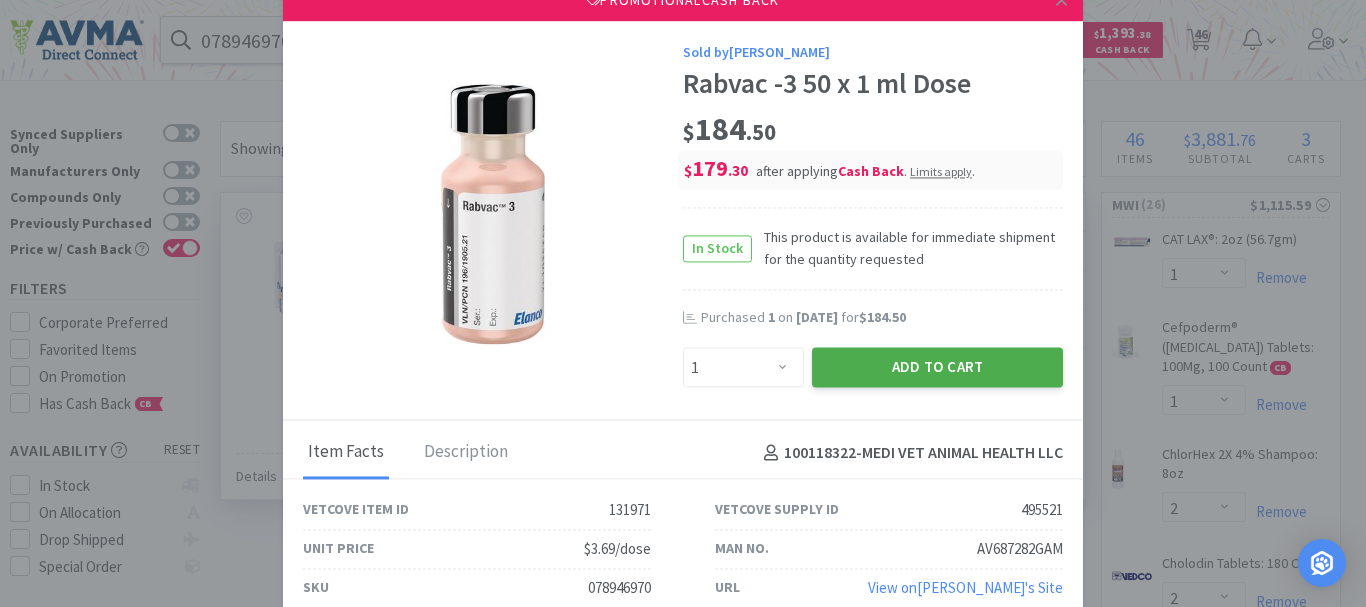click on "Add to Cart" at bounding box center (937, 368) 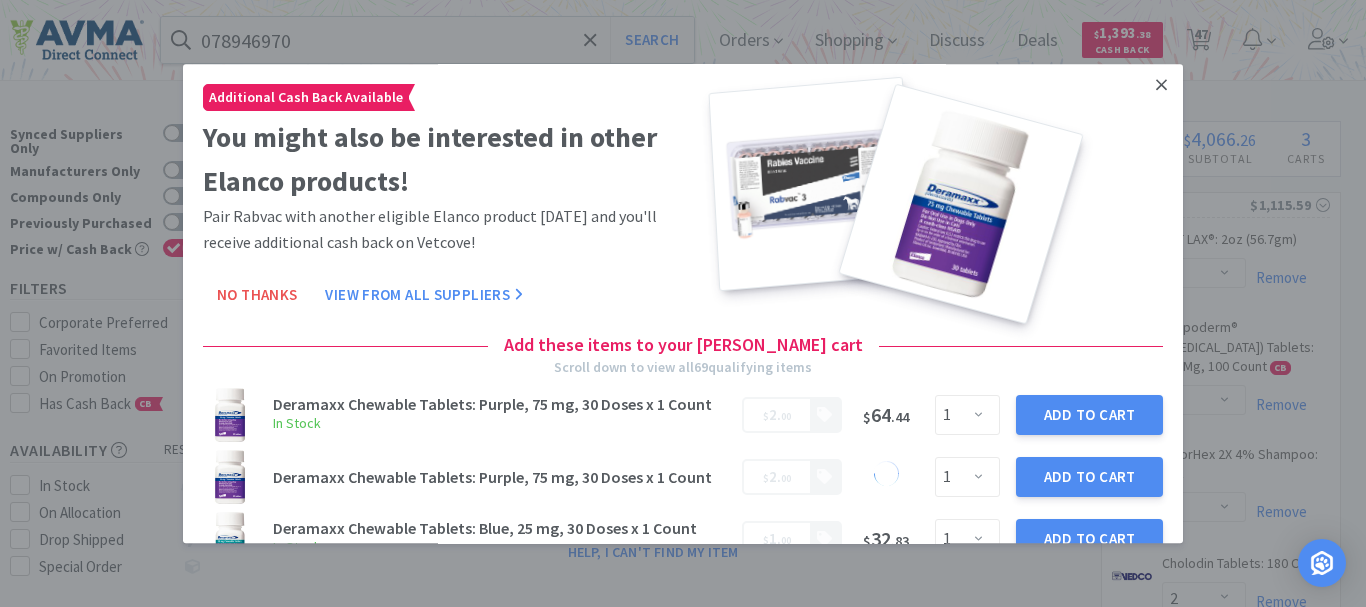click 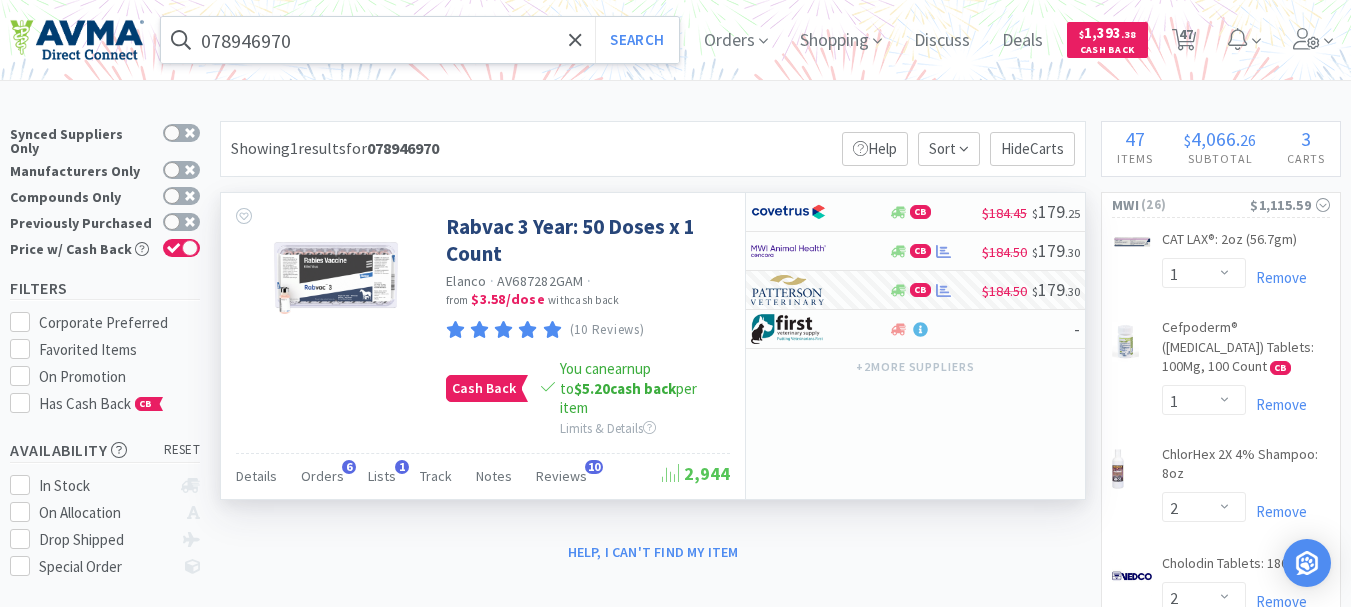 click on "078946970" at bounding box center [420, 40] 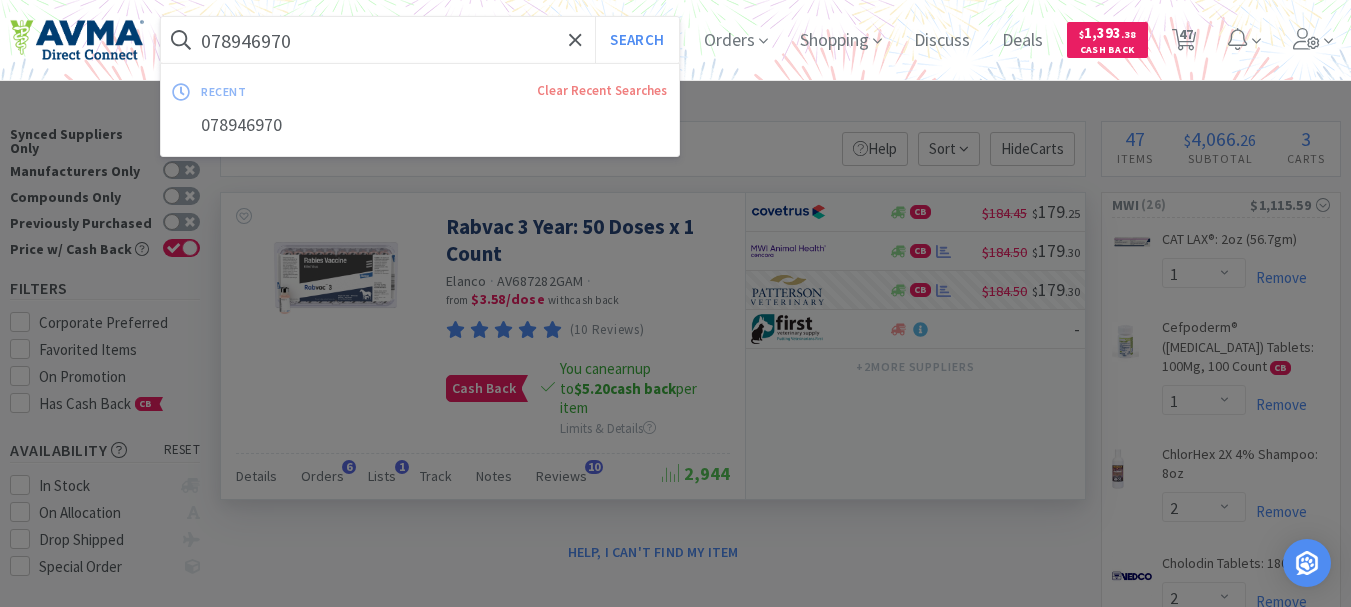 paste on "9033" 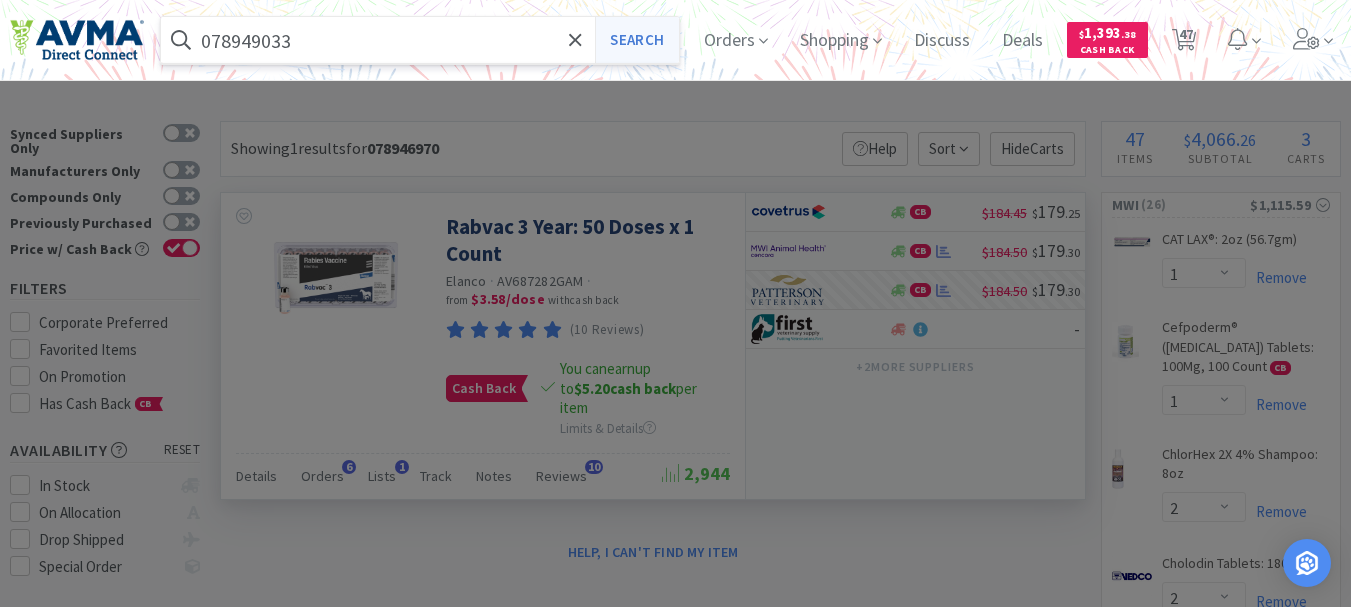 click on "Search" at bounding box center [636, 40] 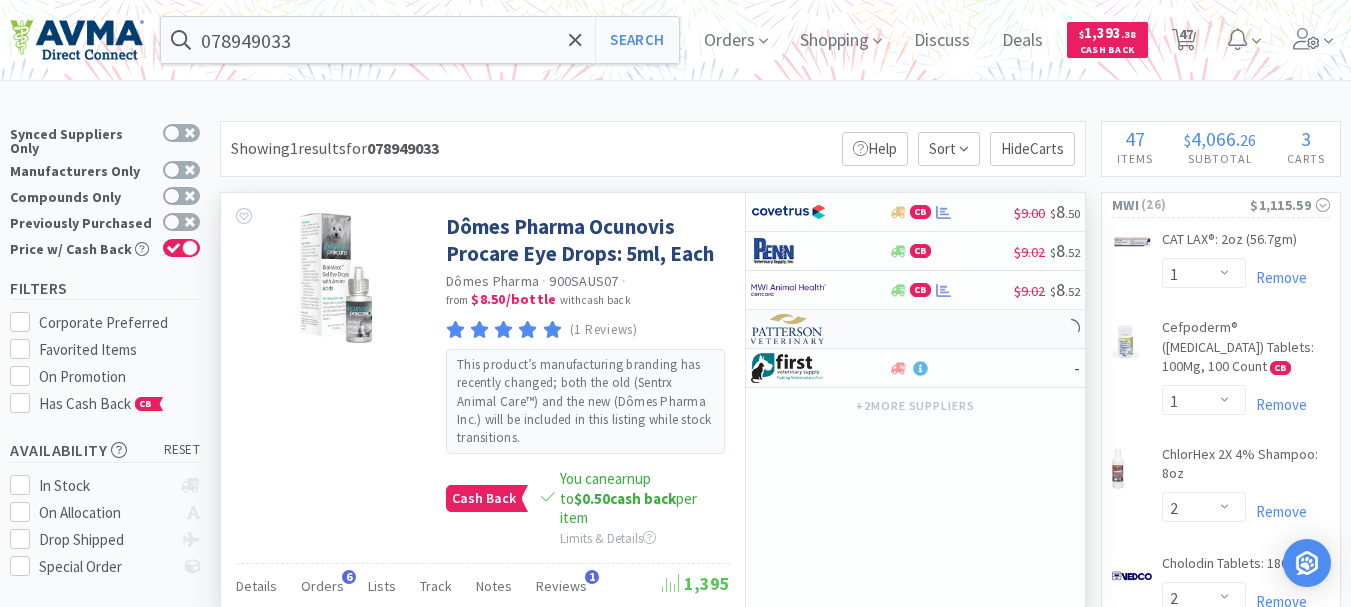 click at bounding box center (788, 329) 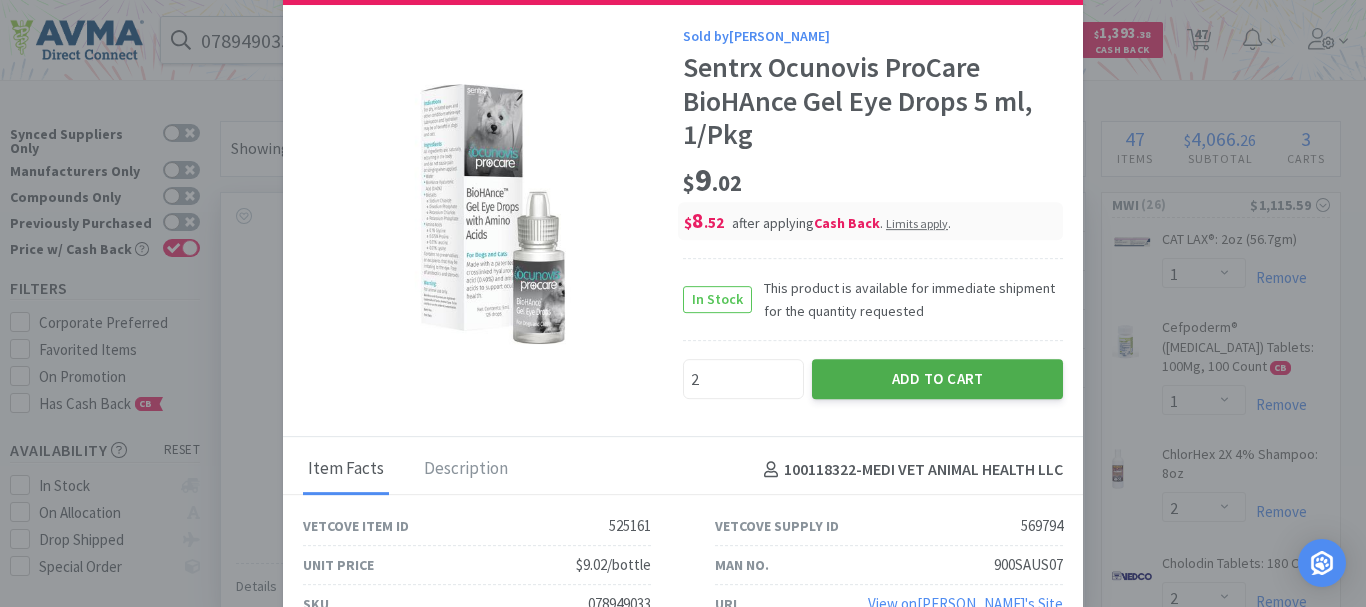 click on "Add to Cart" at bounding box center [937, 379] 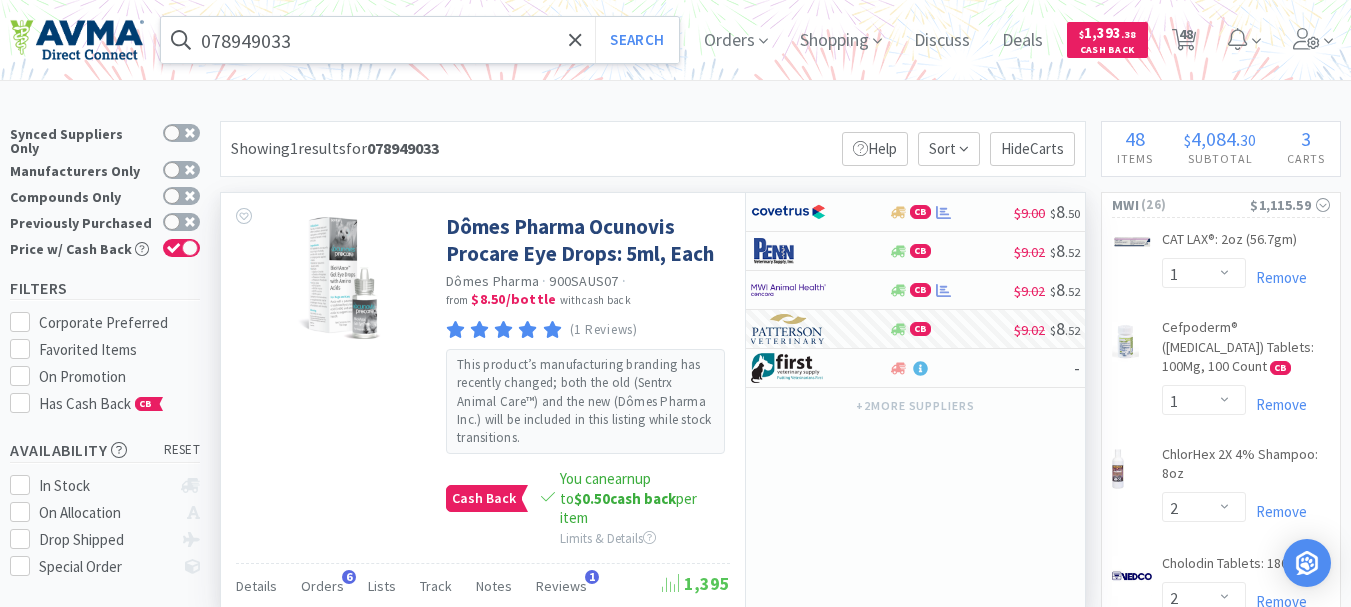 click on "078949033" at bounding box center (420, 40) 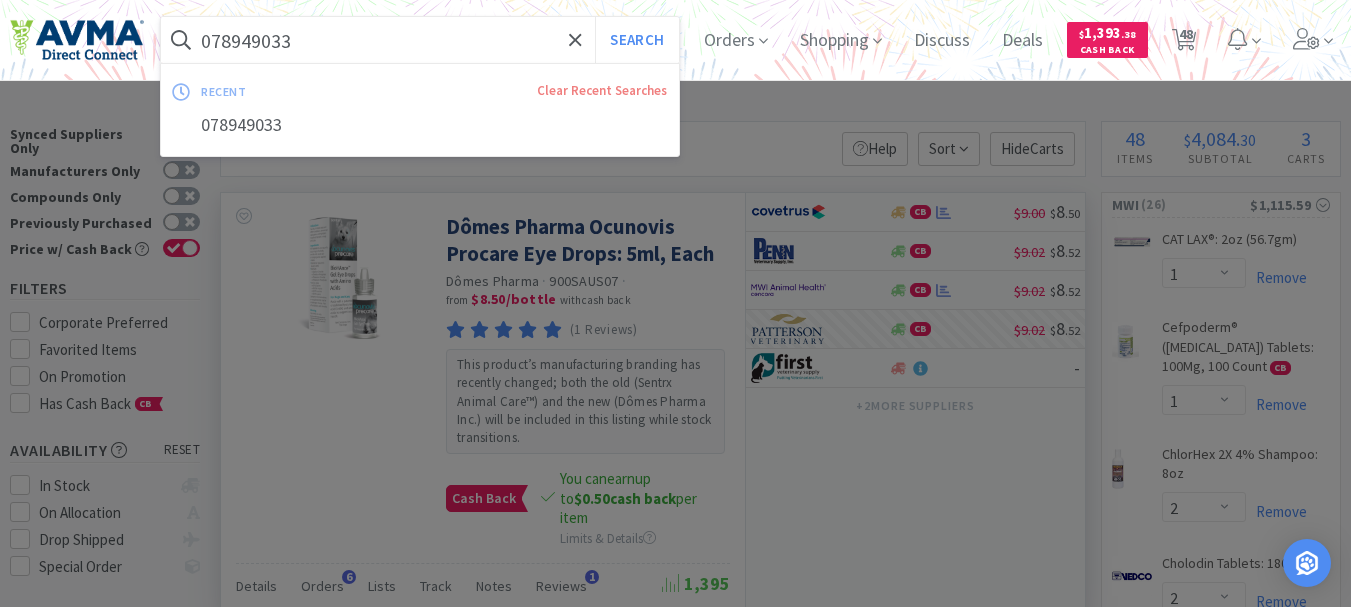 paste on "37802" 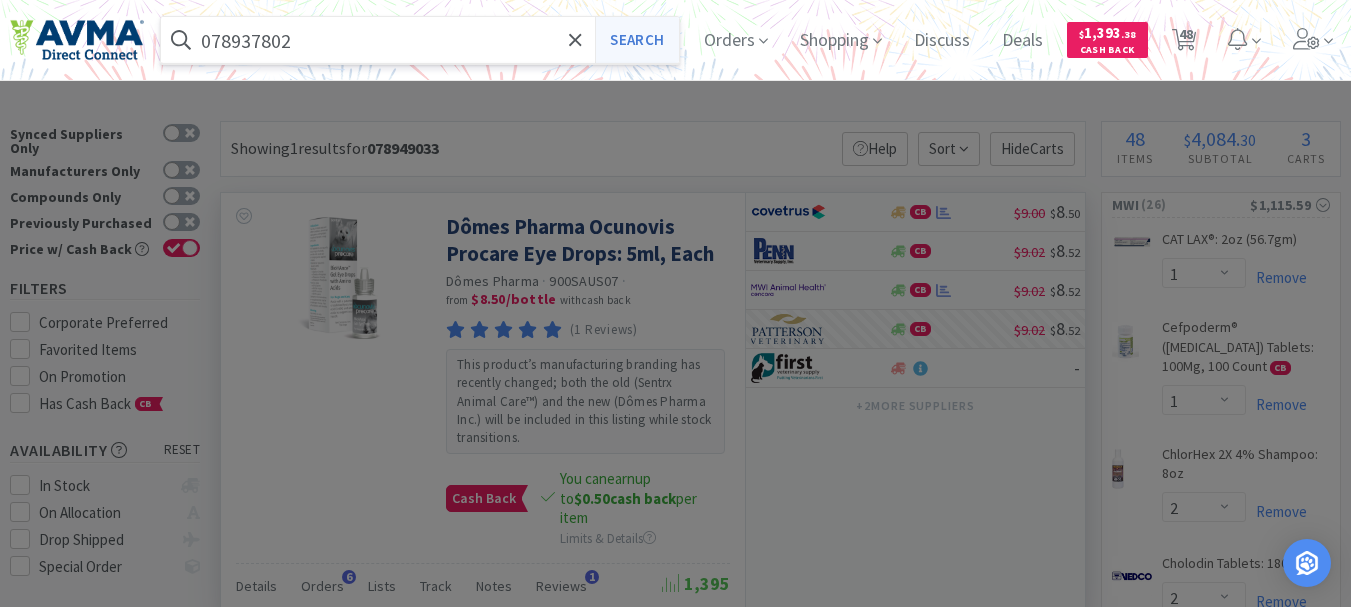 click on "Search" at bounding box center [636, 40] 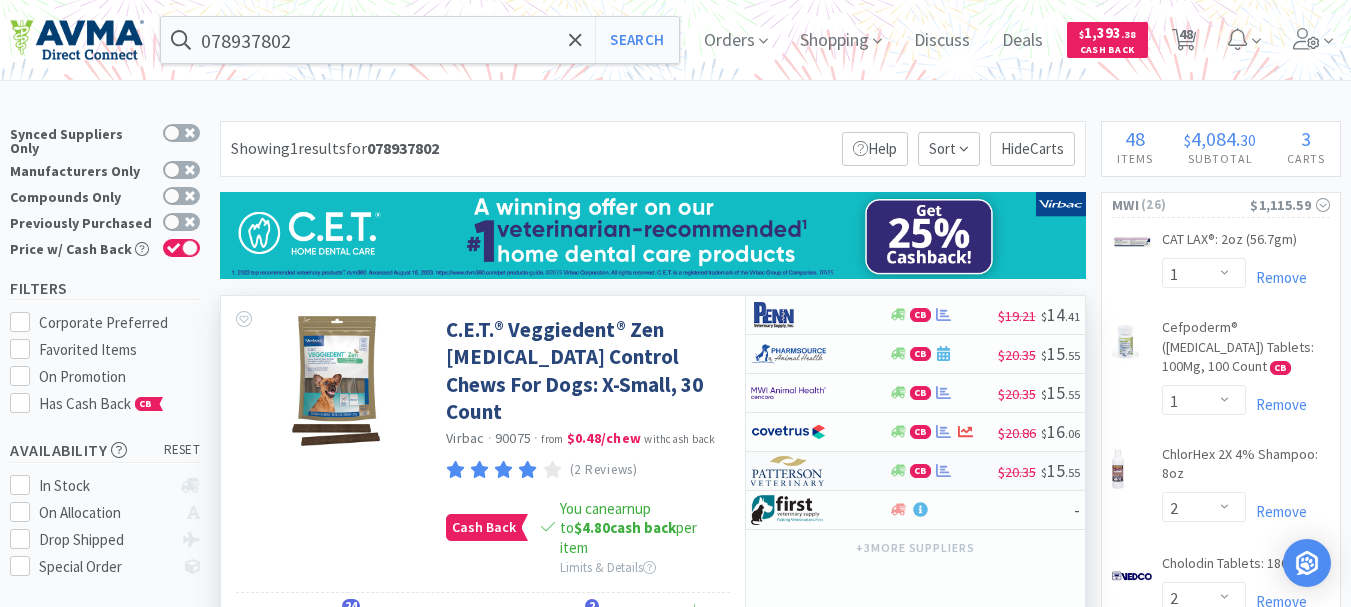 click at bounding box center [788, 471] 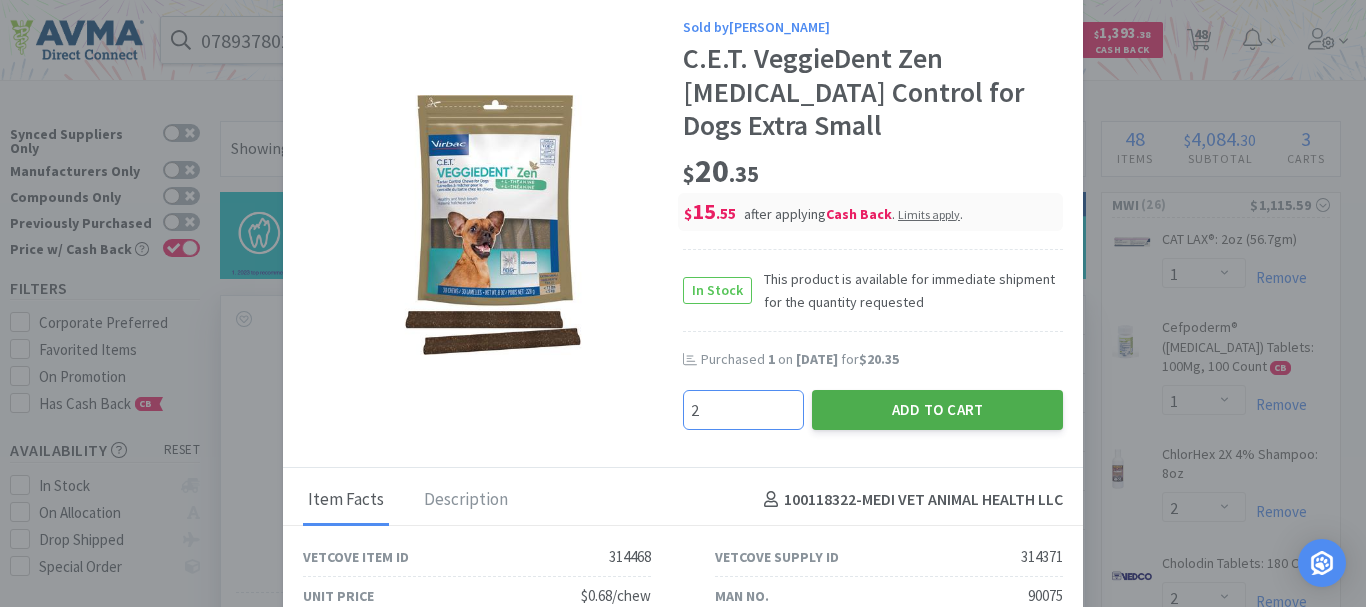 click on "Add to Cart" at bounding box center [937, 410] 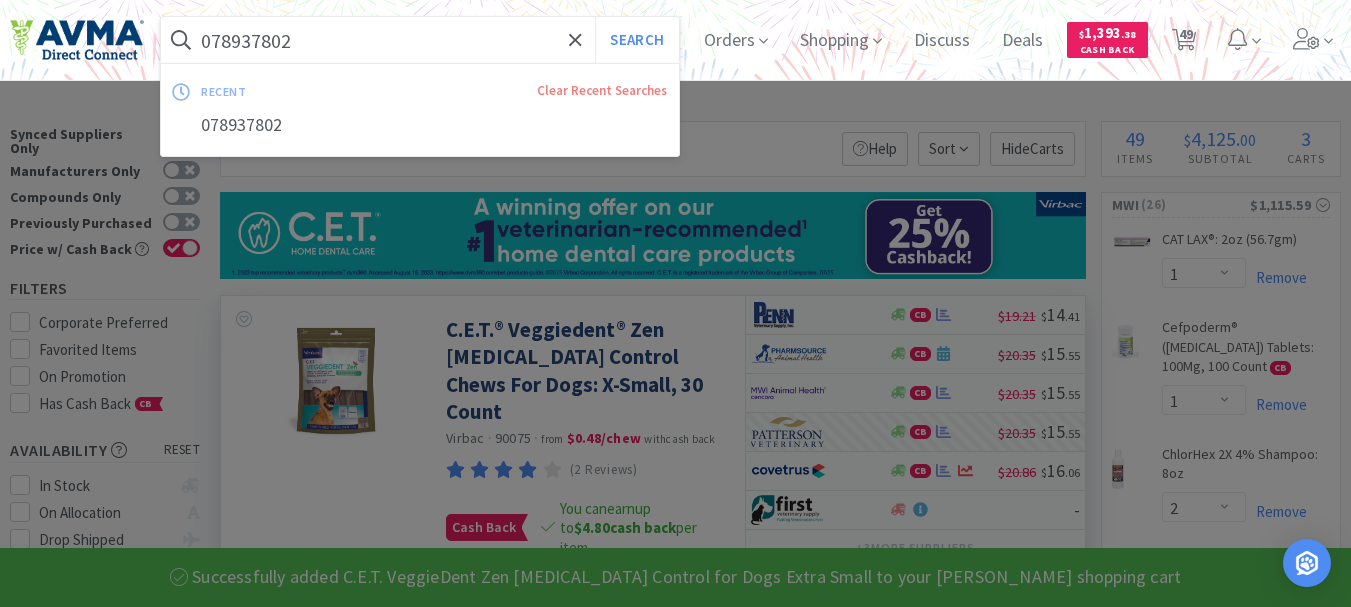 click on "078937802" at bounding box center (420, 40) 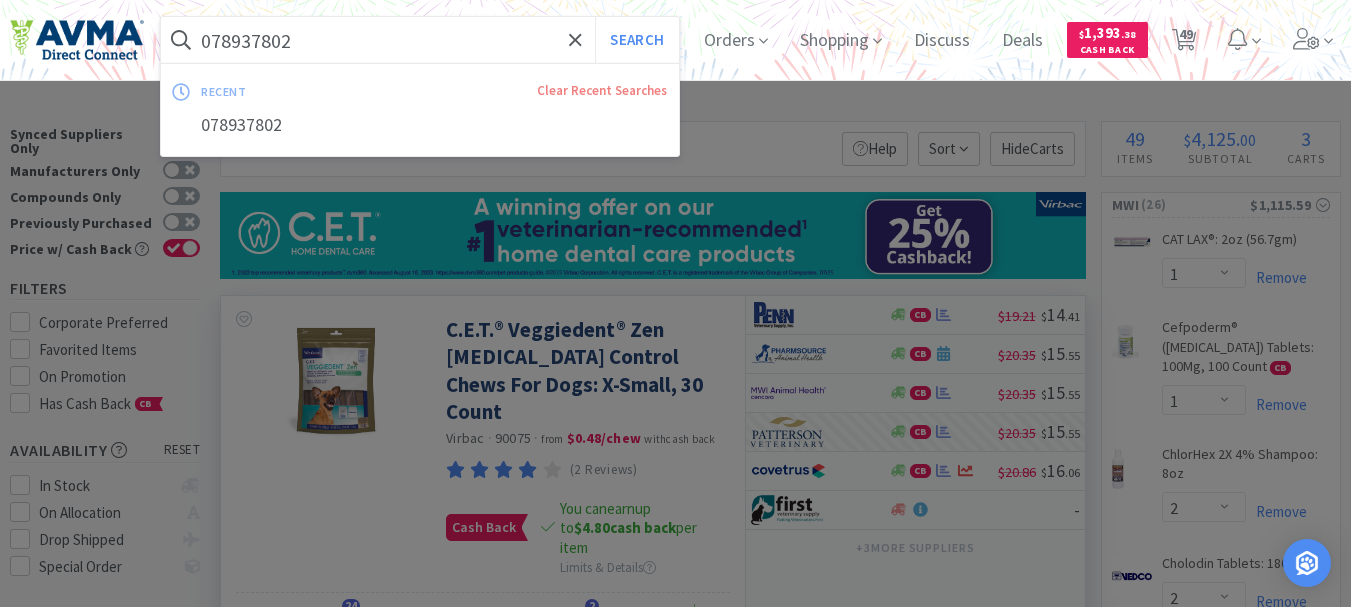 paste on "53755" 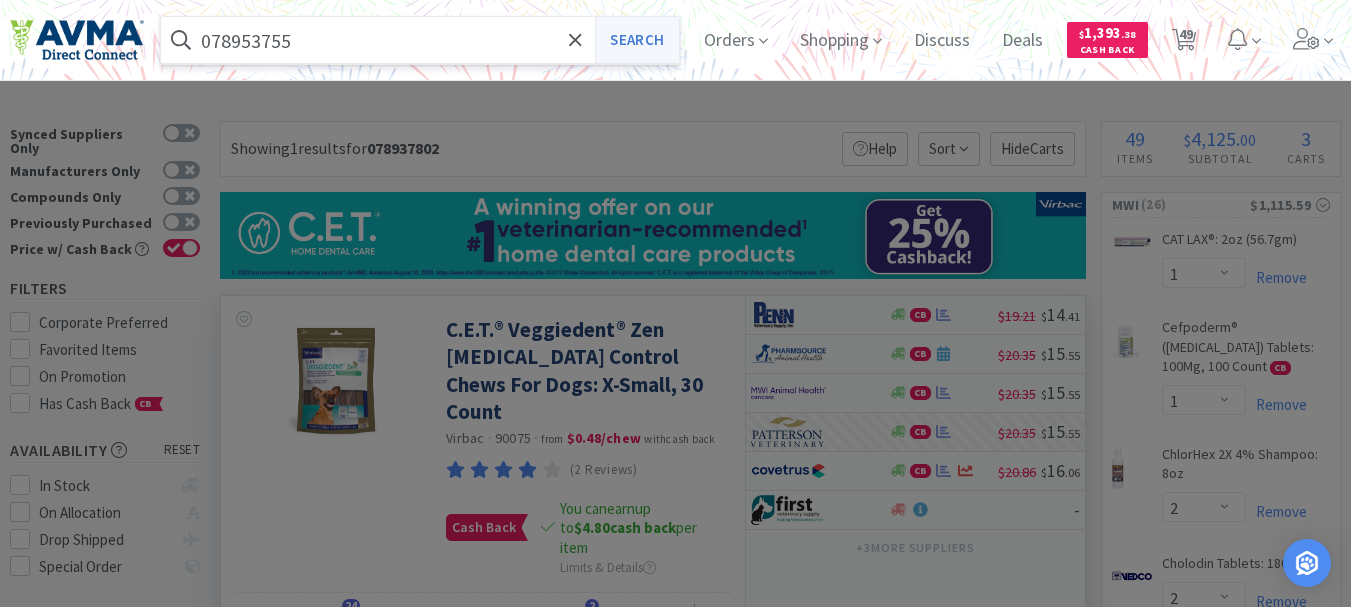 click on "Search" at bounding box center [636, 40] 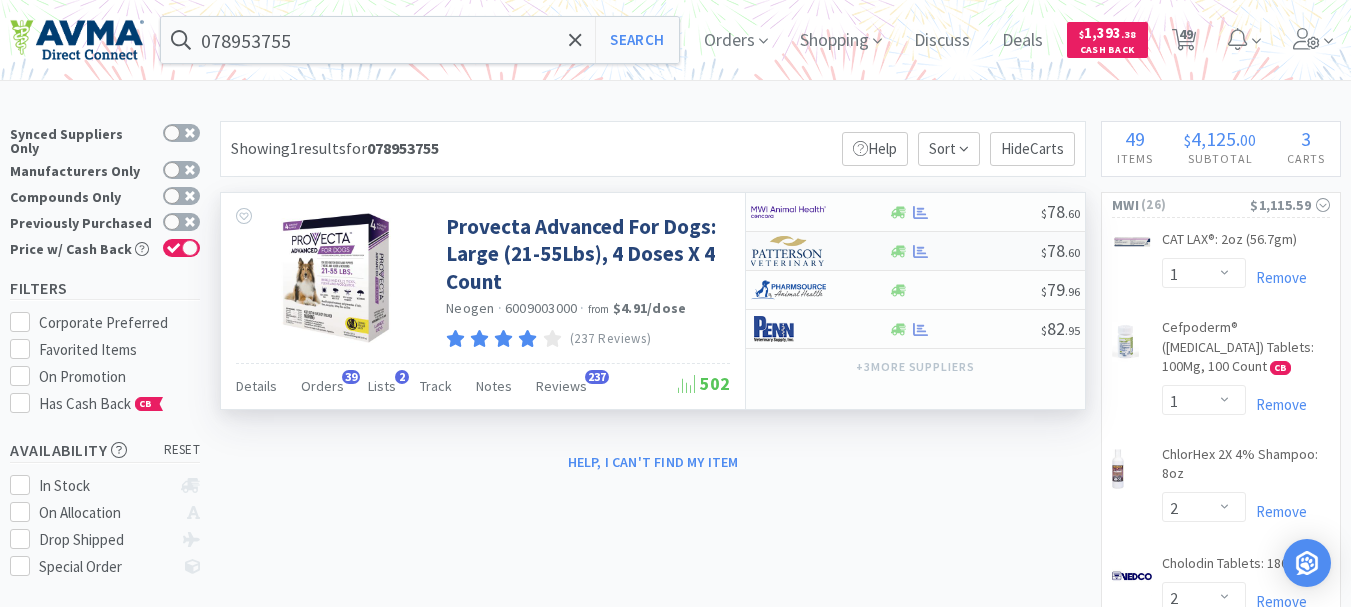 click at bounding box center [788, 251] 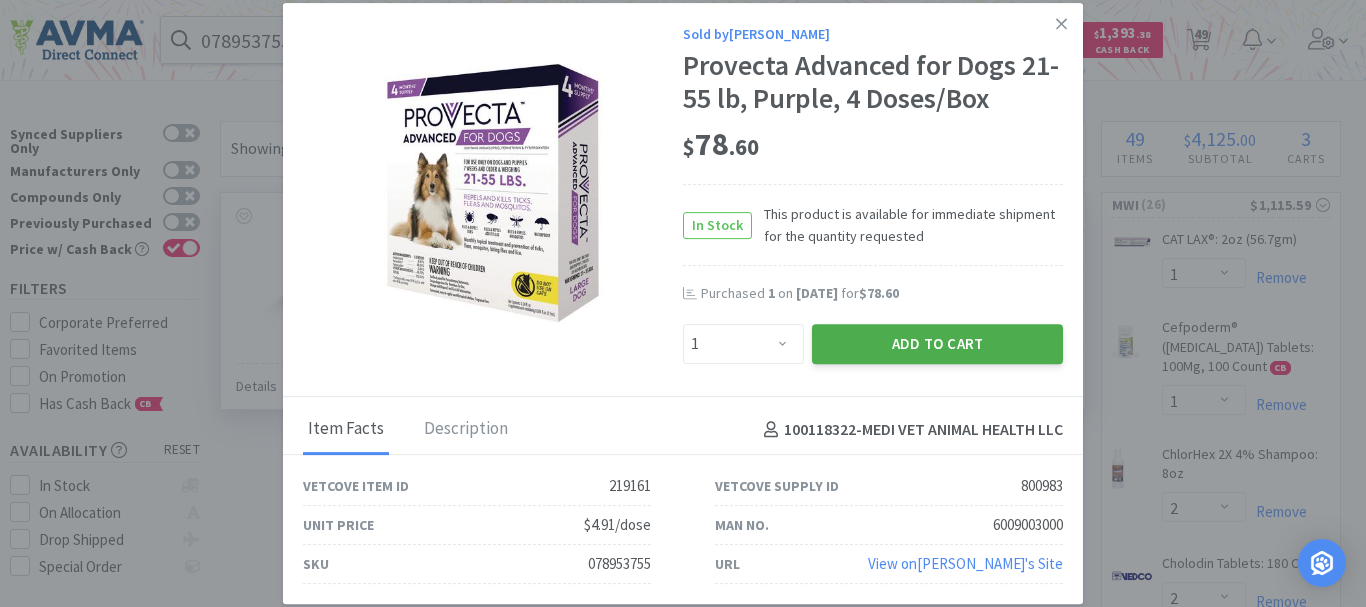 click on "Add to Cart" at bounding box center (937, 344) 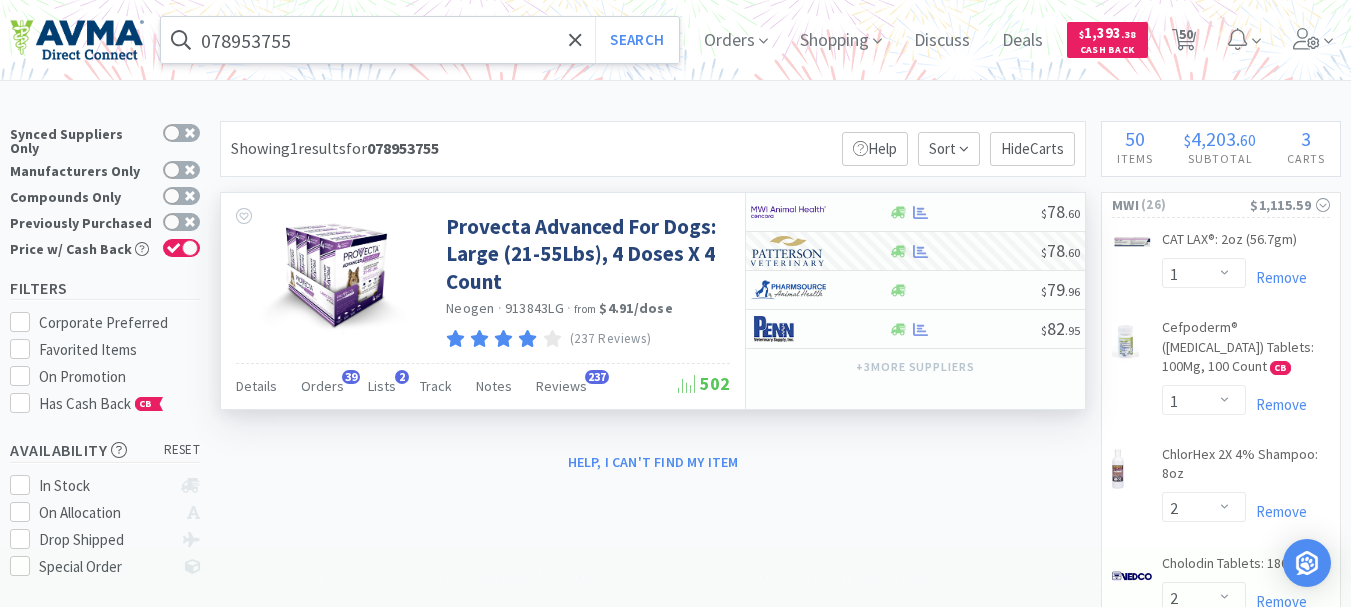click on "078953755" at bounding box center [420, 40] 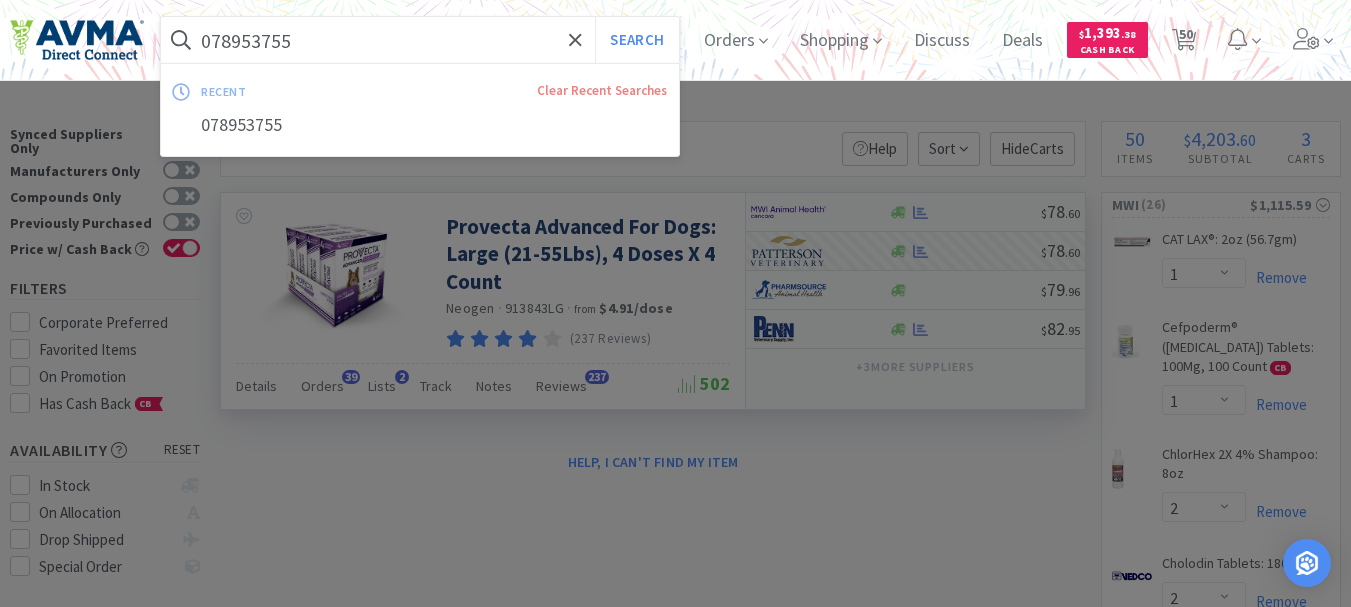 paste on "325" 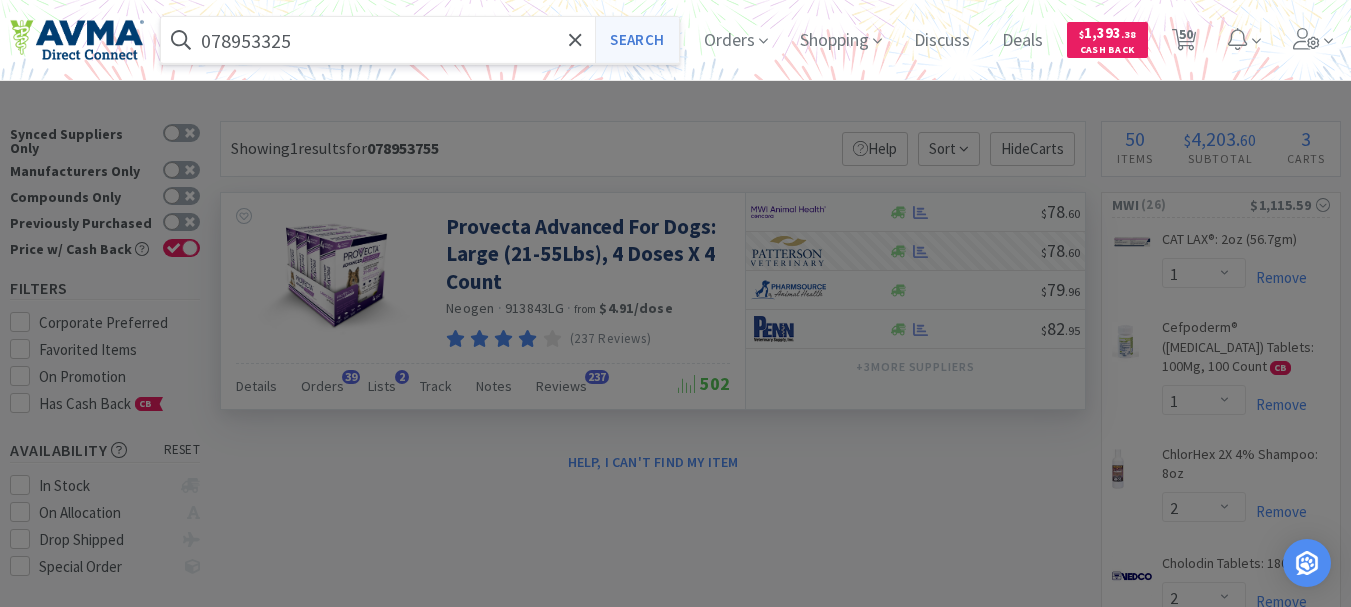 click on "Search" at bounding box center [636, 40] 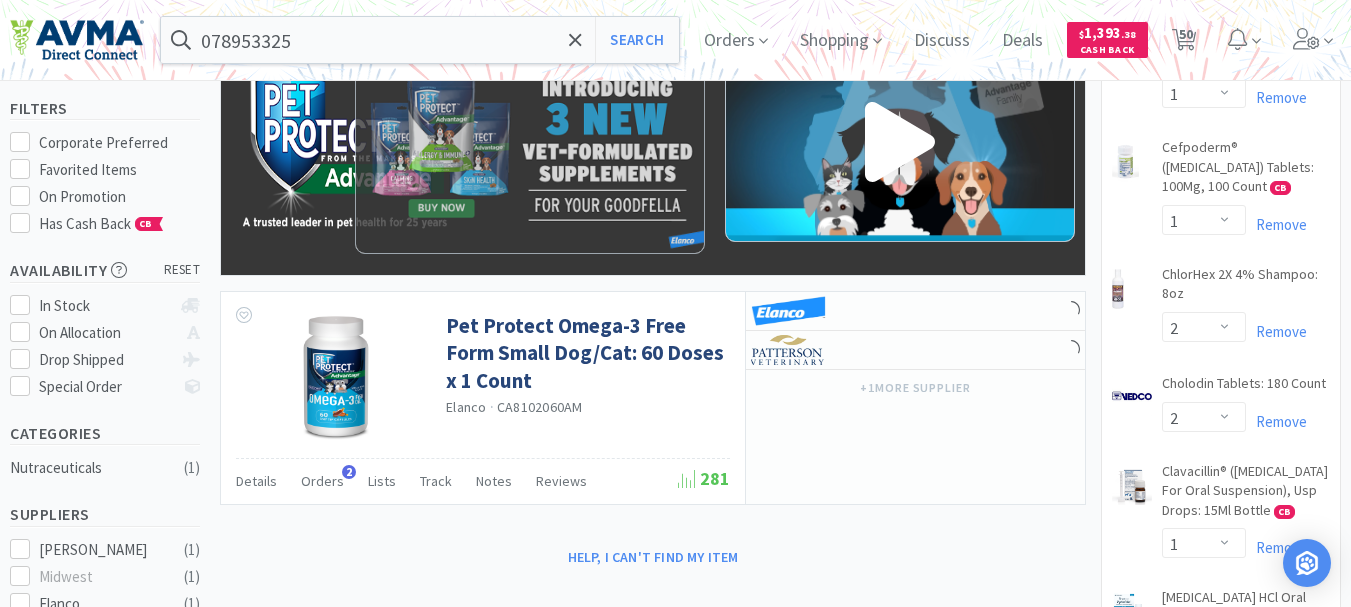 scroll, scrollTop: 200, scrollLeft: 0, axis: vertical 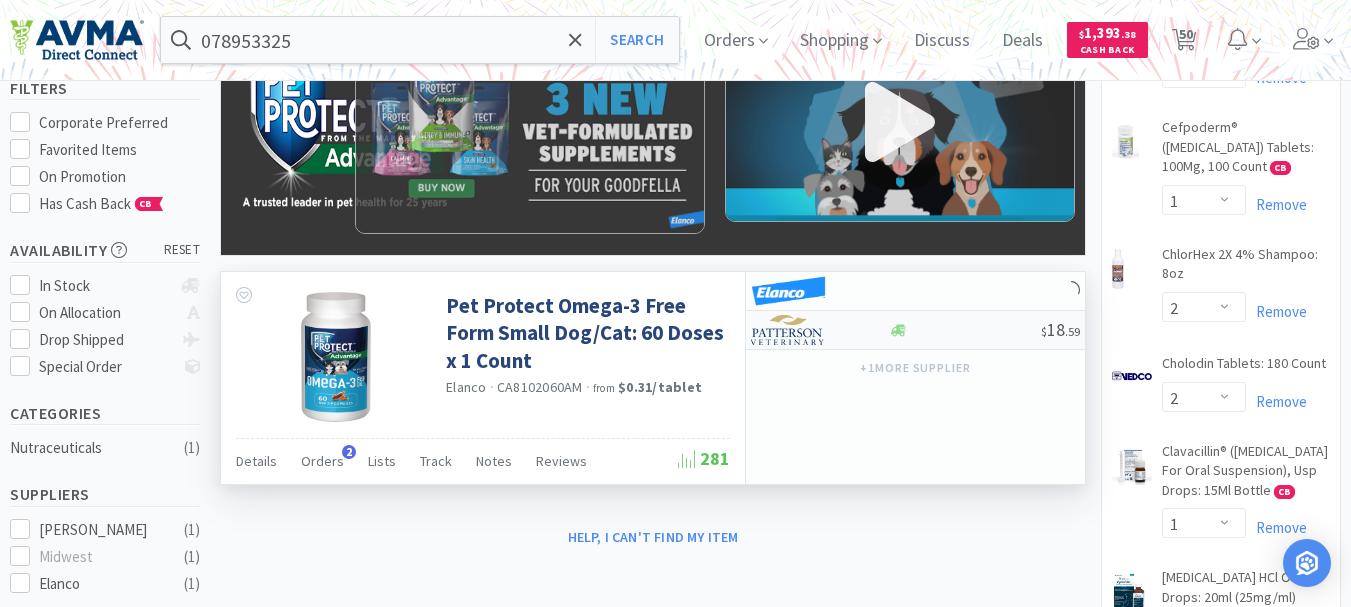 click at bounding box center [788, 330] 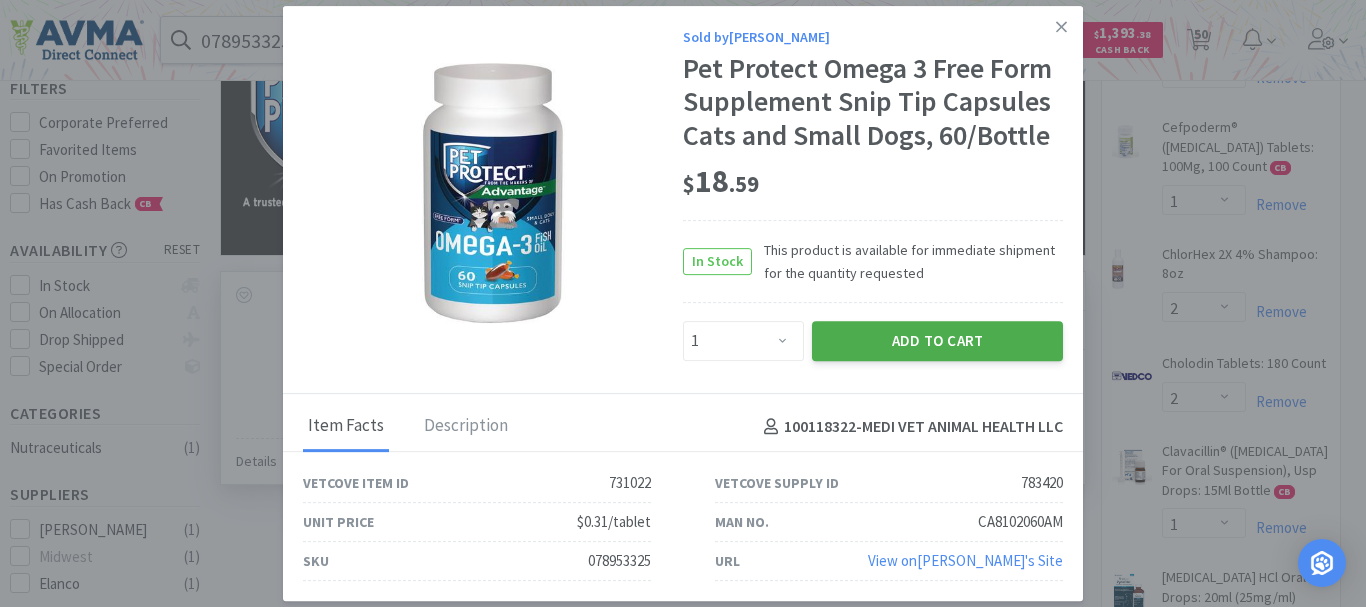 click on "Add to Cart" at bounding box center [937, 341] 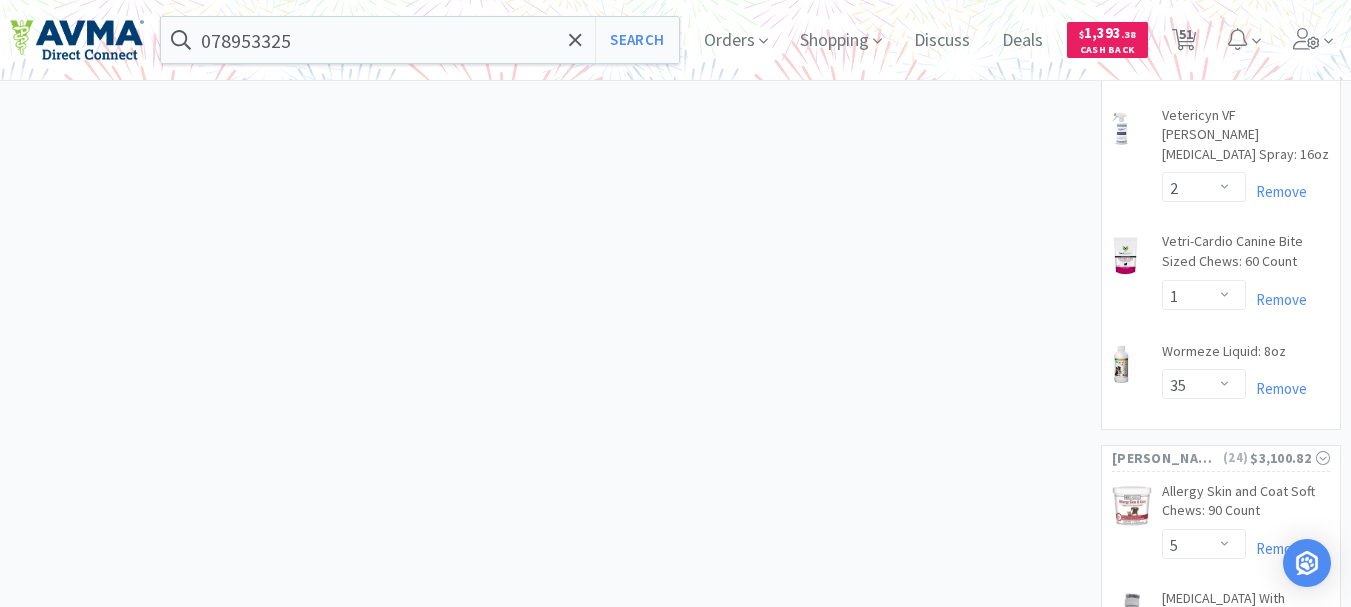 scroll, scrollTop: 2700, scrollLeft: 0, axis: vertical 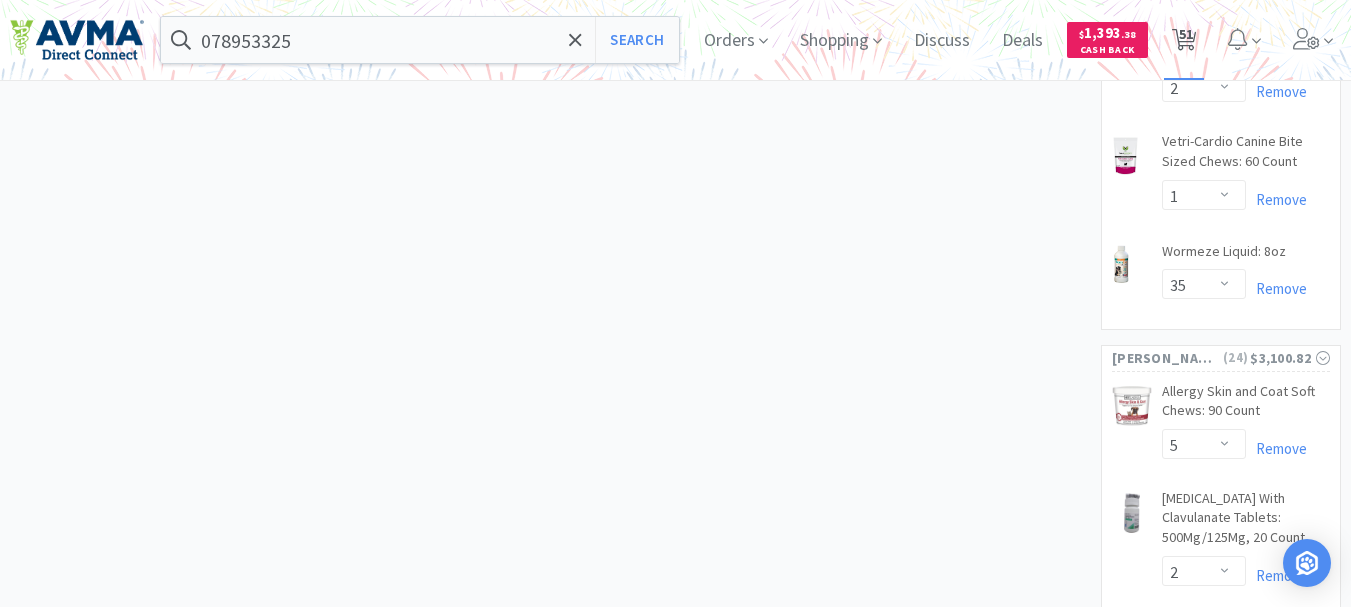 click on "51" at bounding box center [1186, 34] 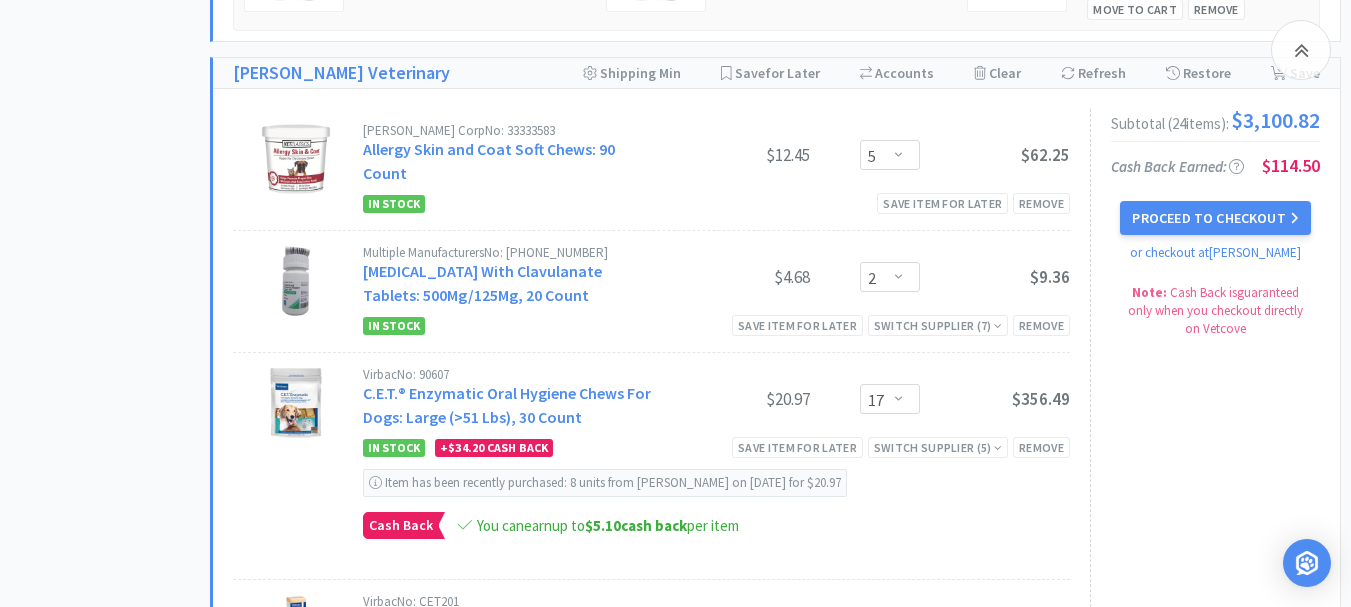 scroll, scrollTop: 4300, scrollLeft: 0, axis: vertical 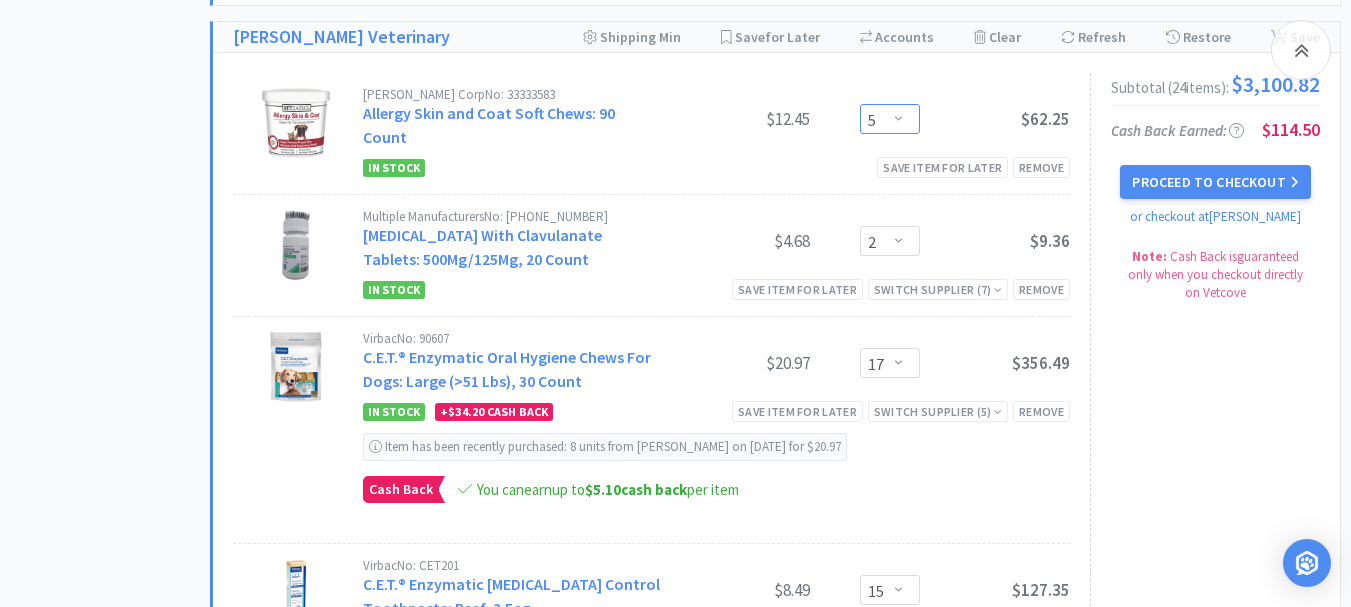 click on "Enter Quantity 1 2 3 4 5 6 7 8 9 10 11 12 13 14 15 16 17 18 19 20 Enter Quantity" at bounding box center [890, 119] 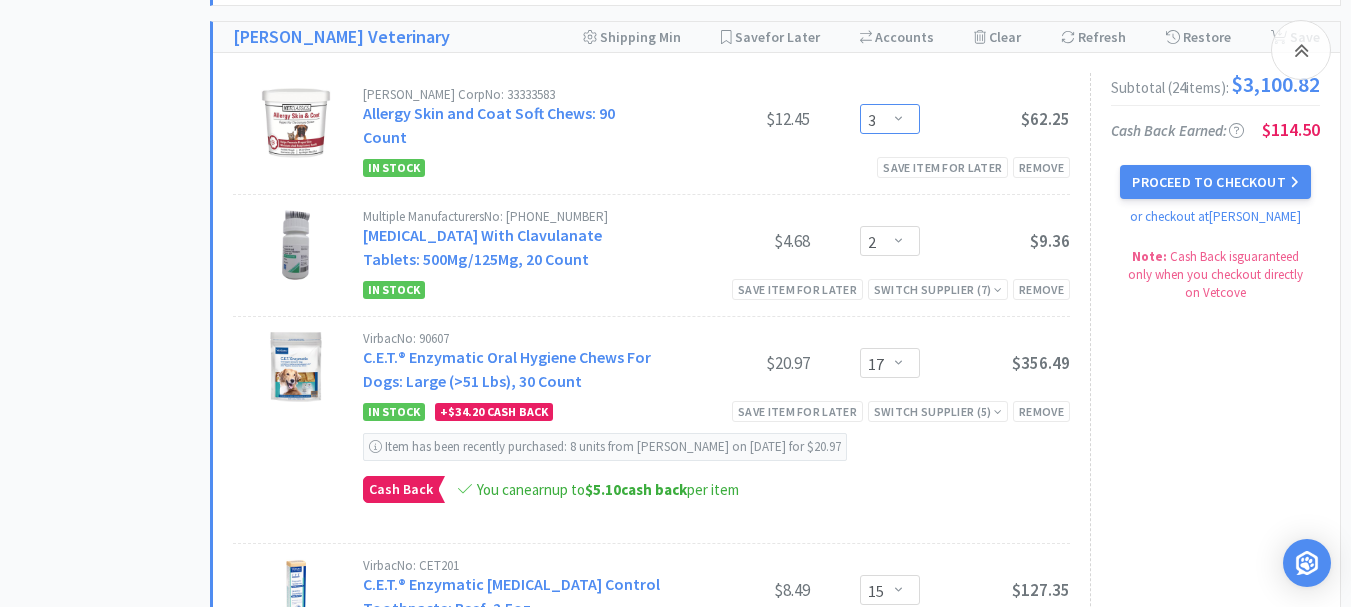 click on "Enter Quantity 1 2 3 4 5 6 7 8 9 10 11 12 13 14 15 16 17 18 19 20 Enter Quantity" at bounding box center (890, 119) 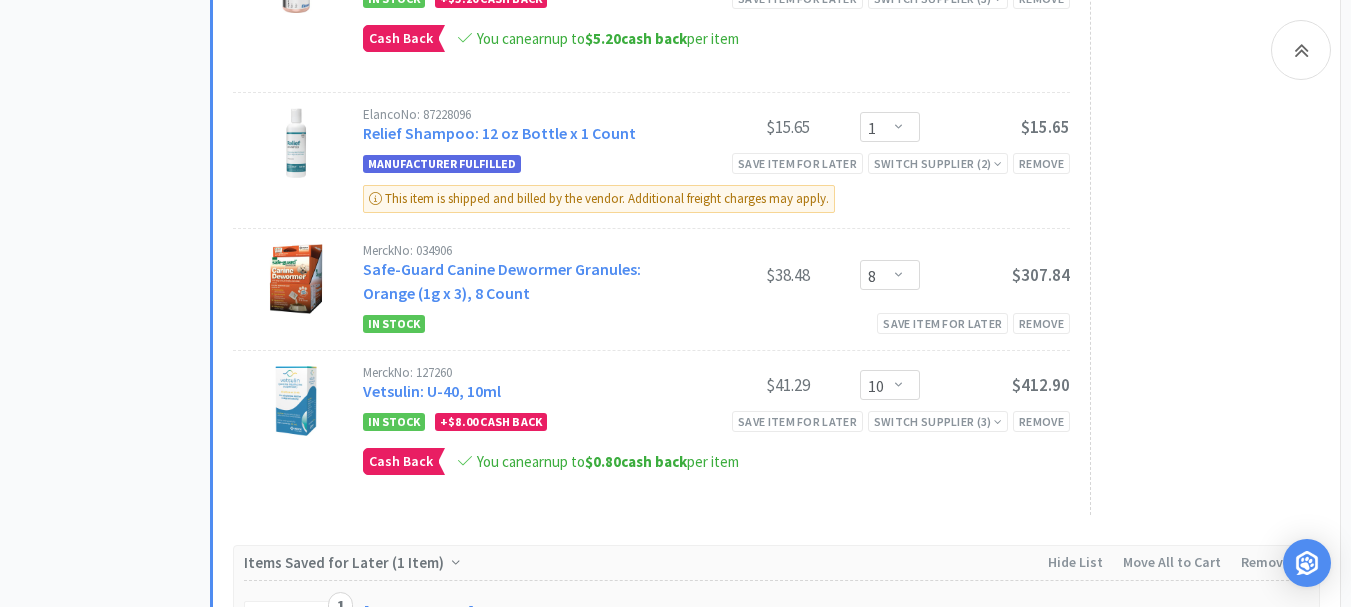 scroll, scrollTop: 7400, scrollLeft: 0, axis: vertical 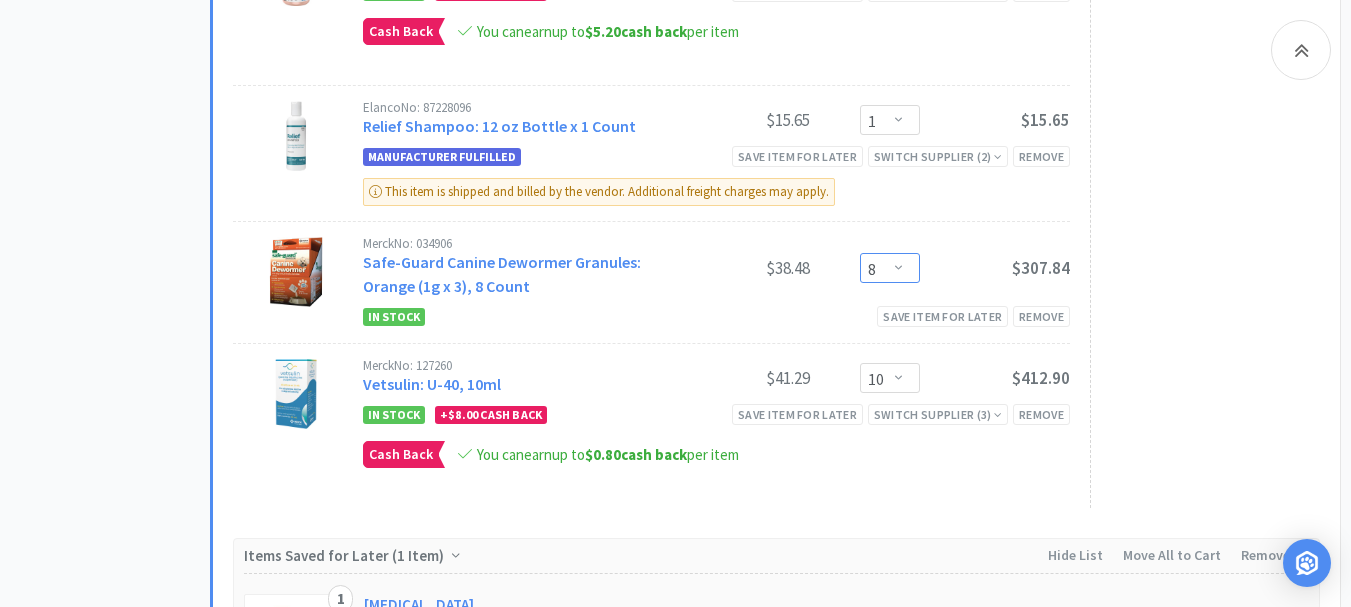 click on "Enter Quantity 1 2 3 4 5 6 7 8 9 10 11 12 13 14 15 16 17 18 19 20 Enter Quantity" at bounding box center (890, 268) 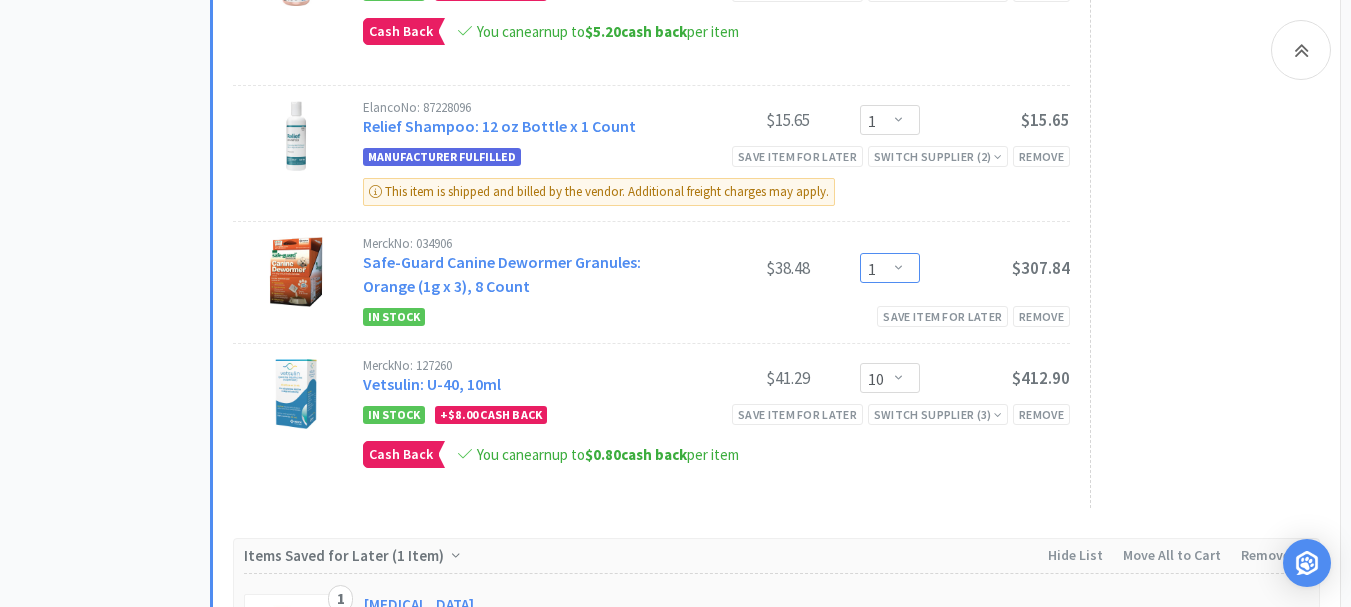 click on "Enter Quantity 1 2 3 4 5 6 7 8 9 10 11 12 13 14 15 16 17 18 19 20 Enter Quantity" at bounding box center [890, 268] 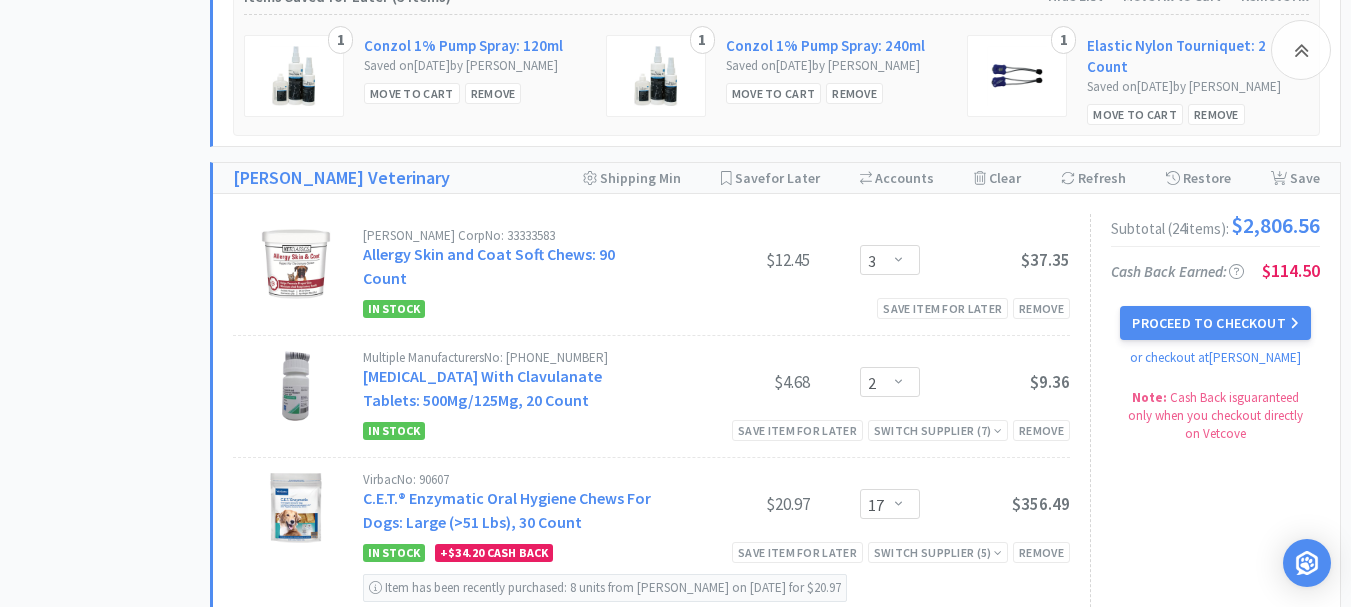 scroll, scrollTop: 4100, scrollLeft: 0, axis: vertical 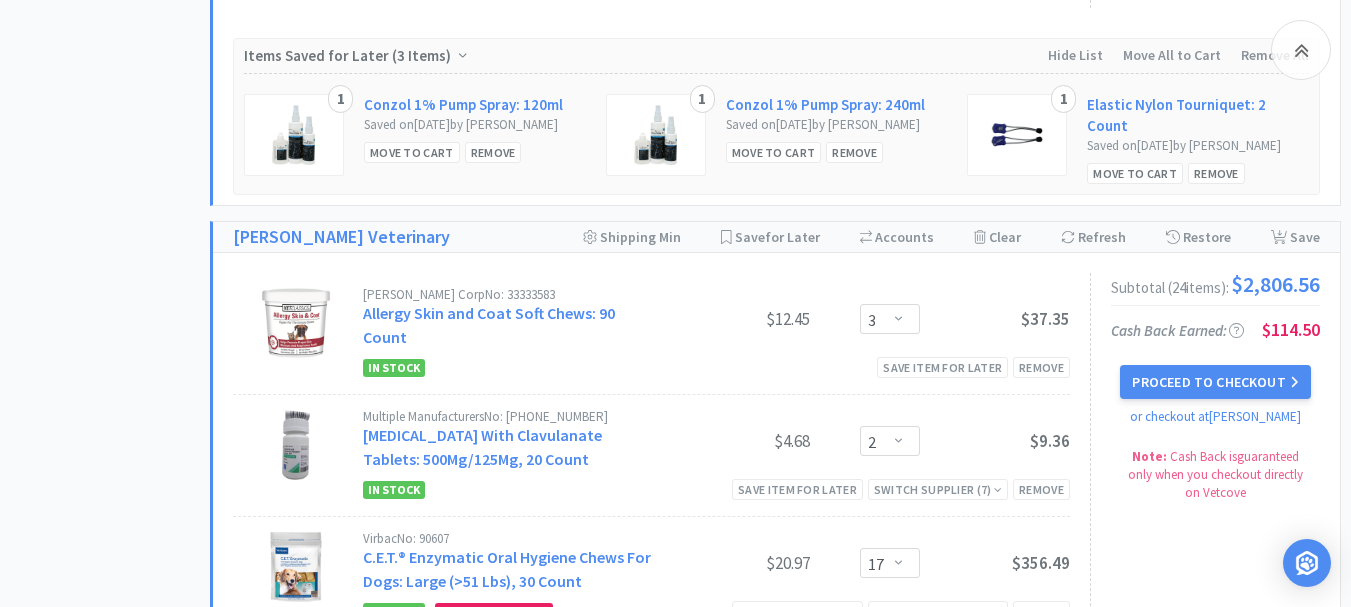 click on "In Stock Save item for later Remove" at bounding box center (716, 367) 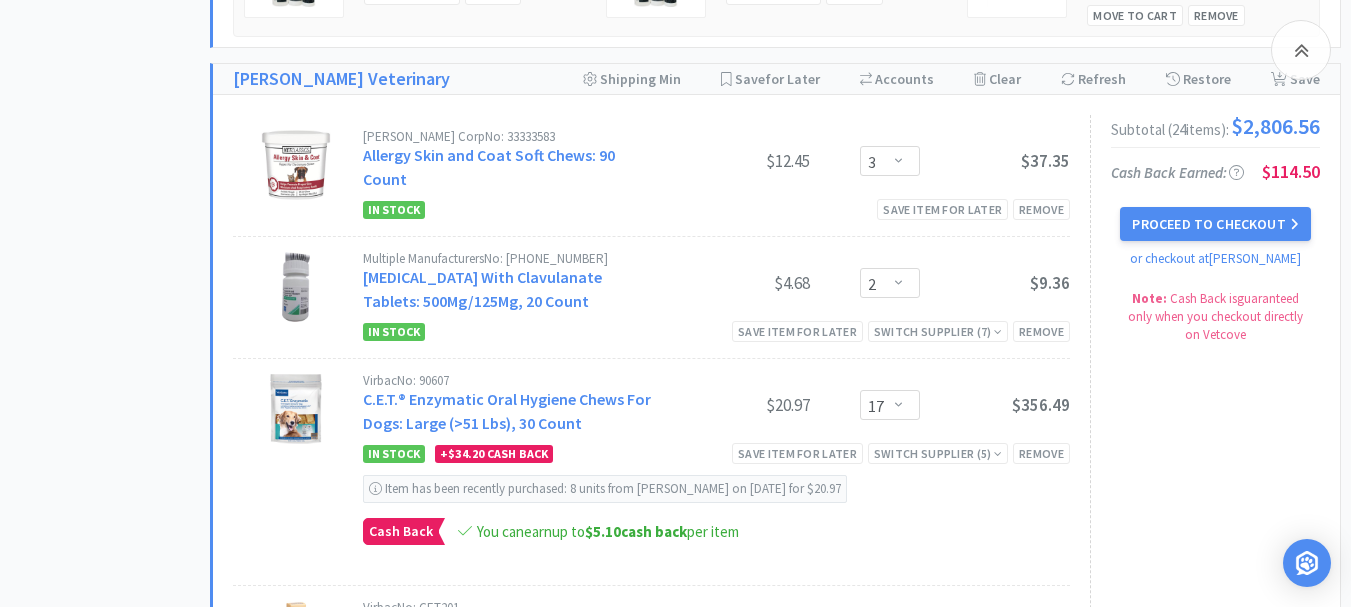 scroll, scrollTop: 4100, scrollLeft: 0, axis: vertical 